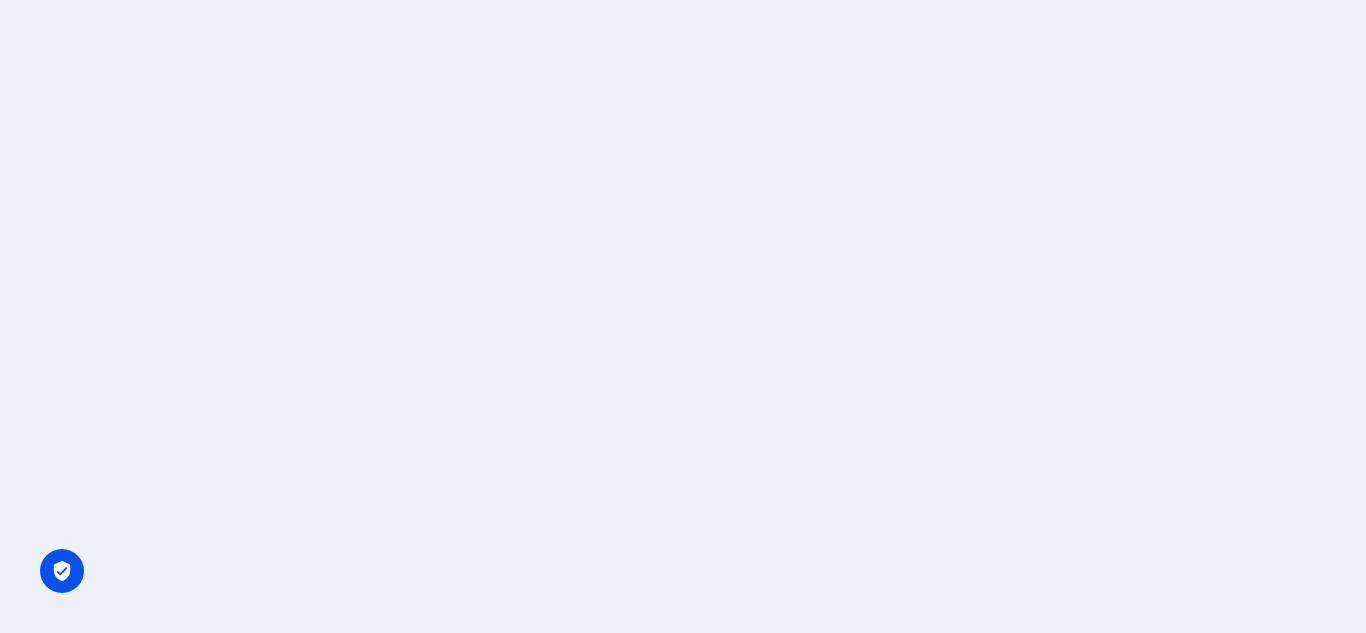 scroll, scrollTop: 0, scrollLeft: 0, axis: both 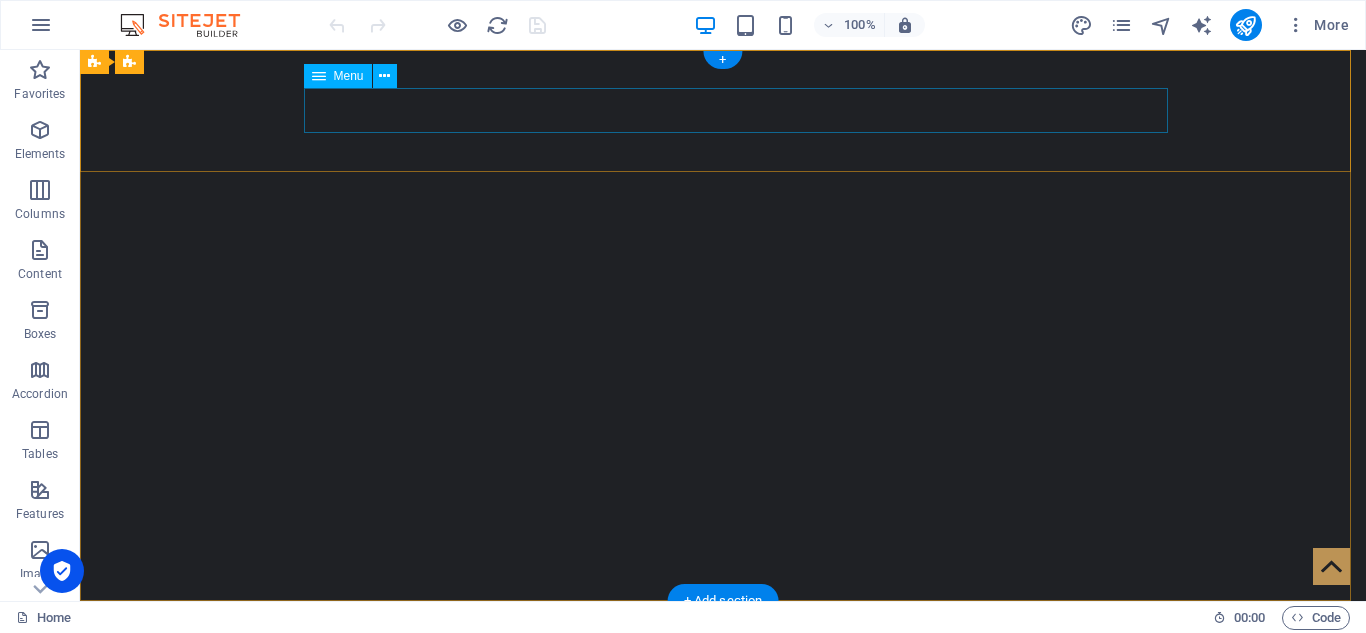 click on "PRI Jabar 🔻 Profil Partai Visi Misi Program ANGGOTA PPID MEDIA SOSIAL Acara 🔻 Jadwal PRI KEGIATAN AKSI NYATA RUMAH [PERSON_NAME] MAKAN BERGIZI EKONOMI RAKYAT Berita 🔻 NASIONAL DAERAH BUDAYA WISATA UMKM Jaringan 🔻 WILAYAH Galeri 🔻 FOTO VIDEO Buletin Elektronik UNDUH Daftar Anggota" at bounding box center (703, 729) 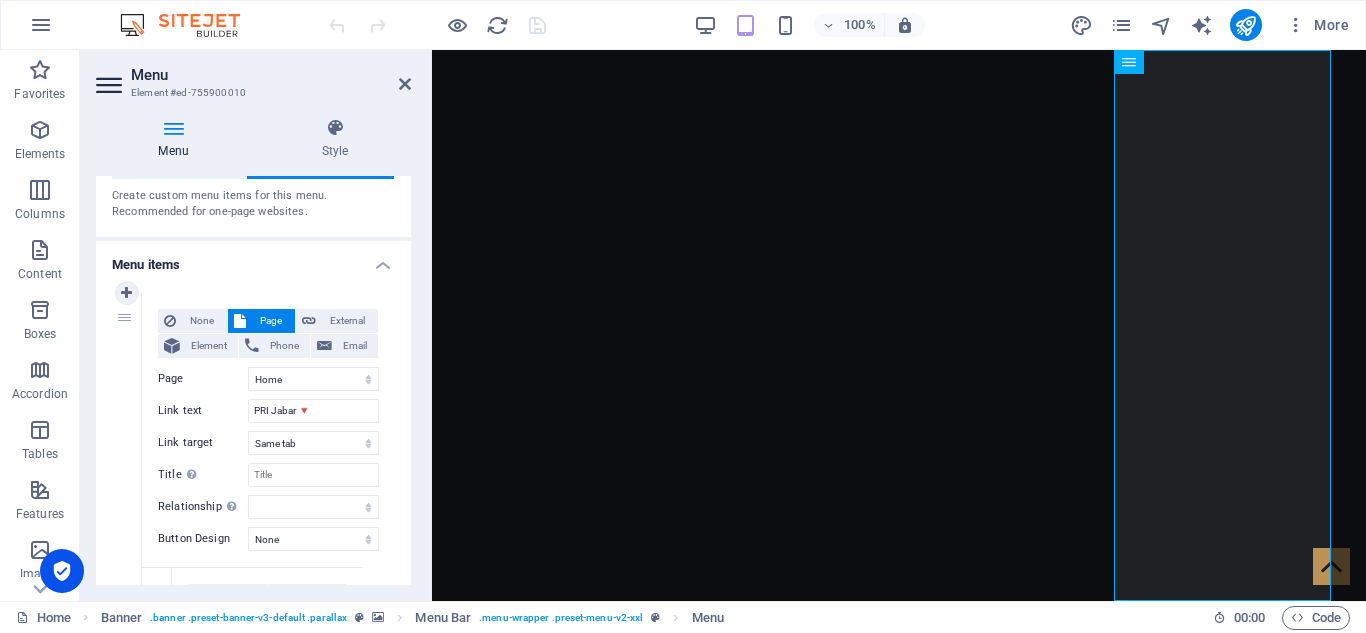 scroll, scrollTop: 100, scrollLeft: 0, axis: vertical 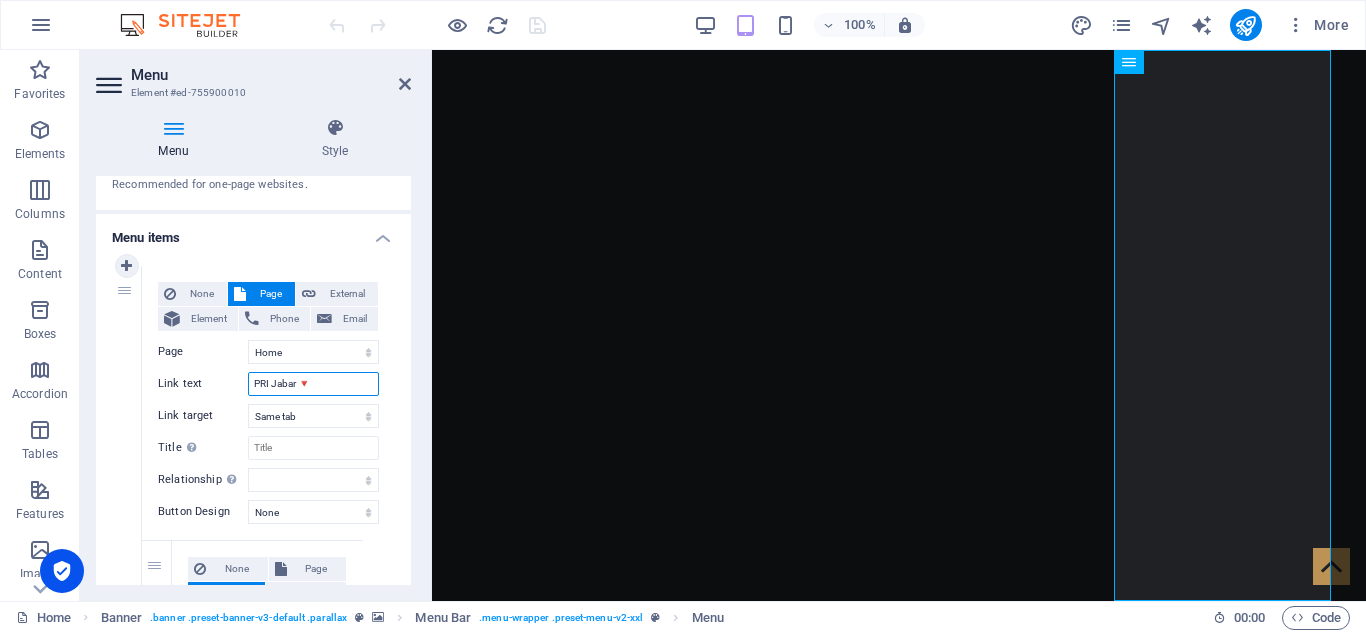 click on "PRI Jabar 🔻" at bounding box center [313, 384] 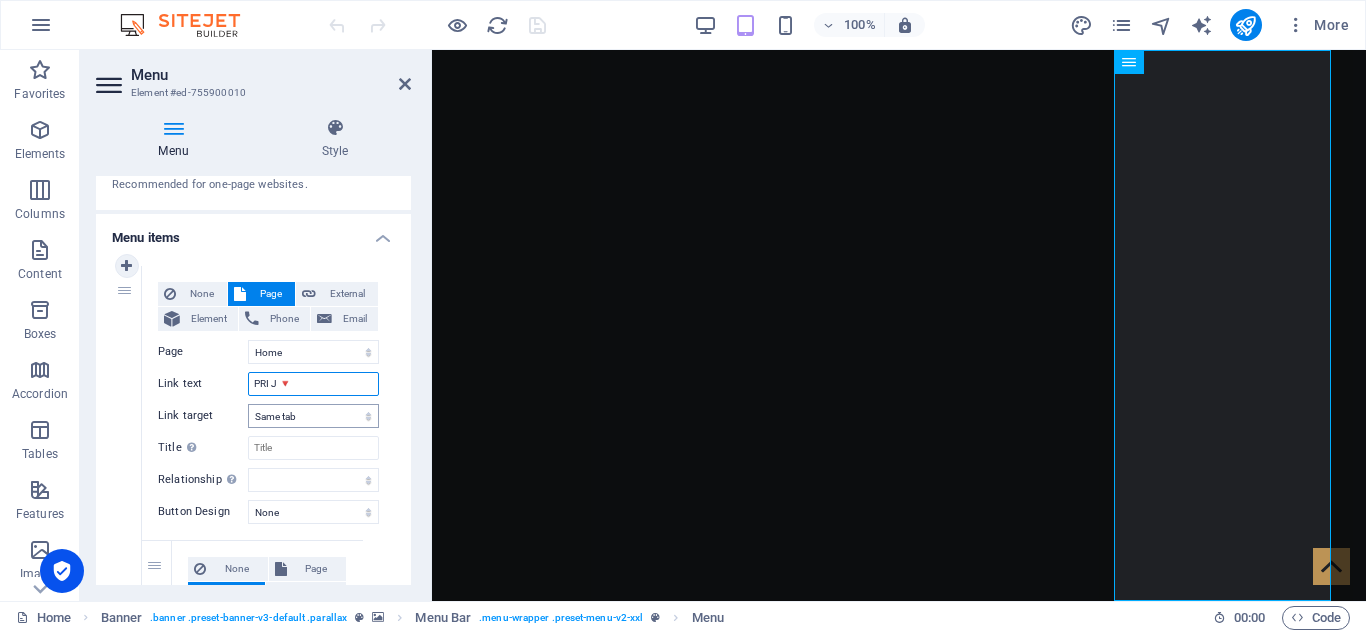 type on "PRI  🔻" 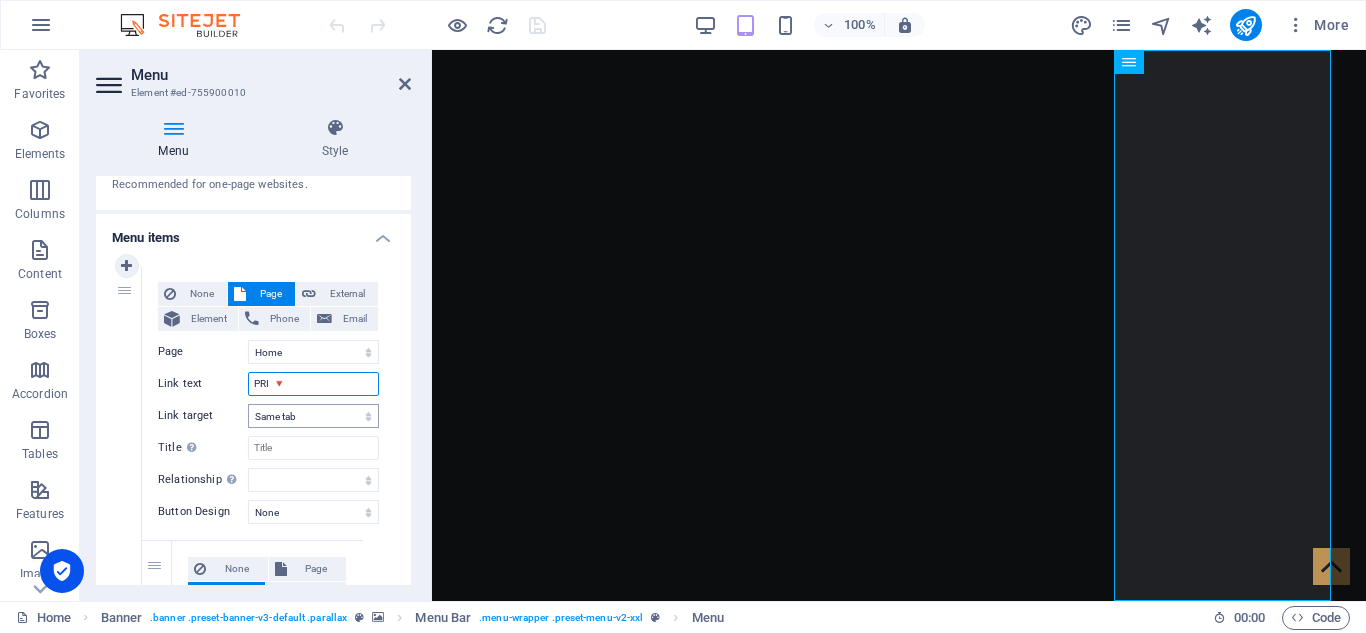 select 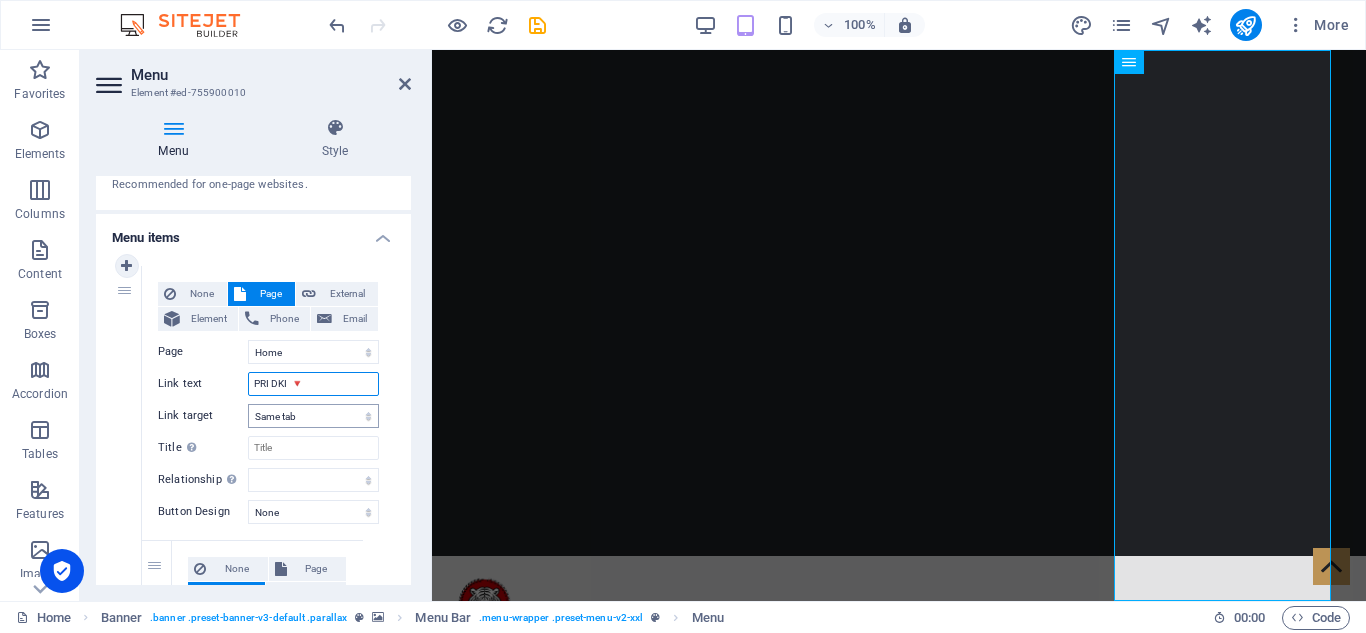 type on "PRI DKI J 🔻" 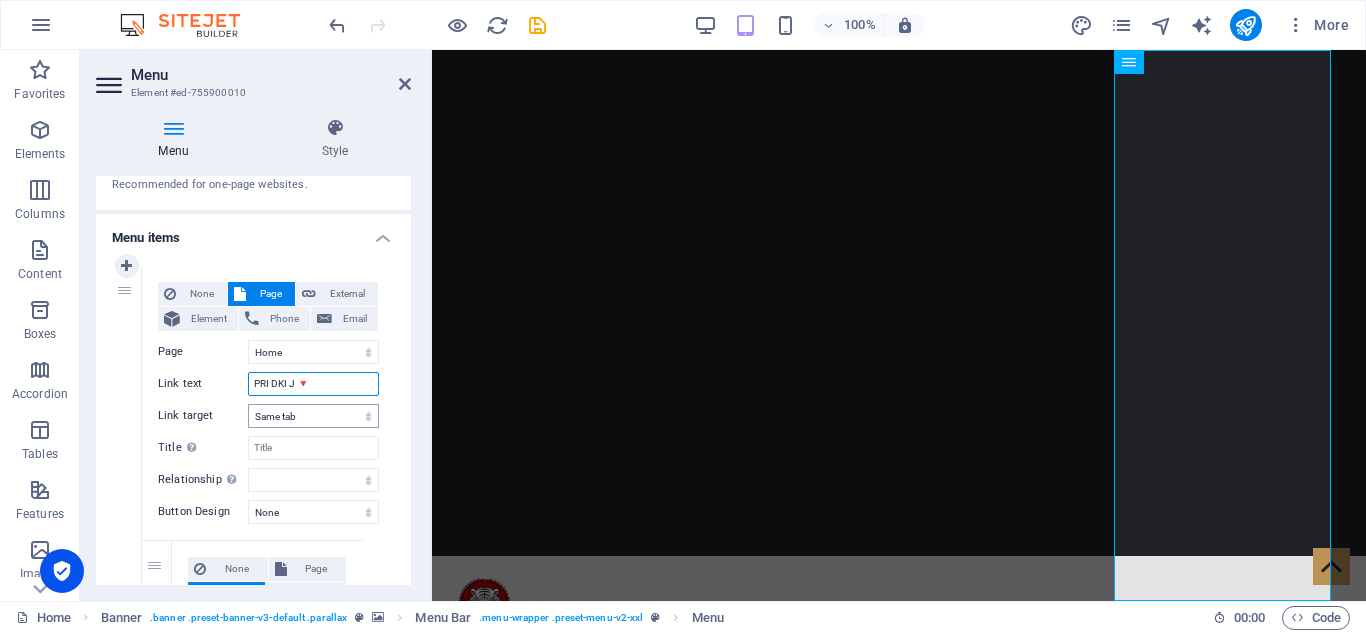 select 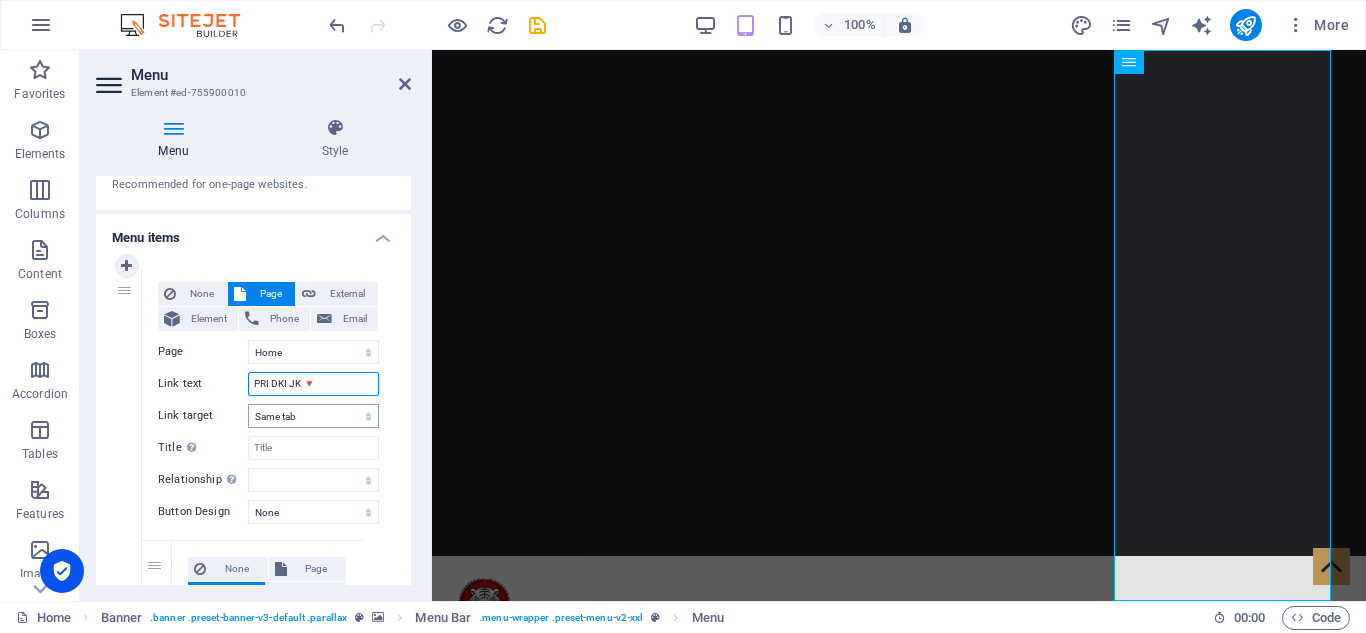 type on "PRI DKI JKT 🔻" 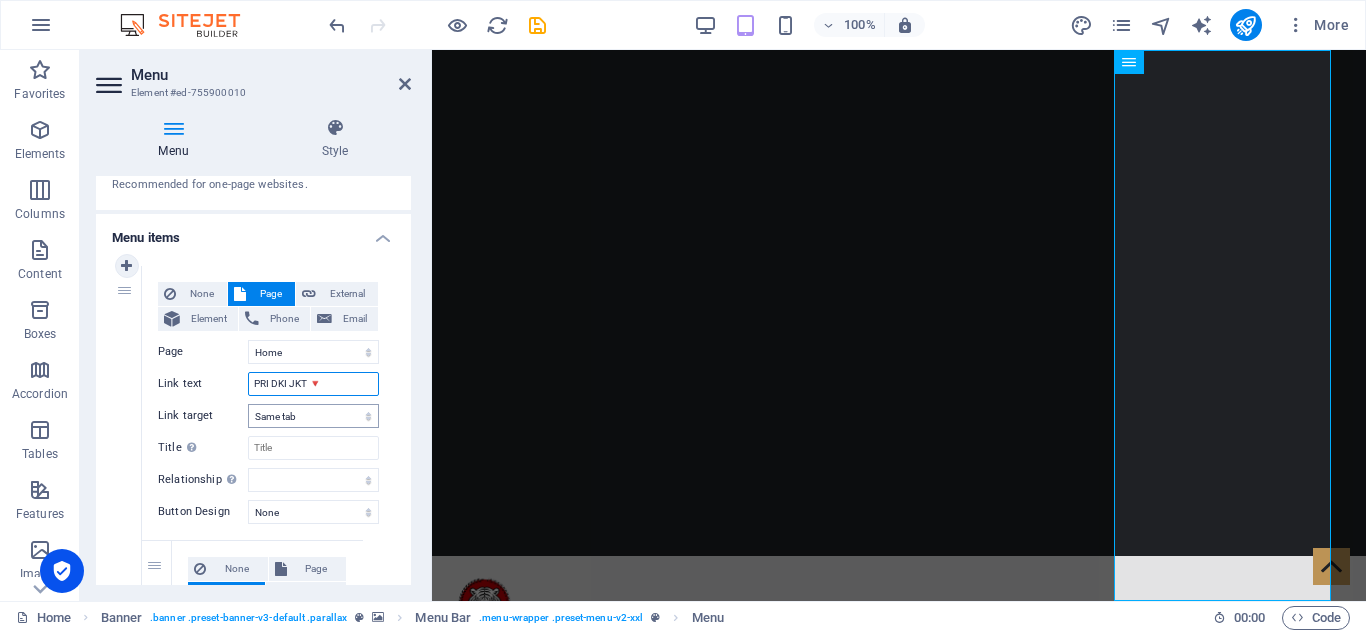 select 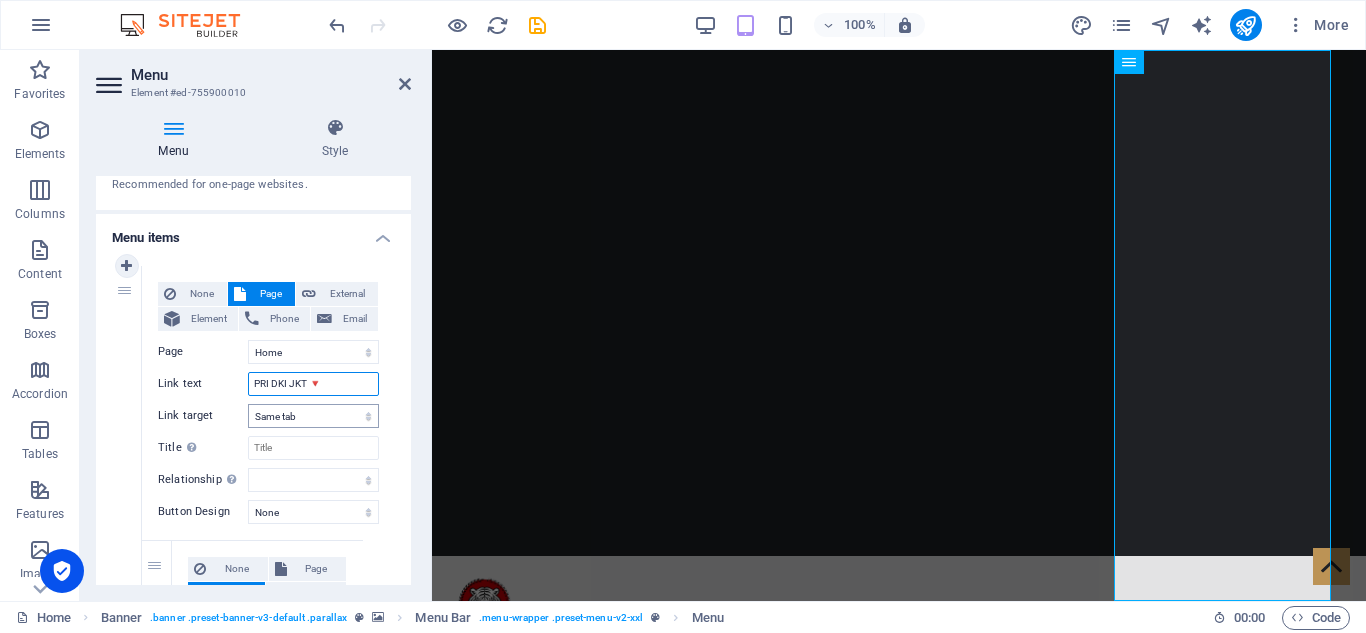 type on "PRI DKI JKT 🔻" 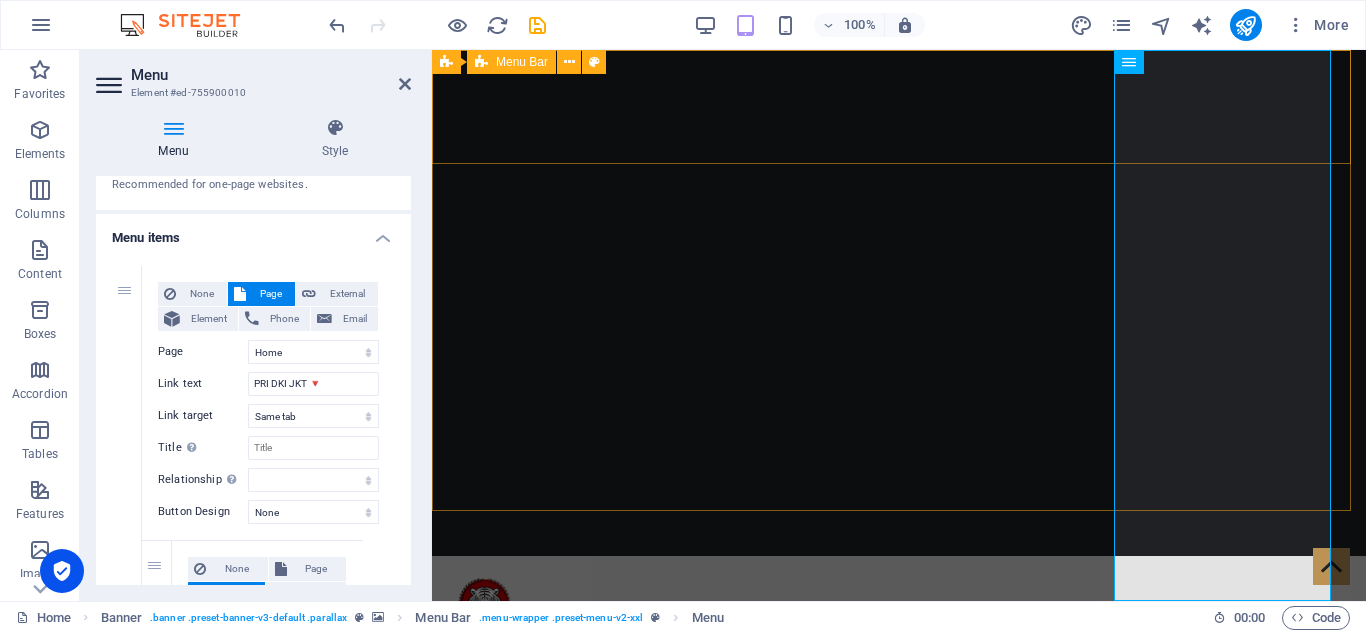 click on "PRI DKI JKT 🔻 Profil Partai Visi Misi Program ANGGOTA PPID MEDIA SOSIAL Acara 🔻 Jadwal PRI KEGIATAN AKSI NYATA RUMAH [PERSON_NAME] MAKAN BERGIZI EKONOMI RAKYAT Berita 🔻 NASIONAL DAERAH BUDAYA WISATA UMKM Jaringan 🔻 WILAYAH Galeri 🔻 FOTO VIDEO Buletin Elektronik UNDUH Daftar Anggota" at bounding box center (899, 613) 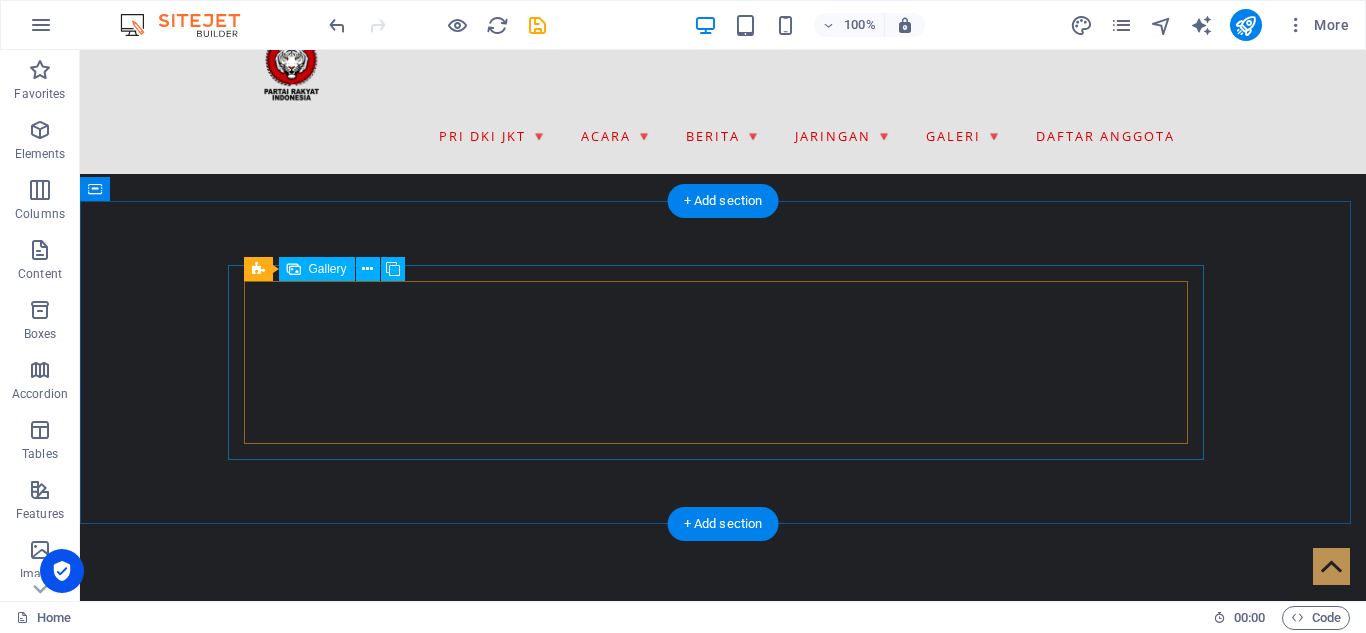 scroll, scrollTop: 600, scrollLeft: 0, axis: vertical 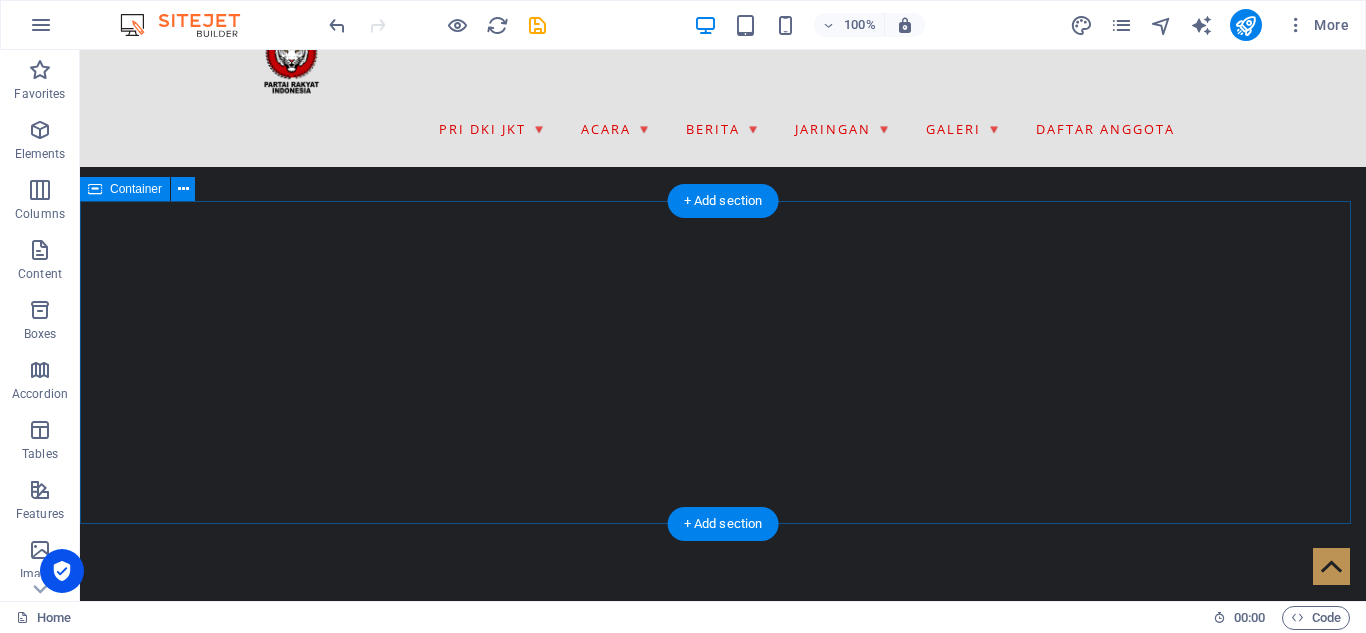 click at bounding box center [723, 1384] 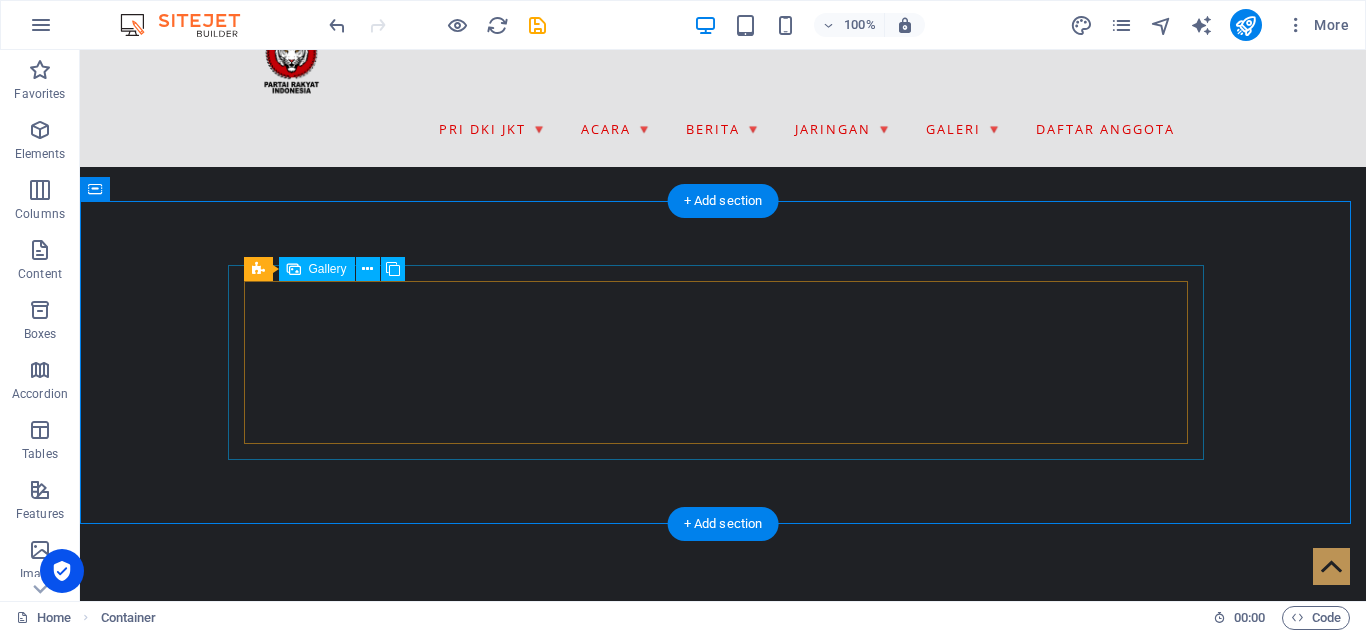 click at bounding box center (723, 1384) 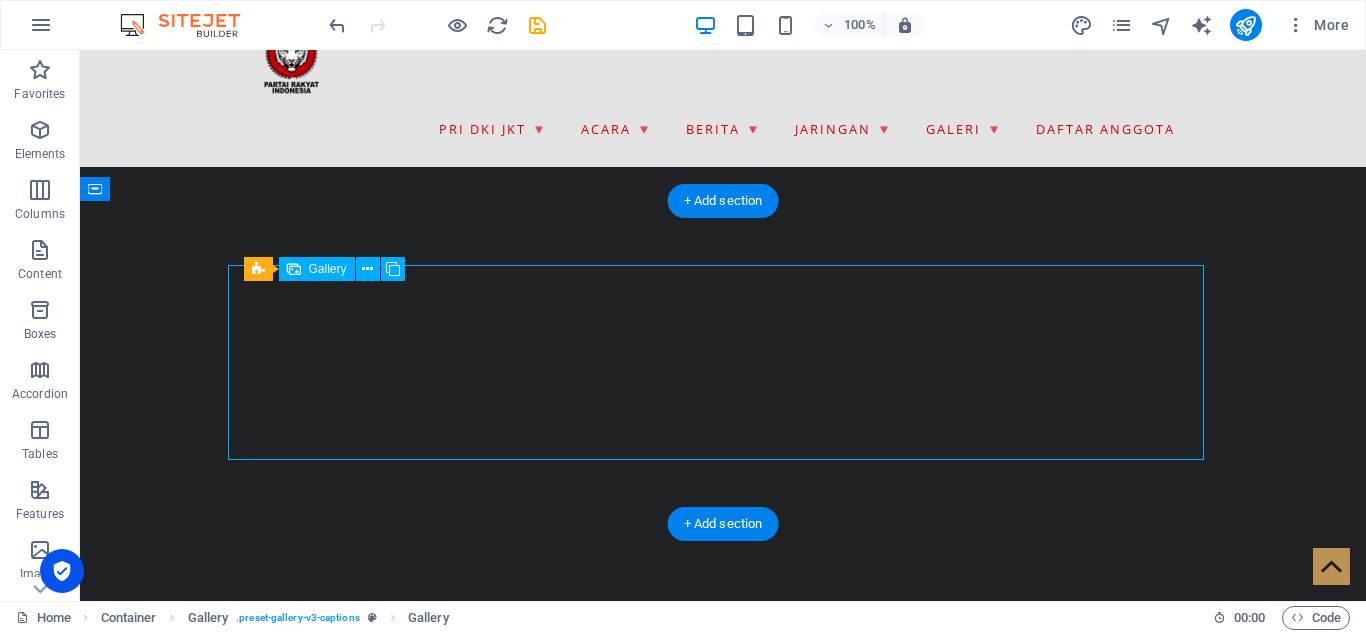 click at bounding box center (723, 1384) 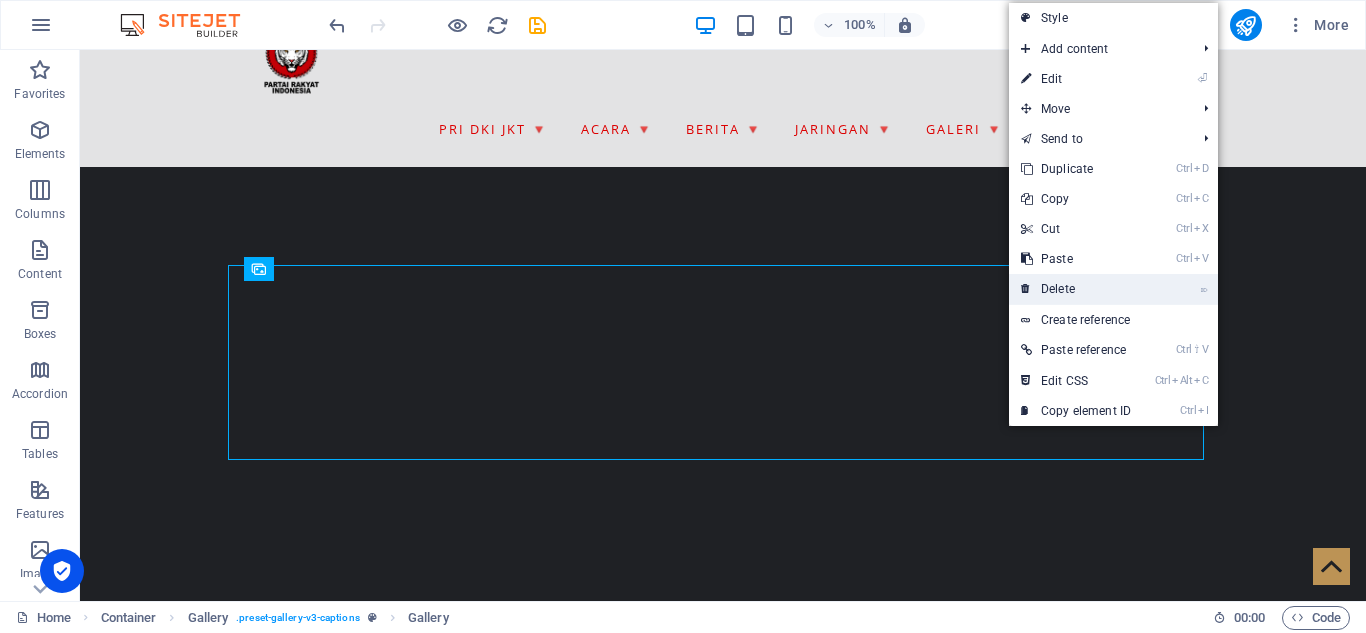 click on "⌦  Delete" at bounding box center [1076, 289] 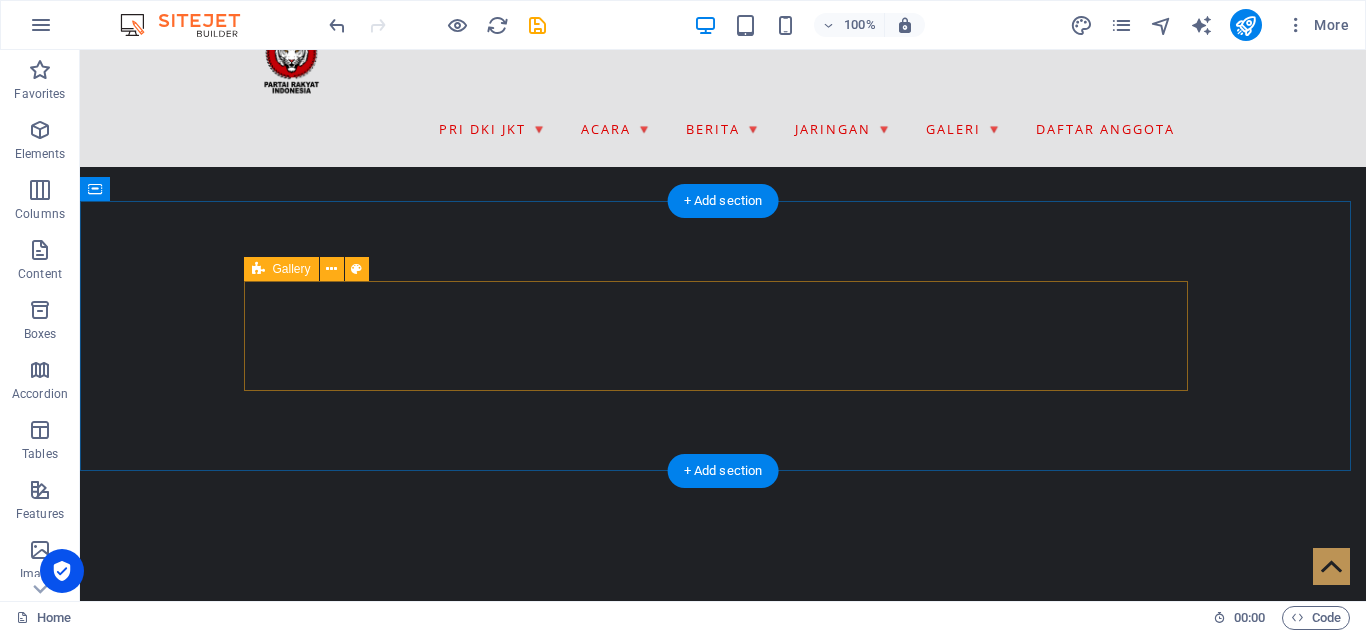 click on "Drop content here or  Add elements  Paste clipboard" at bounding box center (723, 1358) 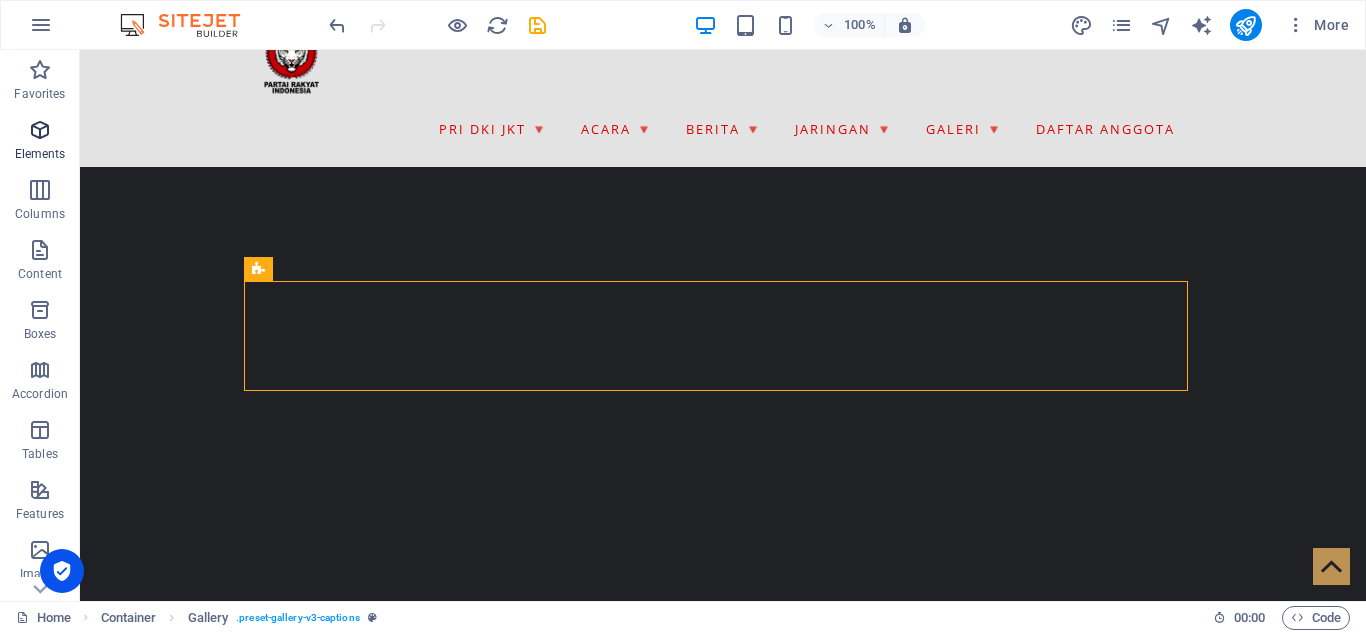 drag, startPoint x: 50, startPoint y: 147, endPoint x: 70, endPoint y: 149, distance: 20.09975 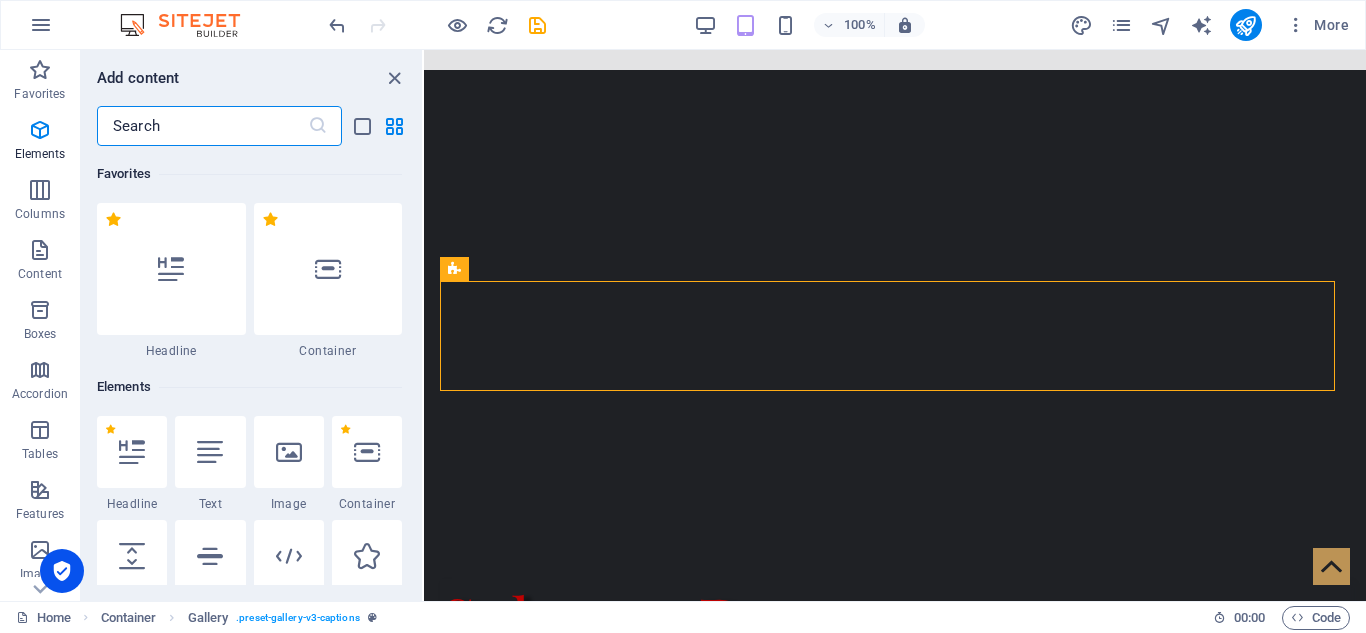 scroll, scrollTop: 510, scrollLeft: 0, axis: vertical 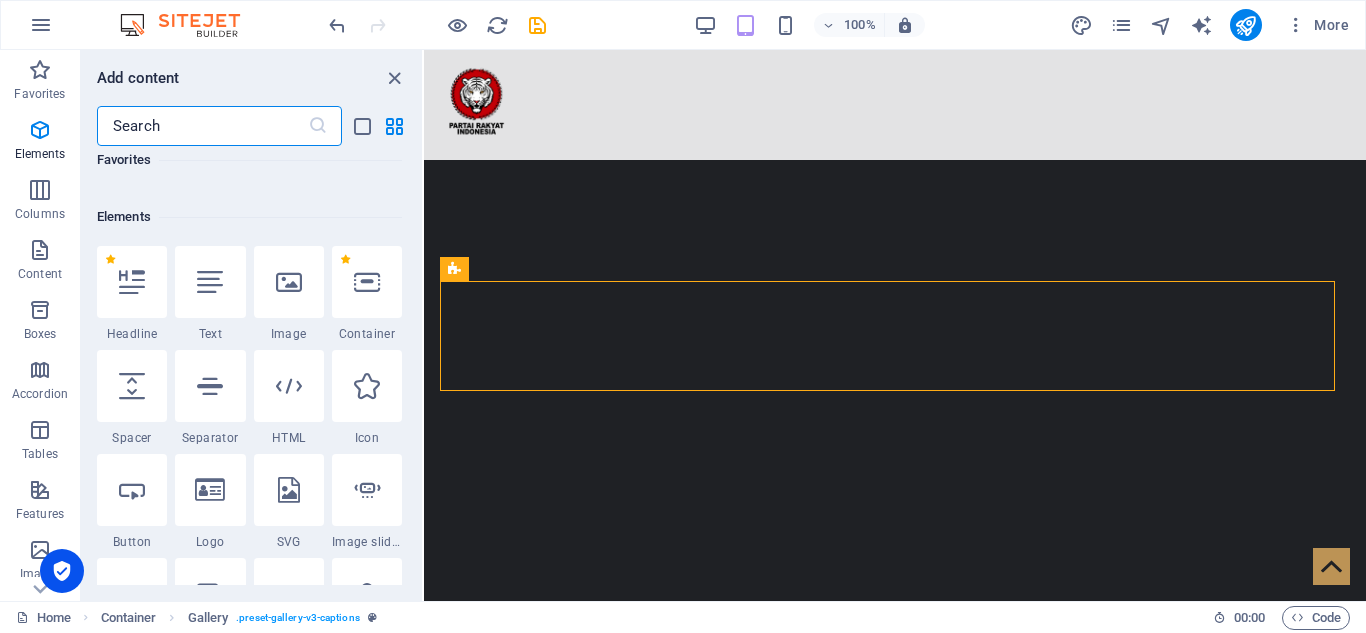 click at bounding box center [202, 126] 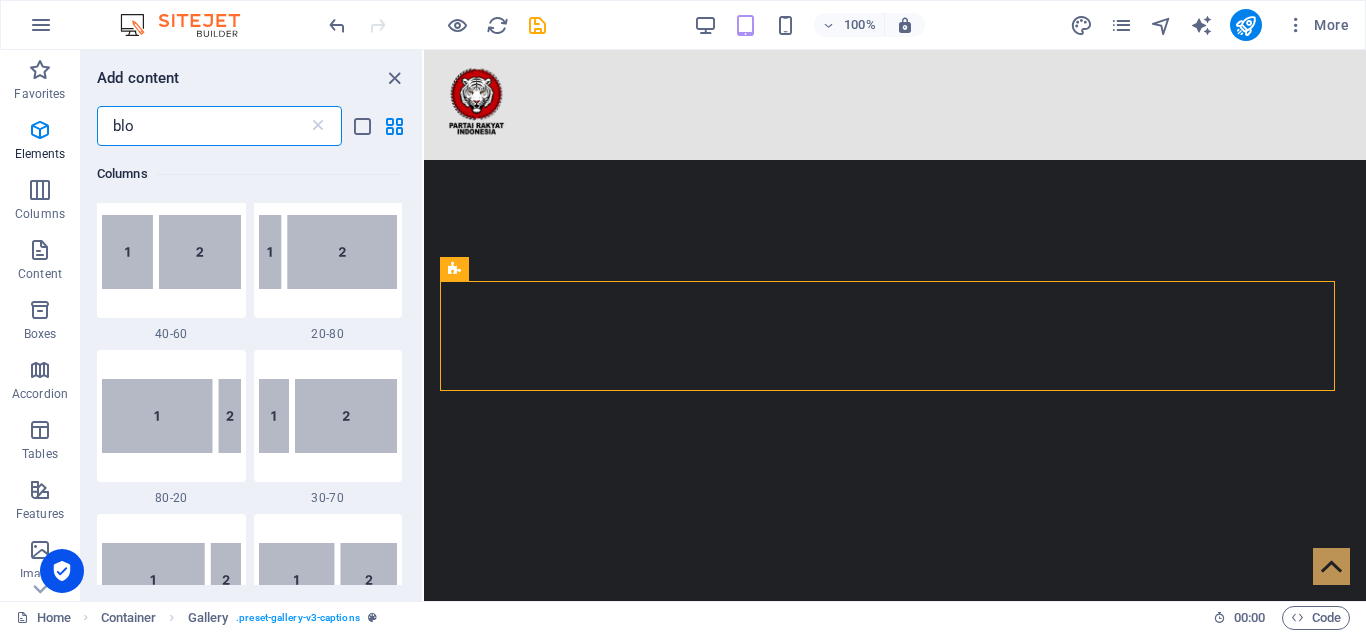 scroll, scrollTop: 0, scrollLeft: 0, axis: both 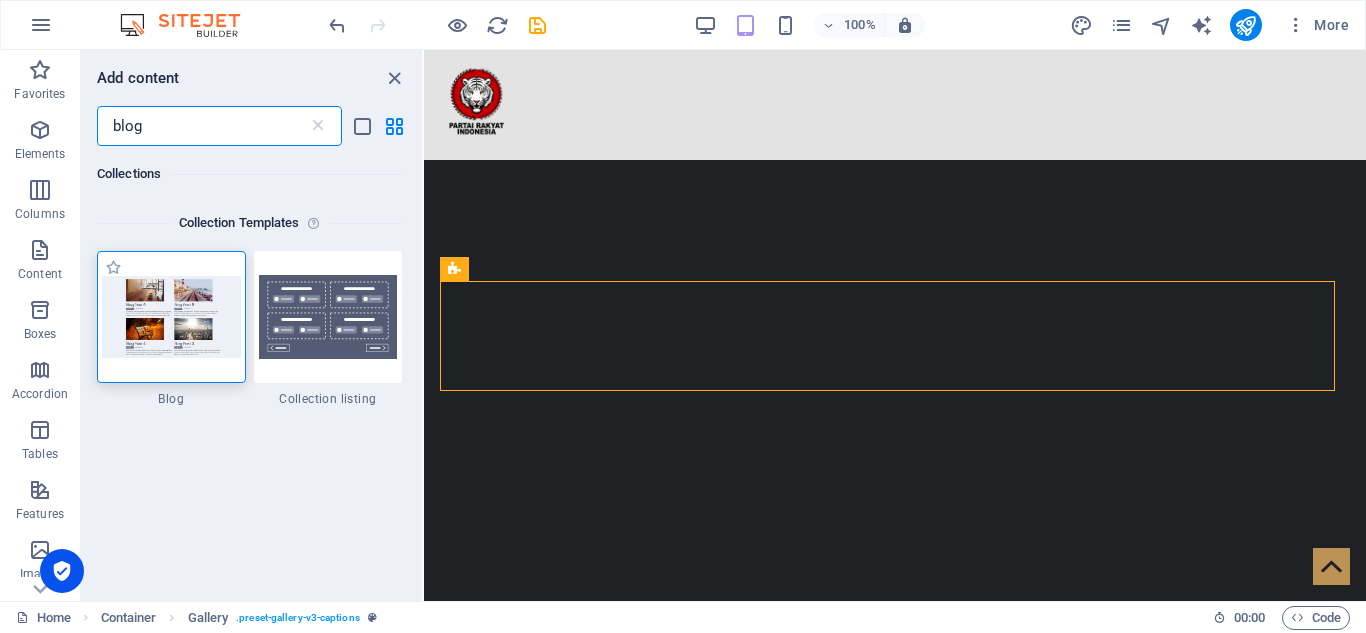 type on "blog" 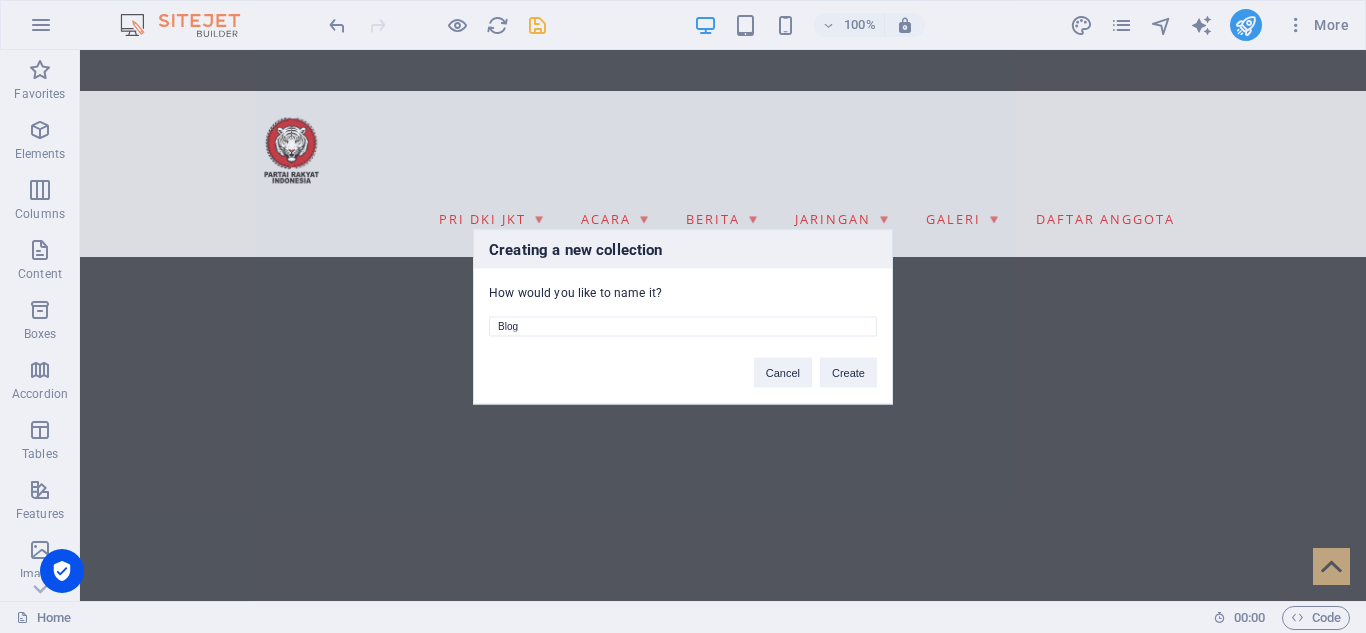 scroll, scrollTop: 600, scrollLeft: 0, axis: vertical 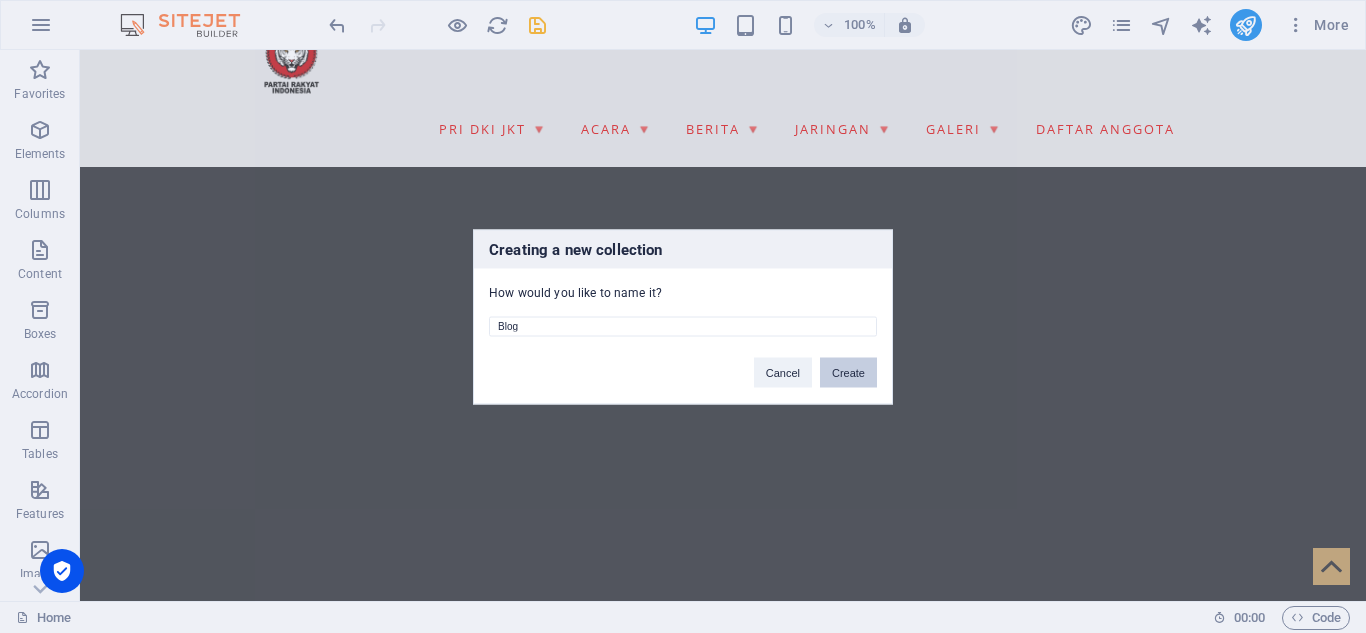 click on "Create" at bounding box center [848, 372] 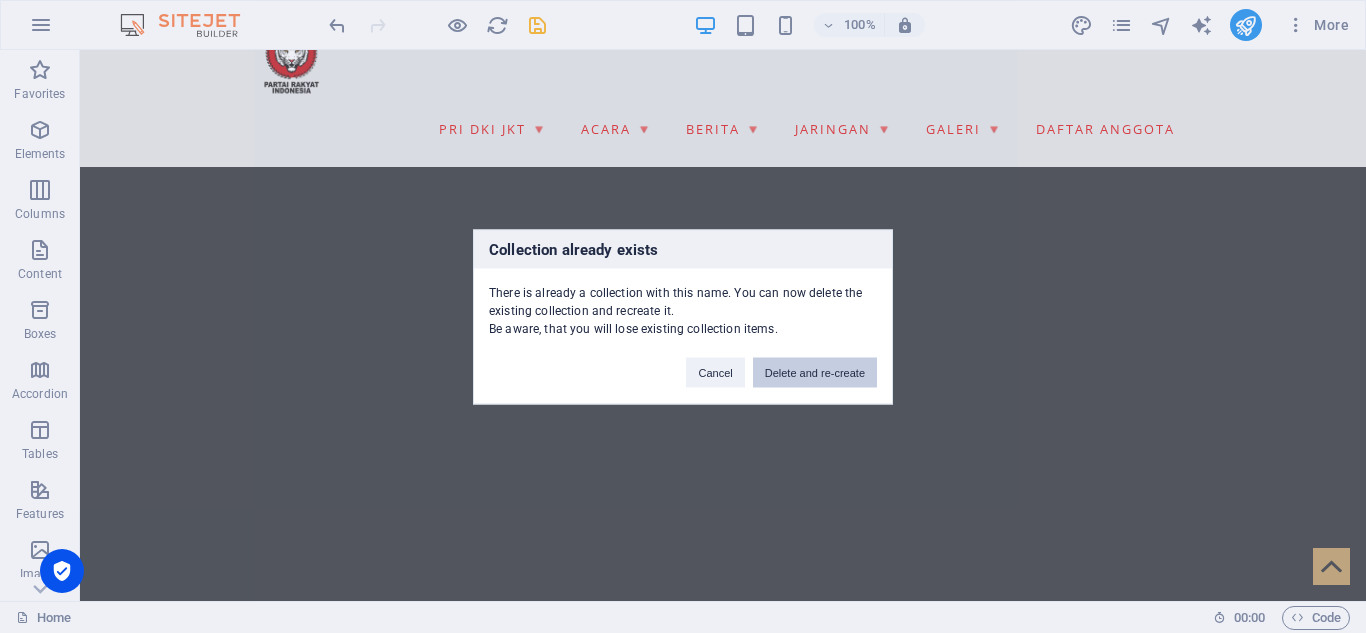 click on "Delete and re-create" at bounding box center (815, 372) 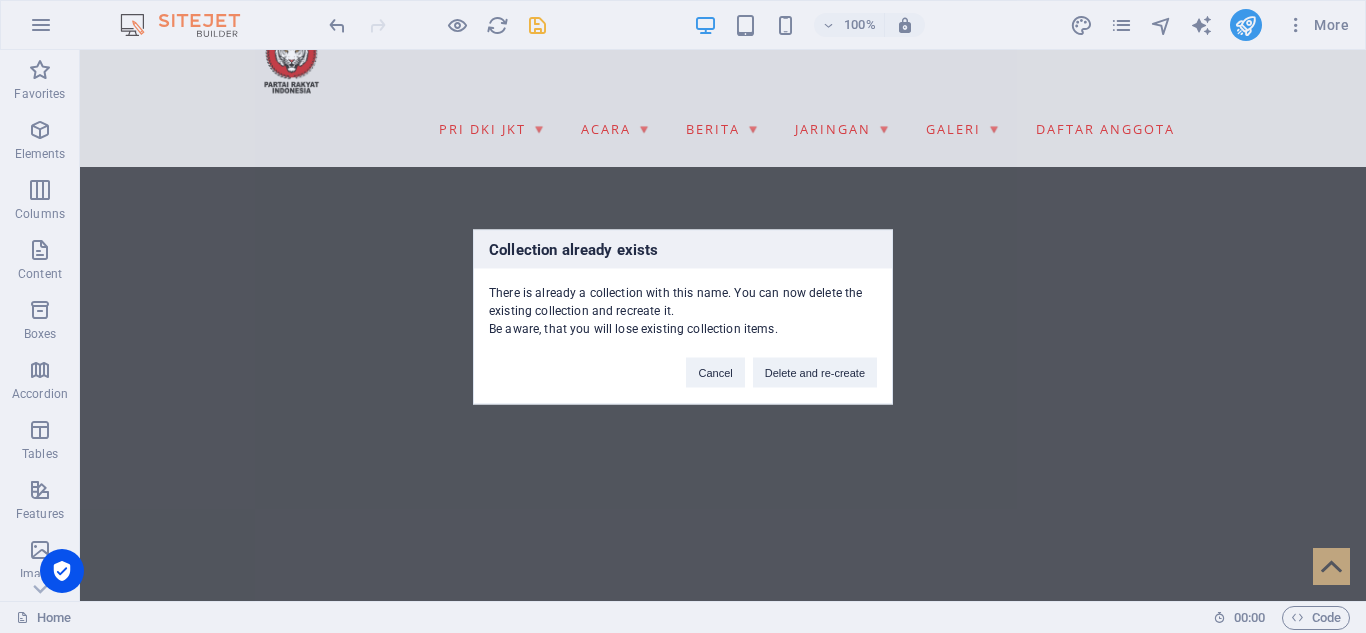click on "Delete and re-create" at bounding box center [815, 372] 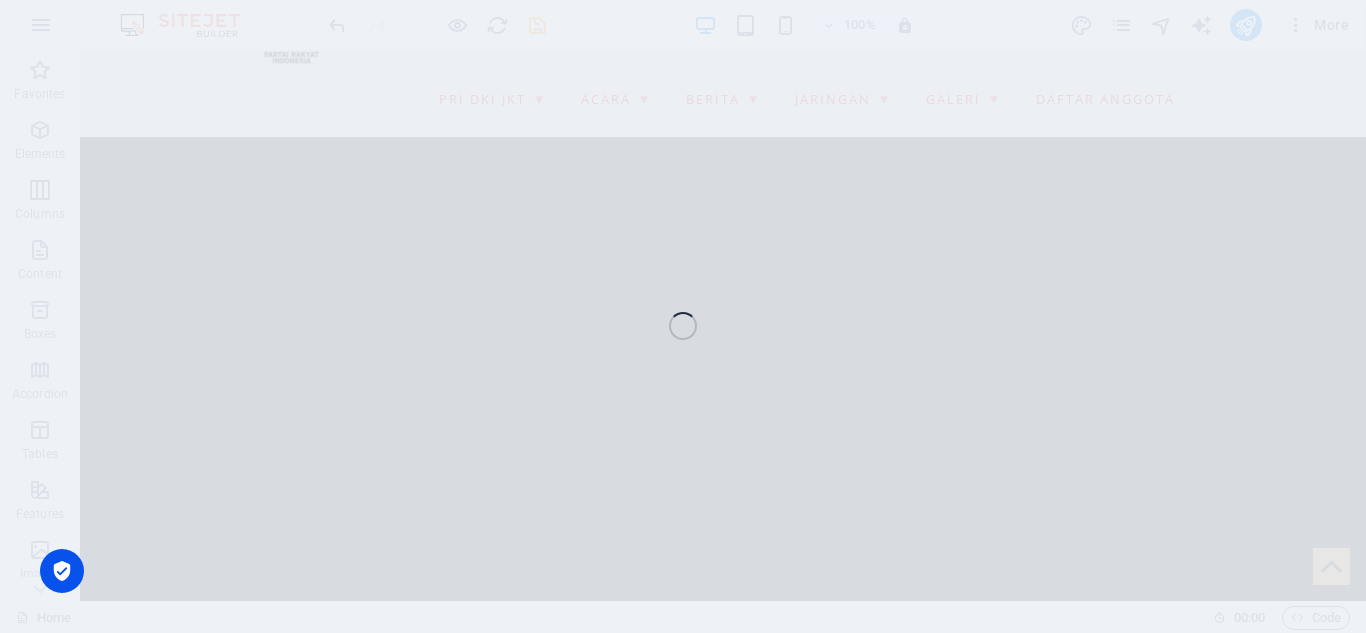 scroll, scrollTop: 651, scrollLeft: 0, axis: vertical 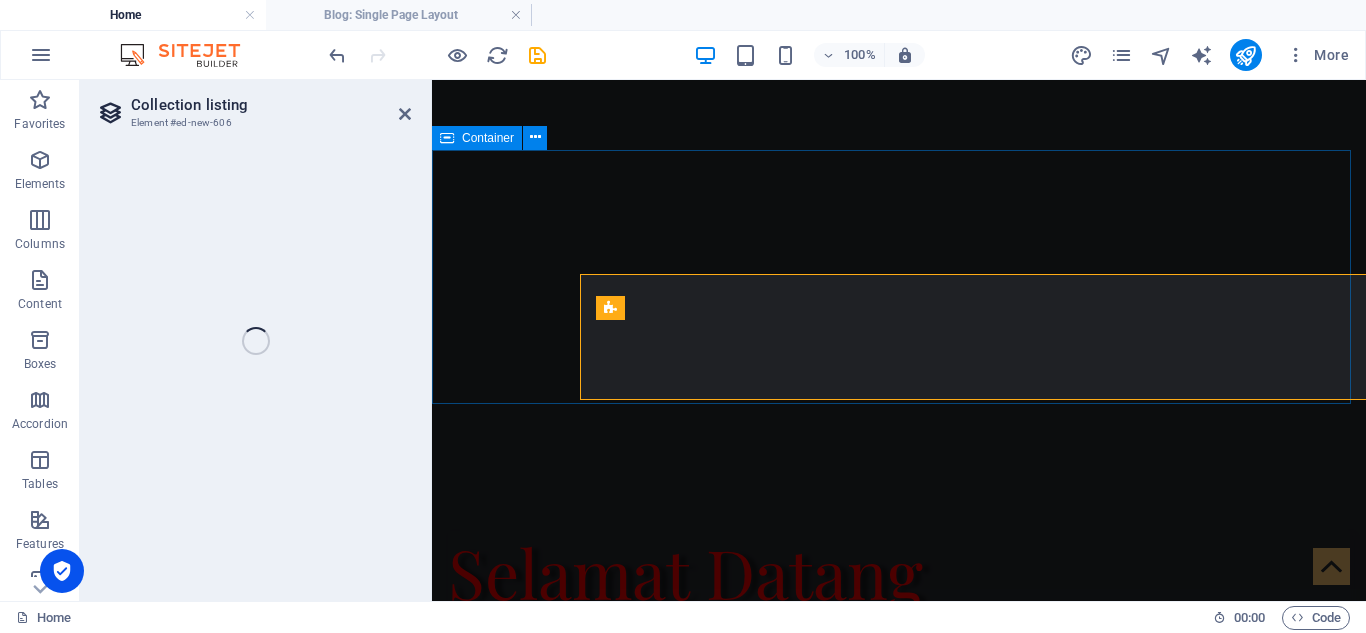 select 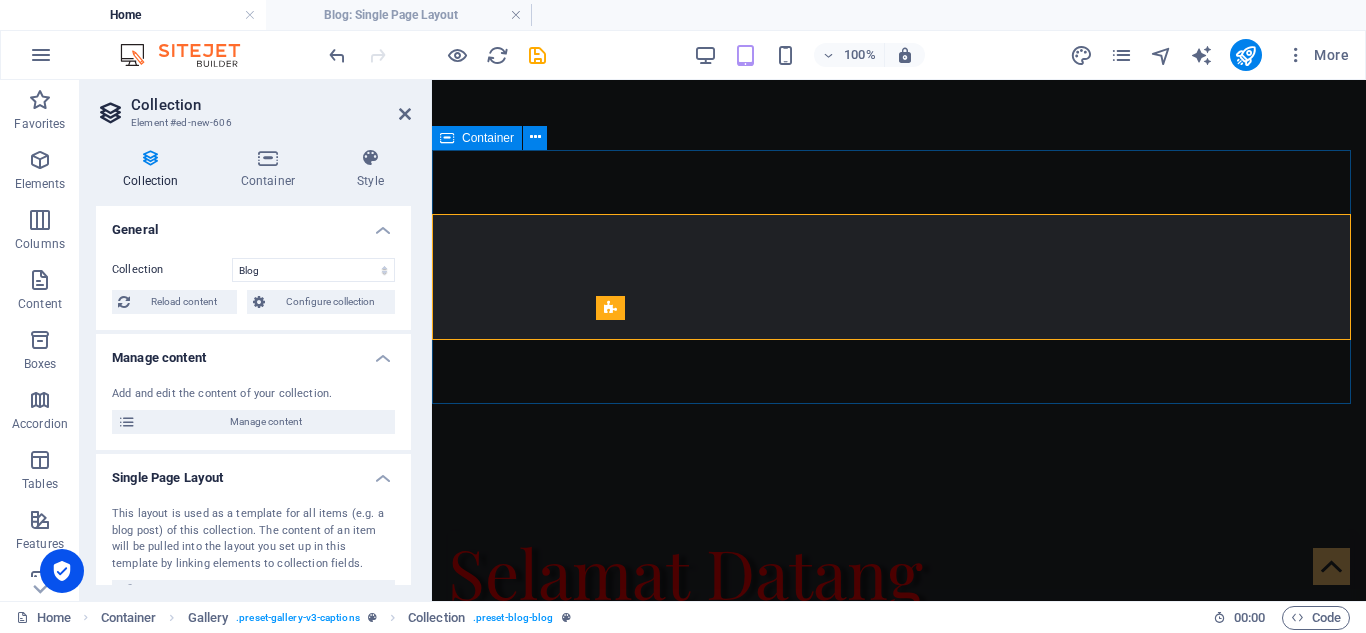 select on "columns.status" 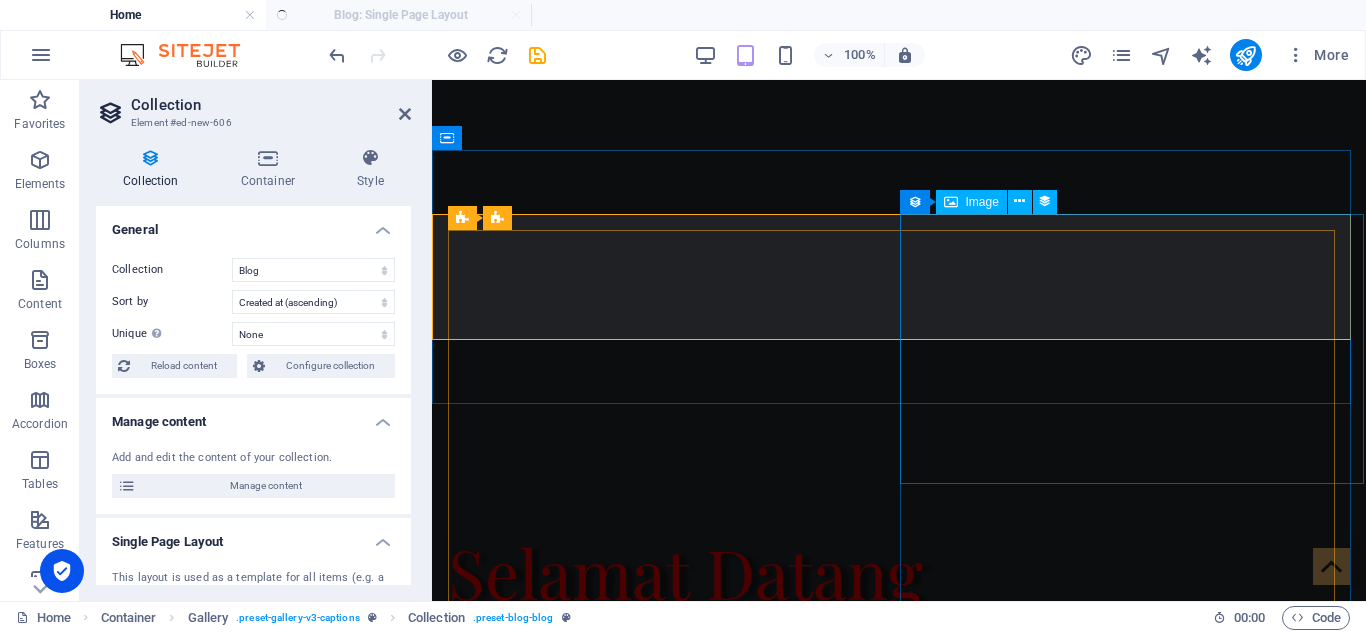 scroll, scrollTop: 591, scrollLeft: 0, axis: vertical 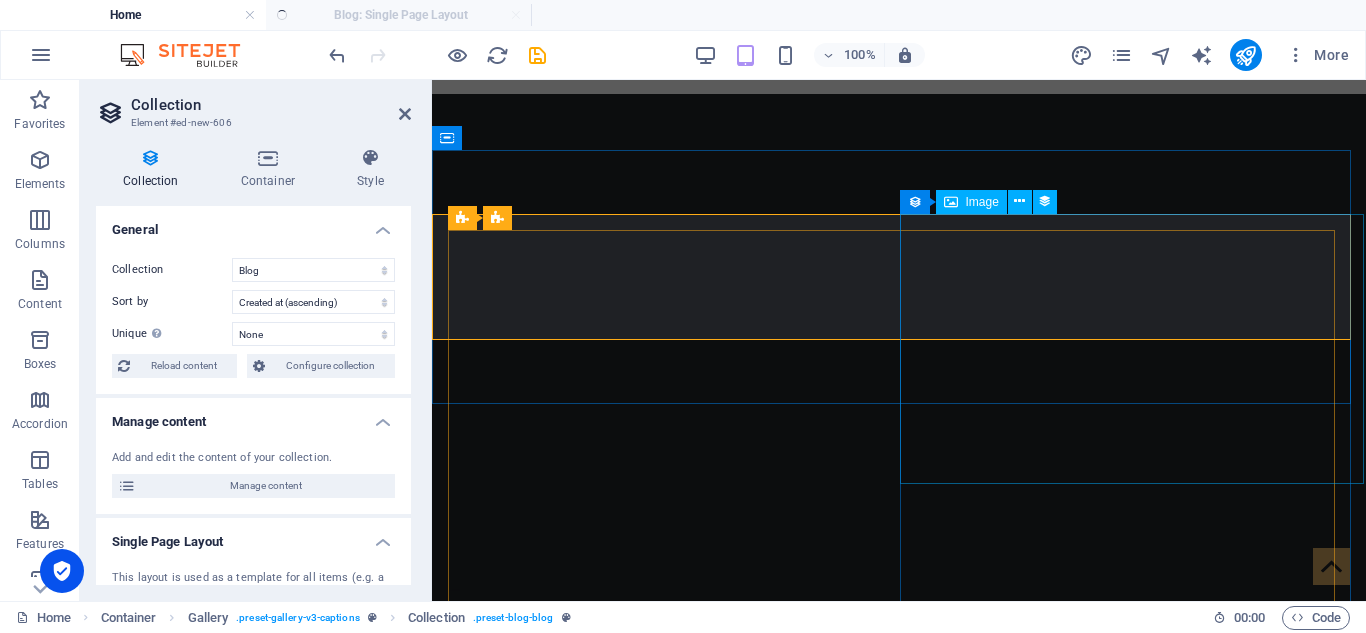 select on "columns.publishing_date_DESC" 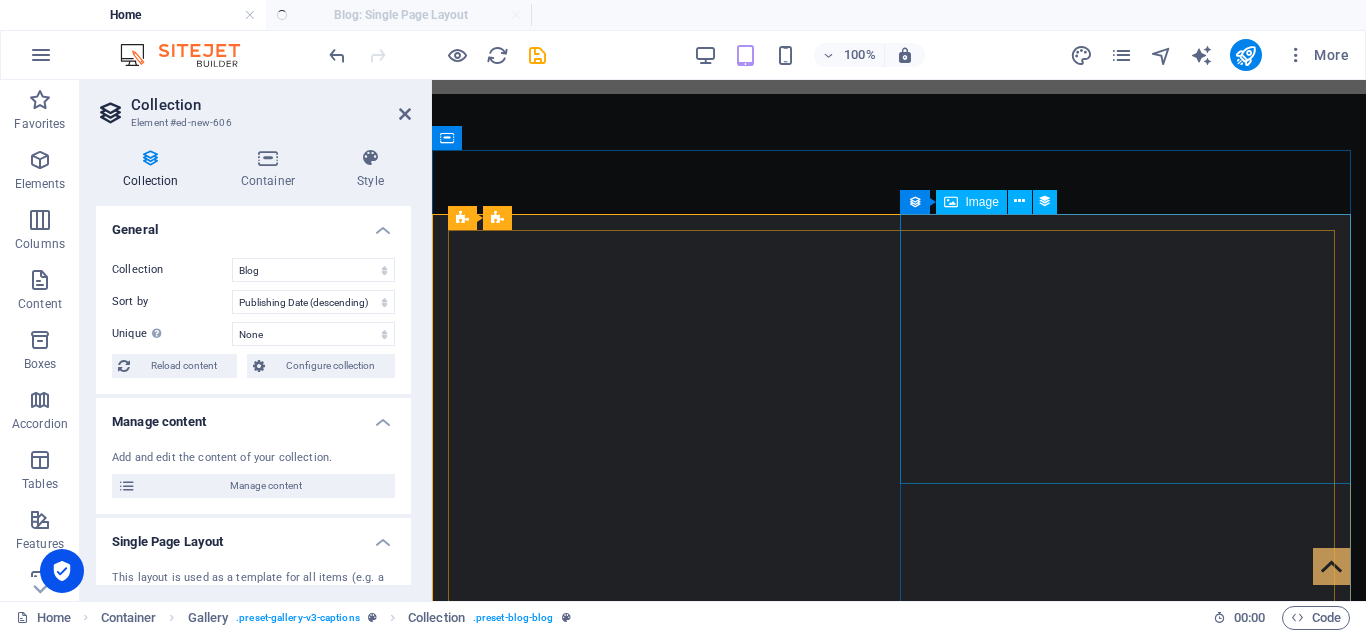 scroll, scrollTop: 0, scrollLeft: 0, axis: both 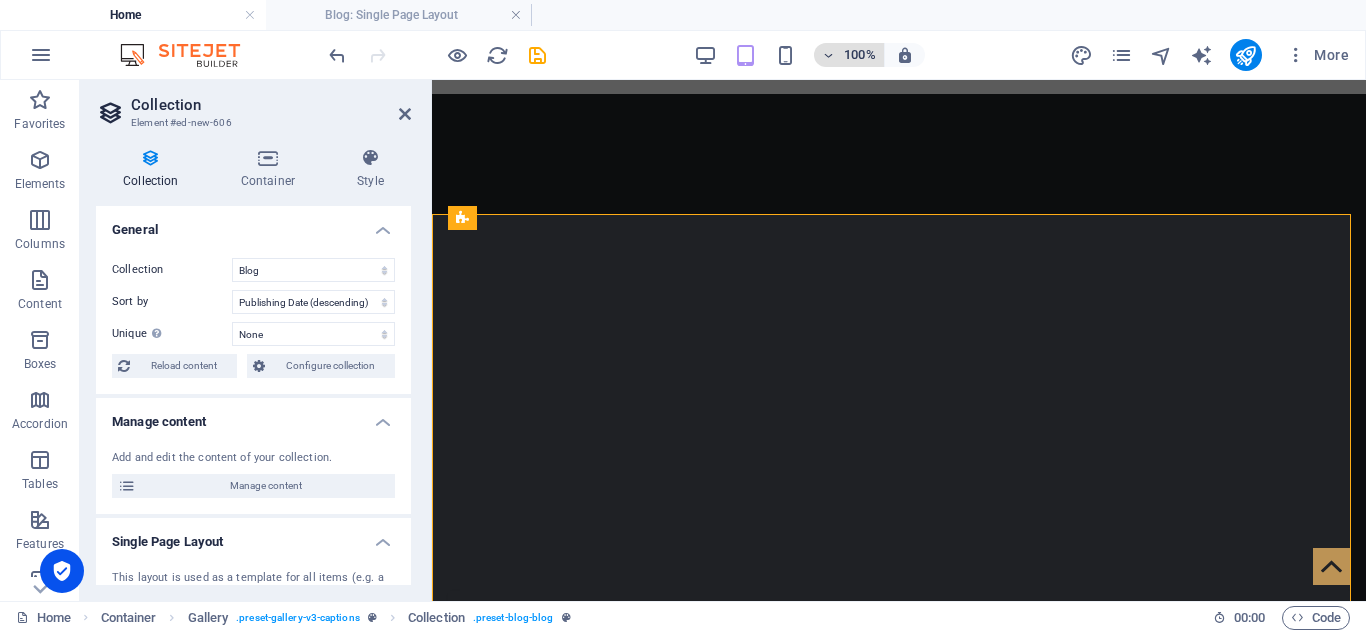 click at bounding box center [829, 55] 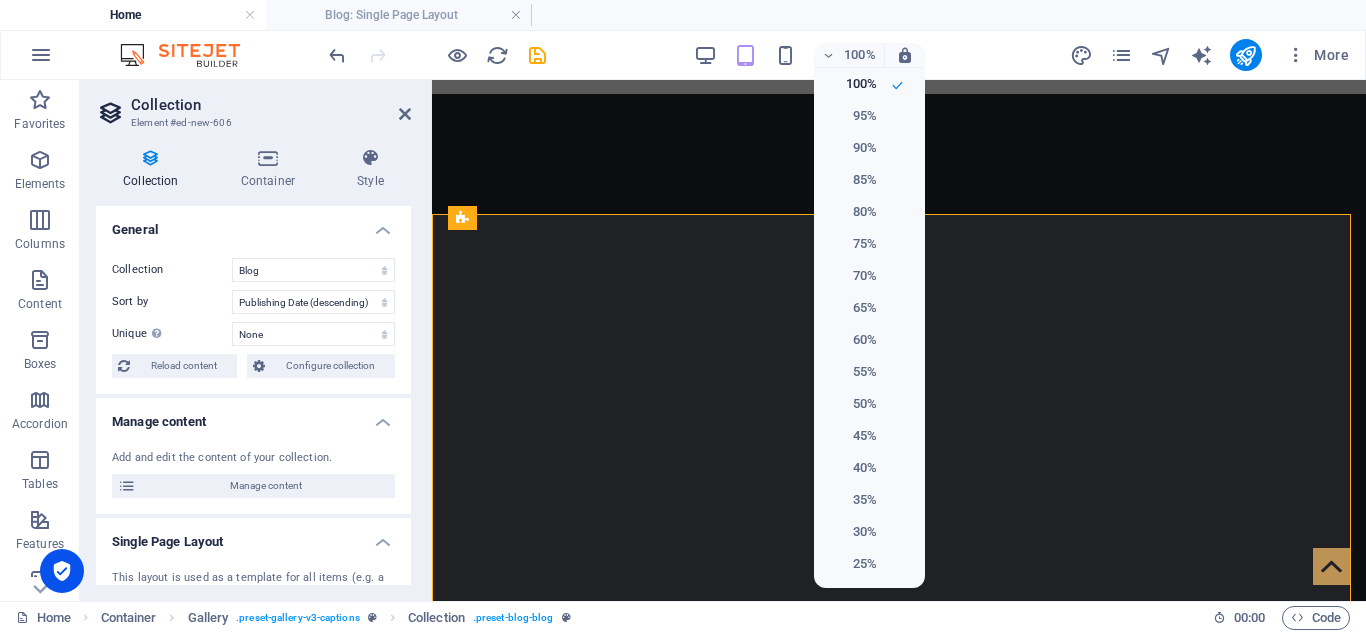 click at bounding box center [683, 316] 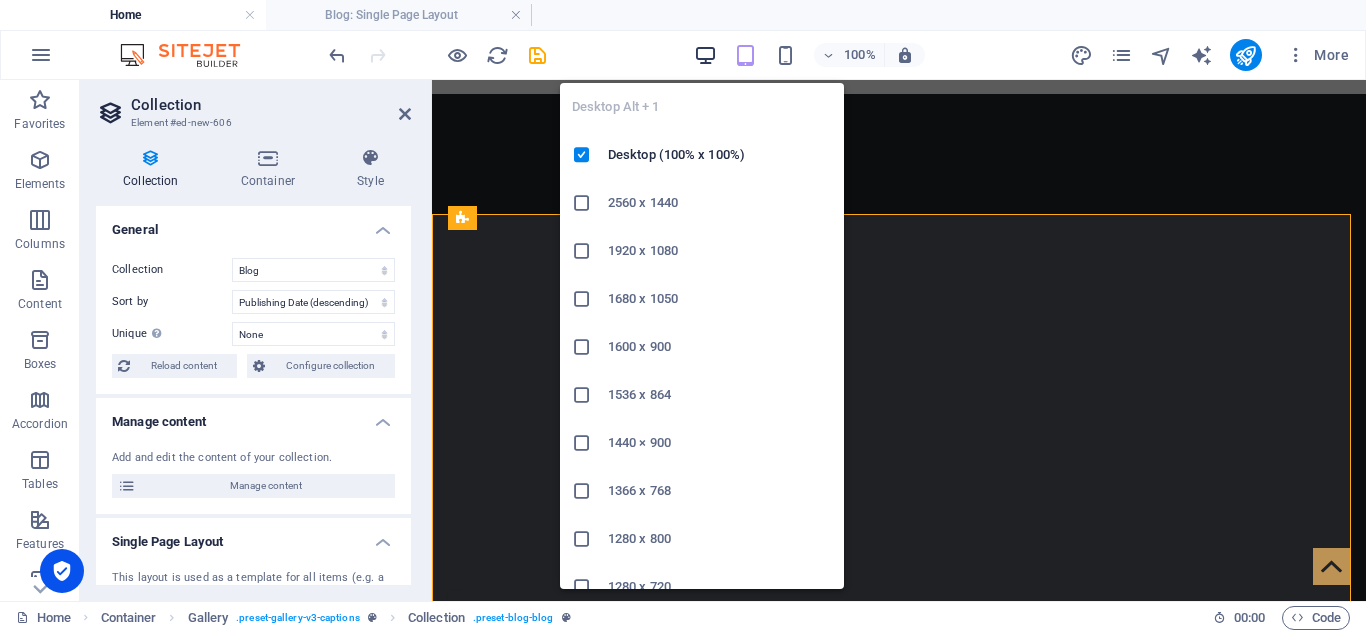 click at bounding box center [705, 55] 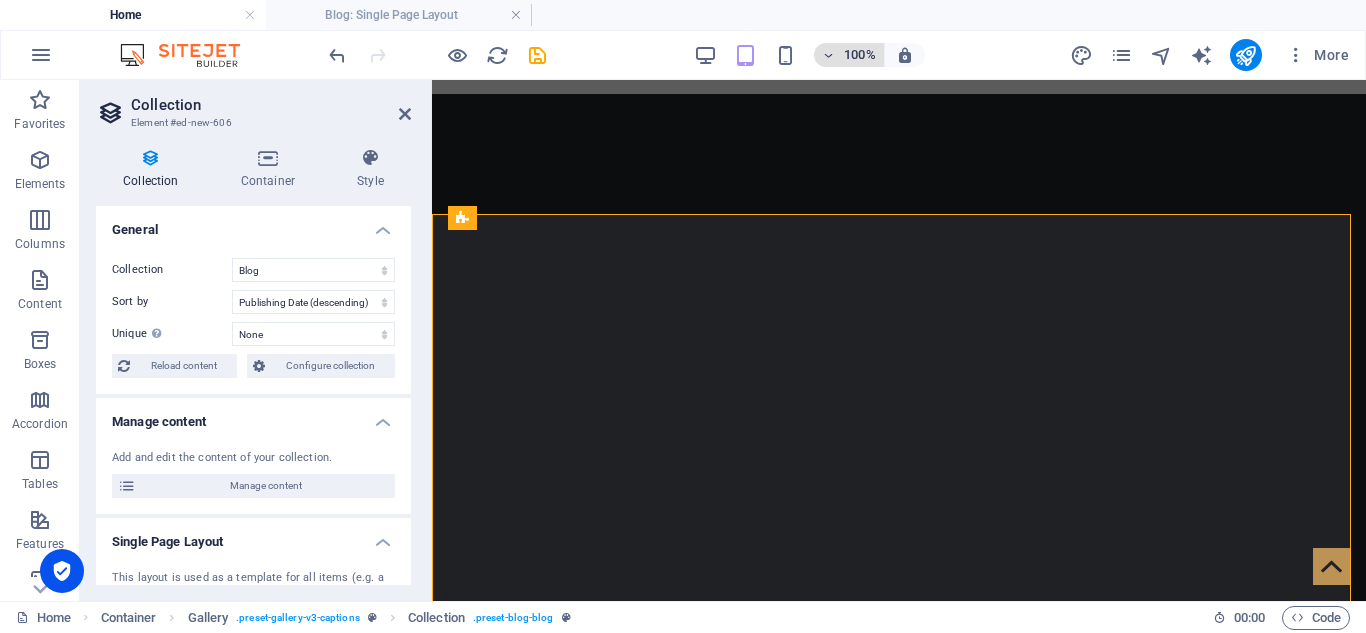 click on "100%" at bounding box center (860, 55) 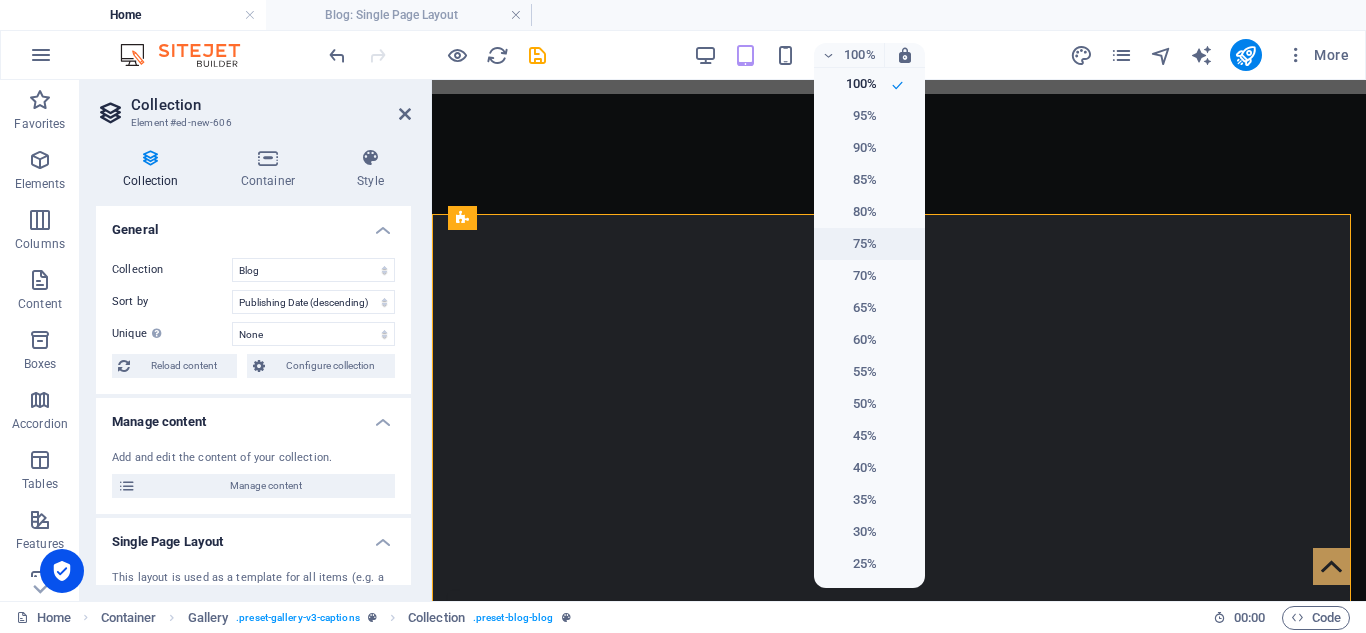 click on "75%" at bounding box center (851, 244) 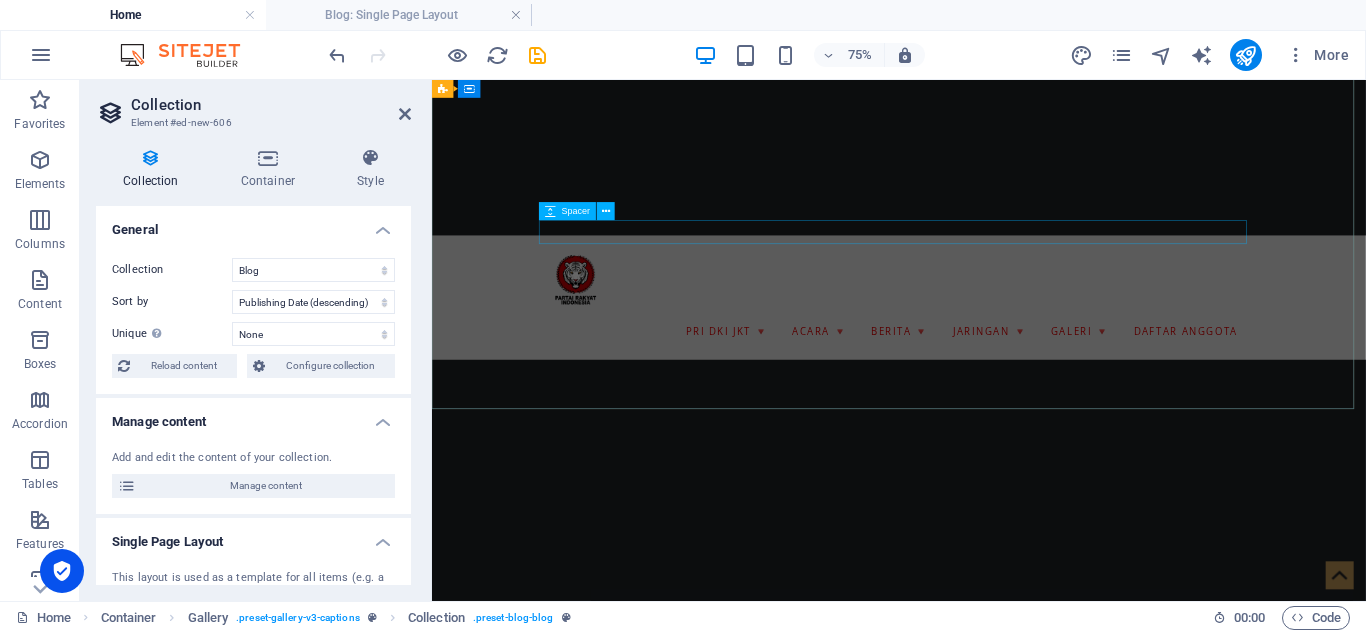 scroll, scrollTop: 500, scrollLeft: 0, axis: vertical 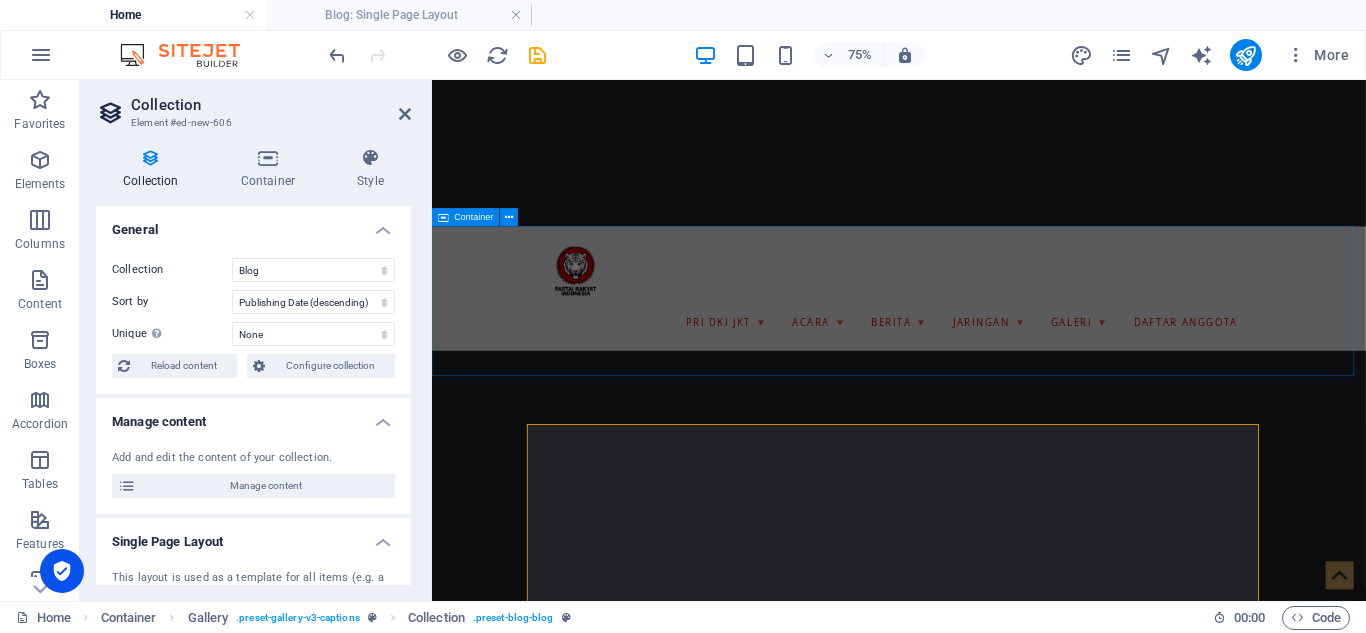 click on "PPID" at bounding box center [1054, 1541] 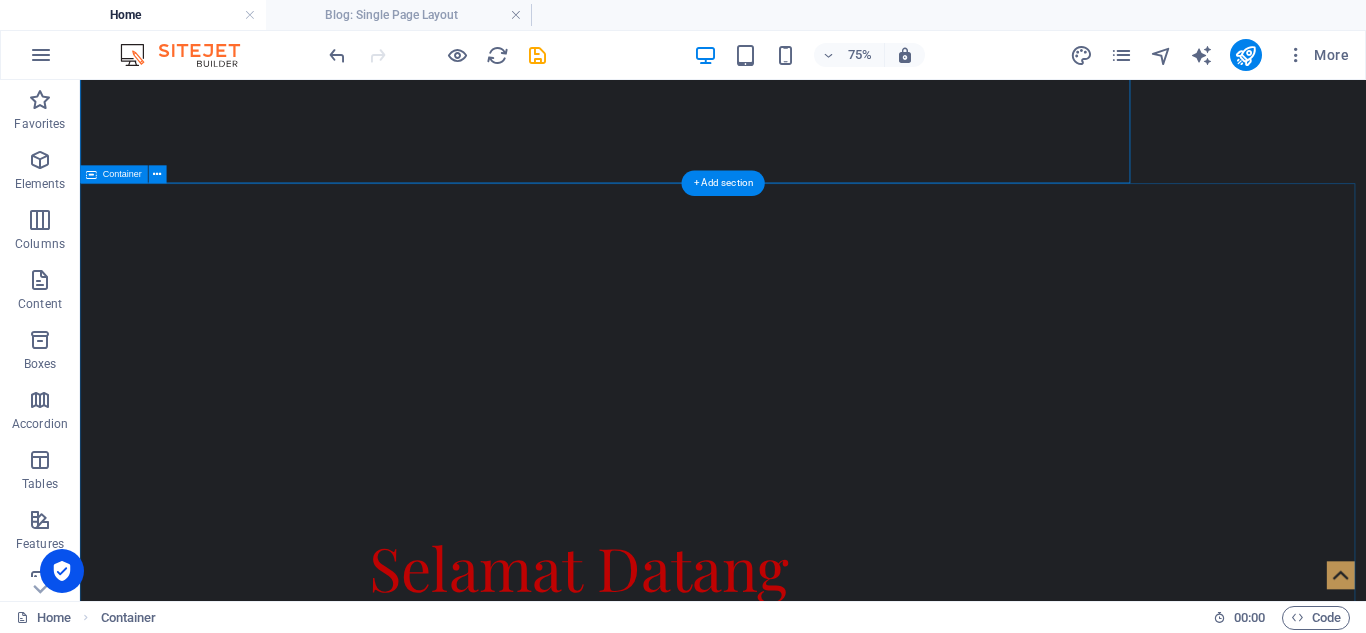 scroll, scrollTop: 1000, scrollLeft: 0, axis: vertical 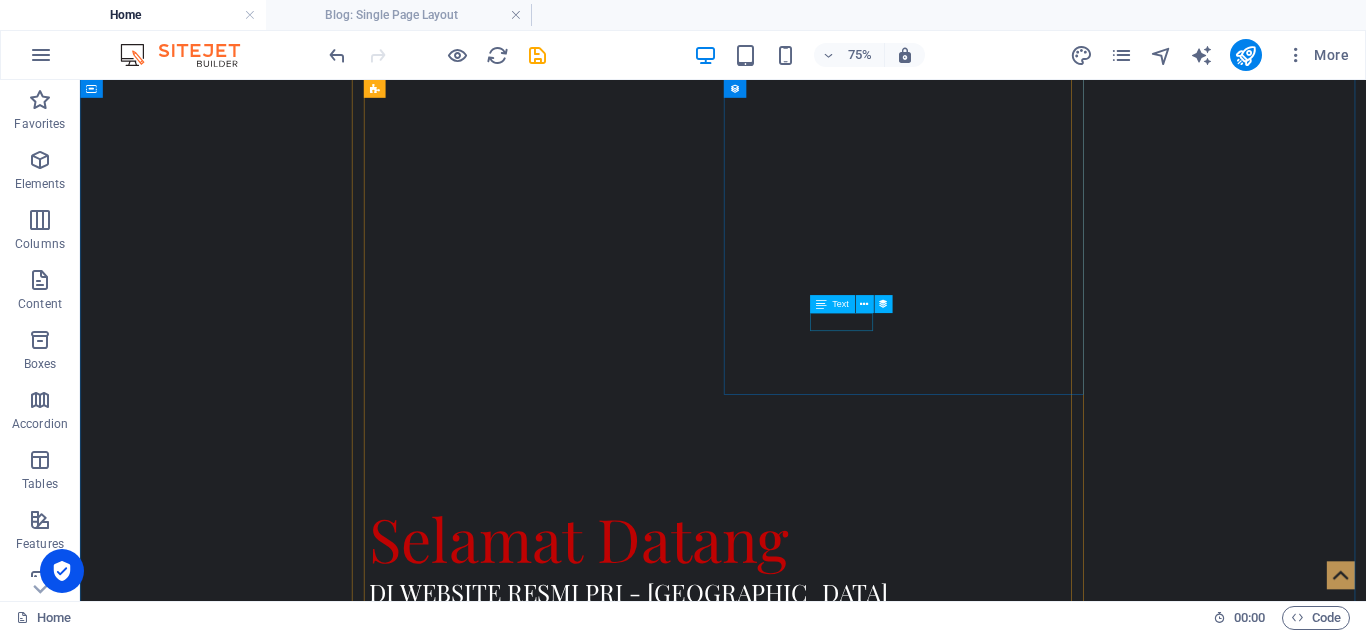 click on "[DATE]" at bounding box center [938, 2065] 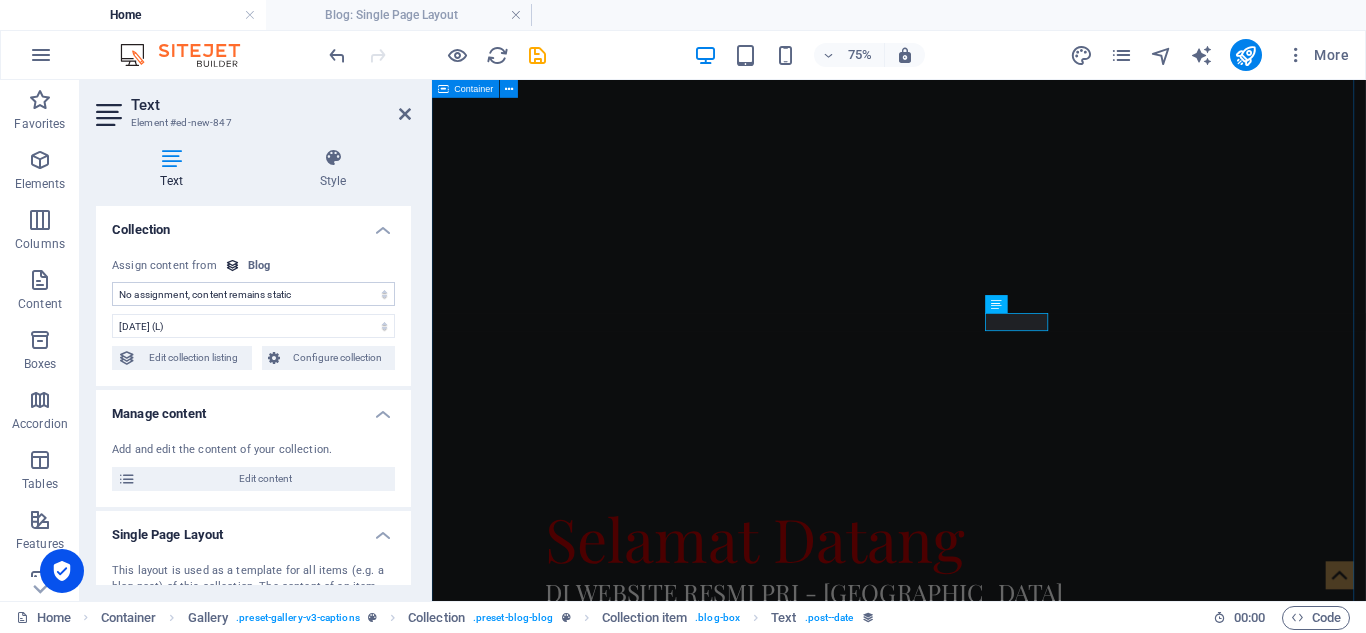 click on "Blog Post 6 Category 2 [DATE] Congue scelerisque ante urna porta? Porttitor litora massa nunc, bibendum cras. Iaculis integer hac risus posuere. [PERSON_NAME] habitant inceptos, suscipit mollis, class malesuada? Rutrum aptent. Blog Post 5 Category 2 [DATE] Quis placerat malesuada, potenti bibendum! [PERSON_NAME] posuere nam aenean, sem eget. Eget [PERSON_NAME] litora curae convallis rhoncus blandit? Elementum praesent nam eget. Blog Post 4 Category 1 [DATE] Blandit curabitur vitae cursus primis mi? Ullamcorper lacinia curabitur ac euismod aliquam? Vulputate nunc tincidunt nostra accumsan. Litora euismod fames torquent [PERSON_NAME] sagittis! Blog Post 3 Category 2 [DATE] Ultricies primis netus semper. Est [PERSON_NAME] tristique, mauris felis eros ut! Viverra augue imperdiet iaculis nunc integer. Tristique suscipit lobortis dui accumsan. Ante urna lorem sociosqu. Morbi pretium hac vestibulum faucibus. Phasellus faucibus arcu, tempor! Blog Post 2 Category 2 [DATE] Blog Post 1 Category 2 [DATE]  Previous Next" at bounding box center (1054, 2654) 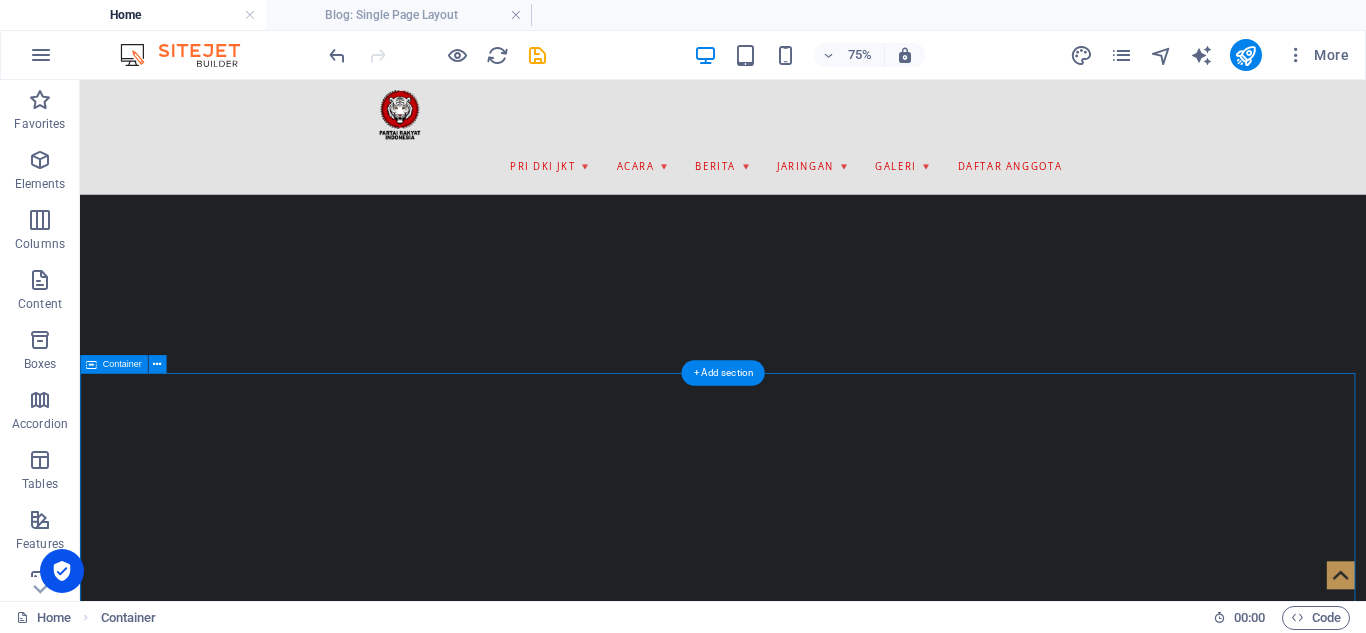 scroll, scrollTop: 900, scrollLeft: 0, axis: vertical 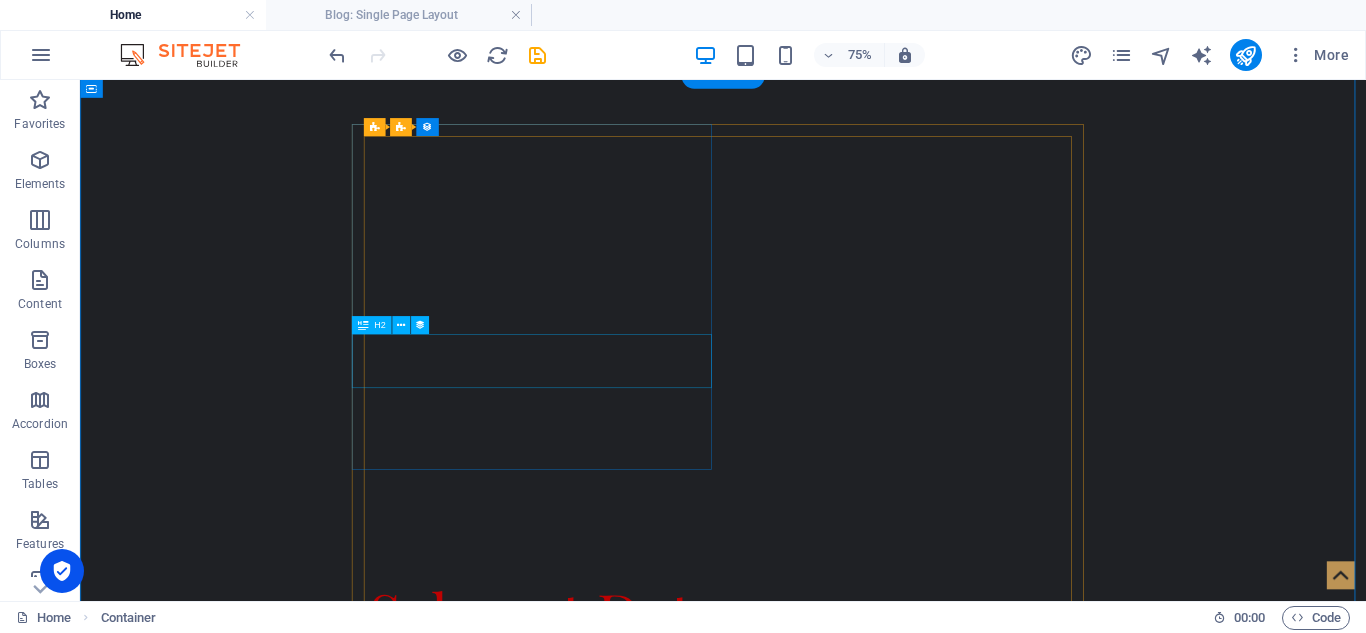 click on "Blog Post 6" at bounding box center [938, 1621] 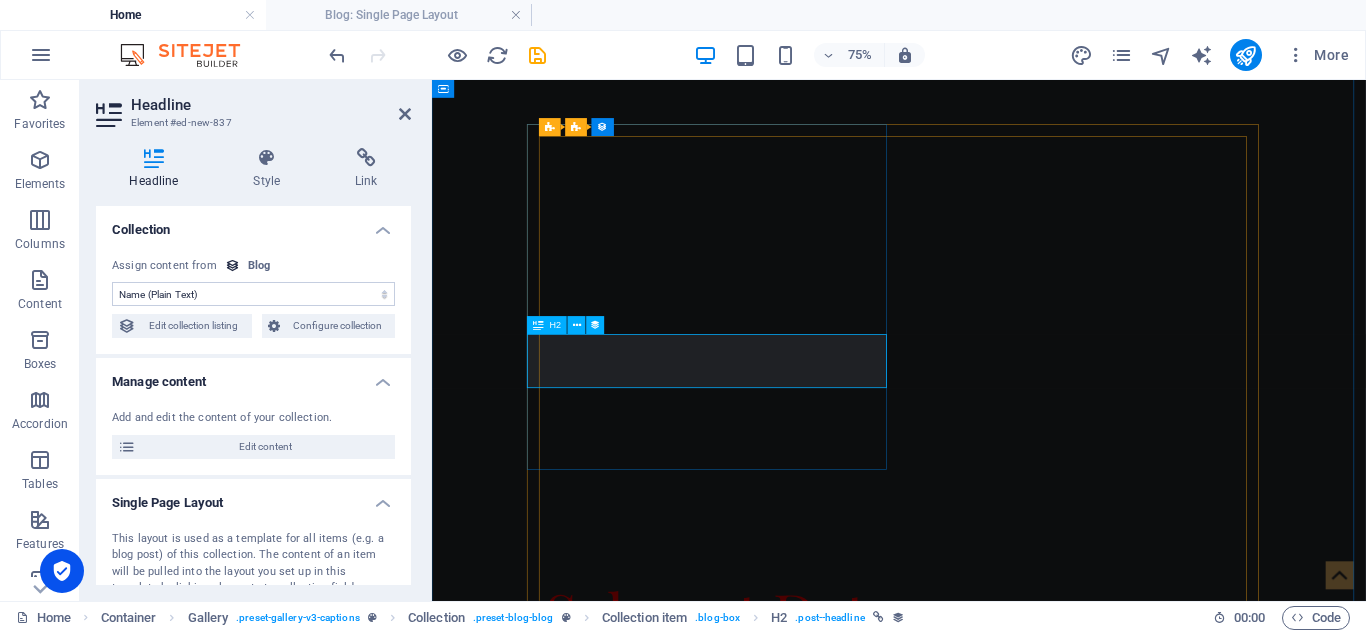 click on "Blog Post 6" at bounding box center [1055, 1621] 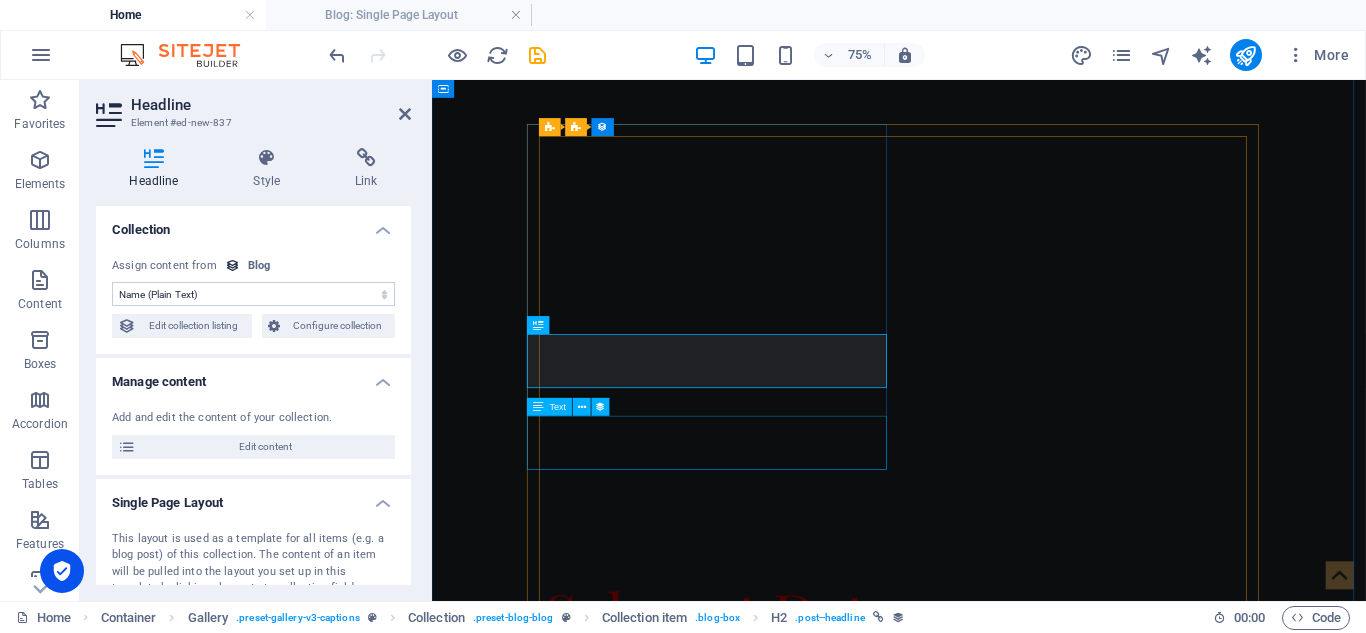 click on "Congue scelerisque ante urna porta? Porttitor litora massa nunc, bibendum cras. Iaculis integer hac risus posuere. [PERSON_NAME] habitant inceptos, suscipit mollis, class malesuada? Rutrum aptent." at bounding box center [1055, 1742] 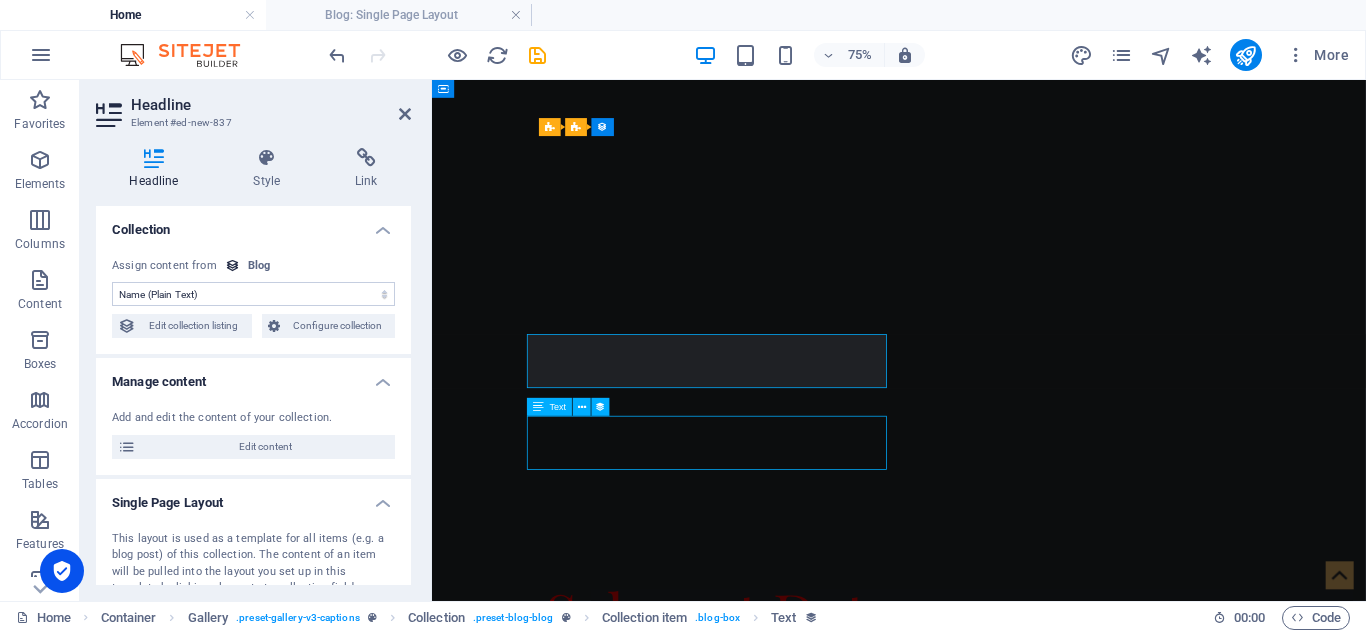 click on "Congue scelerisque ante urna porta? Porttitor litora massa nunc, bibendum cras. Iaculis integer hac risus posuere. [PERSON_NAME] habitant inceptos, suscipit mollis, class malesuada? Rutrum aptent." at bounding box center [1055, 1742] 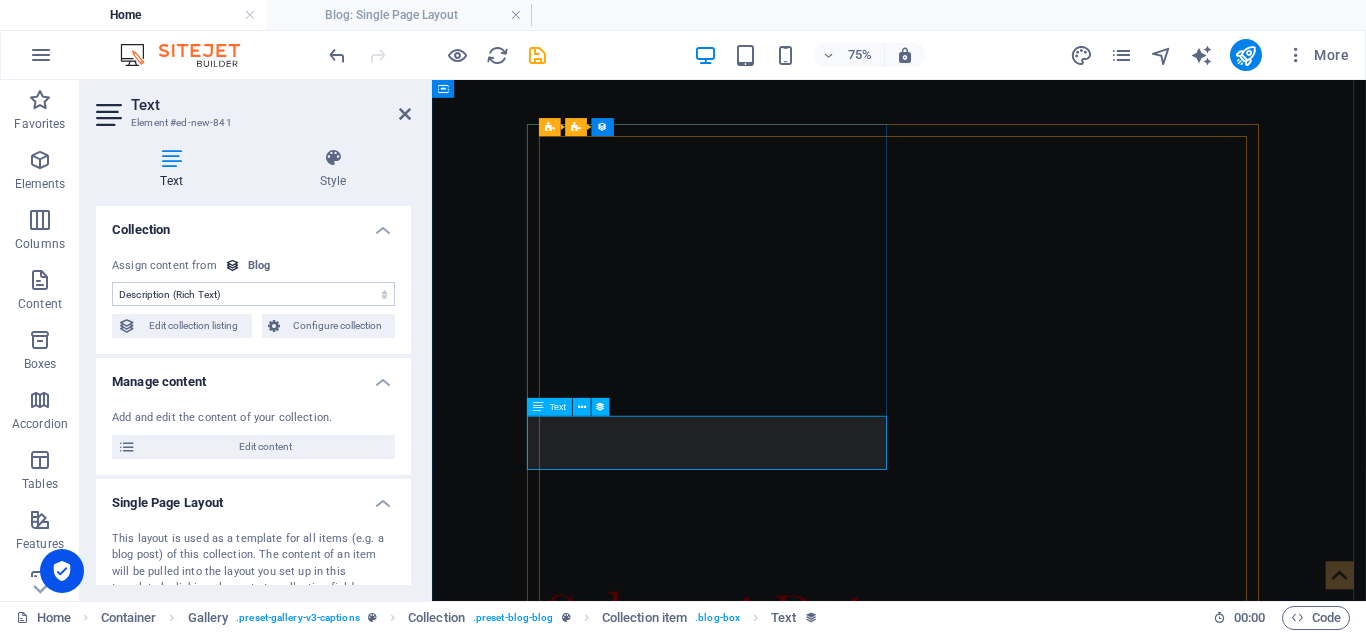 click on "Congue scelerisque ante urna porta? Porttitor litora massa nunc, bibendum cras. Iaculis integer hac risus posuere. [PERSON_NAME] habitant inceptos, suscipit mollis, class malesuada? Rutrum aptent." at bounding box center (1055, 1742) 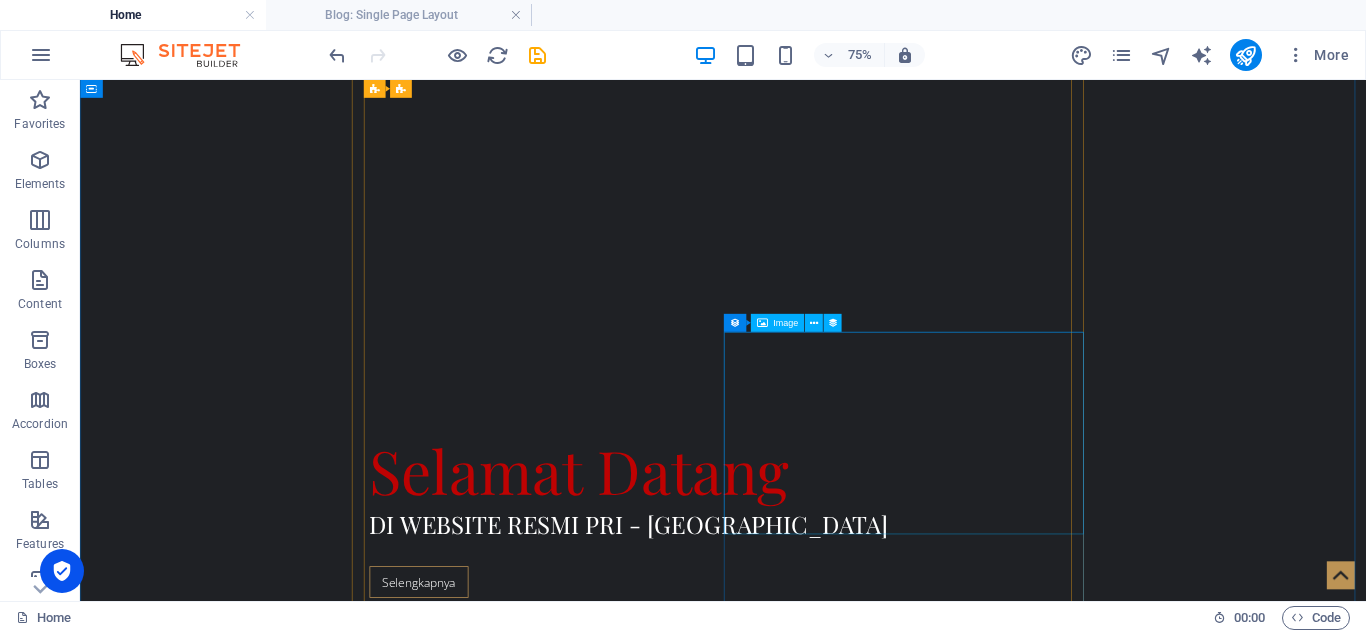 scroll, scrollTop: 1100, scrollLeft: 0, axis: vertical 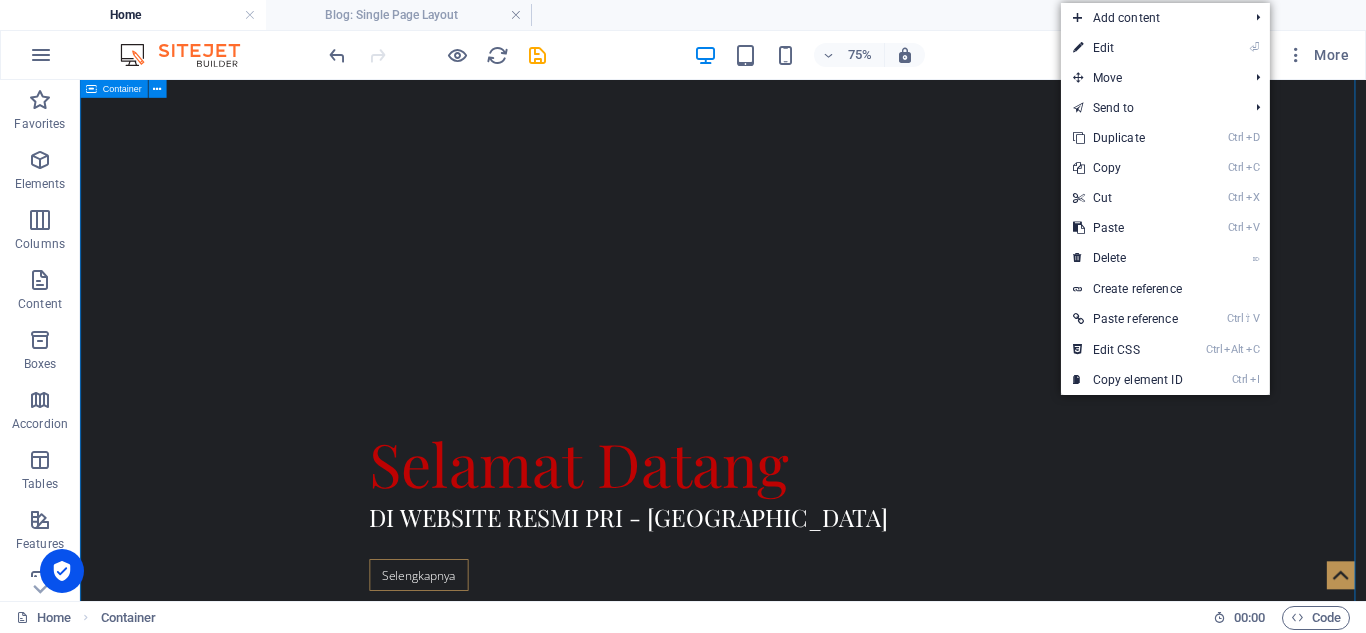 click on "Blog Post 6 Category 2 [DATE] Congue scelerisque ante urna porta? Porttitor litora massa nunc, bibendum cras. Iaculis integer hac risus posuere. [PERSON_NAME] habitant inceptos, suscipit mollis, class malesuada? Rutrum aptent. Blog Post 5 Category 2 [DATE] Quis placerat malesuada, potenti bibendum! [PERSON_NAME] posuere nam aenean, sem eget. Eget [PERSON_NAME] litora curae convallis rhoncus blandit? Elementum praesent nam eget. Blog Post 4 Category 1 [DATE] Blandit curabitur vitae cursus primis mi? Ullamcorper lacinia curabitur ac euismod aliquam? Vulputate nunc tincidunt nostra accumsan. Litora euismod fames torquent [PERSON_NAME] sagittis! Blog Post 3 Category 2 [DATE] Ultricies primis netus semper. Est [PERSON_NAME] tristique, mauris felis eros ut! Viverra augue imperdiet iaculis nunc integer. Tristique suscipit lobortis dui accumsan. Ante urna lorem sociosqu. Morbi pretium hac vestibulum faucibus. Phasellus faucibus arcu, tempor! Blog Post 2 Category 2 [DATE] Blog Post 1 Category 2 [DATE]  Previous Next" at bounding box center [937, 2554] 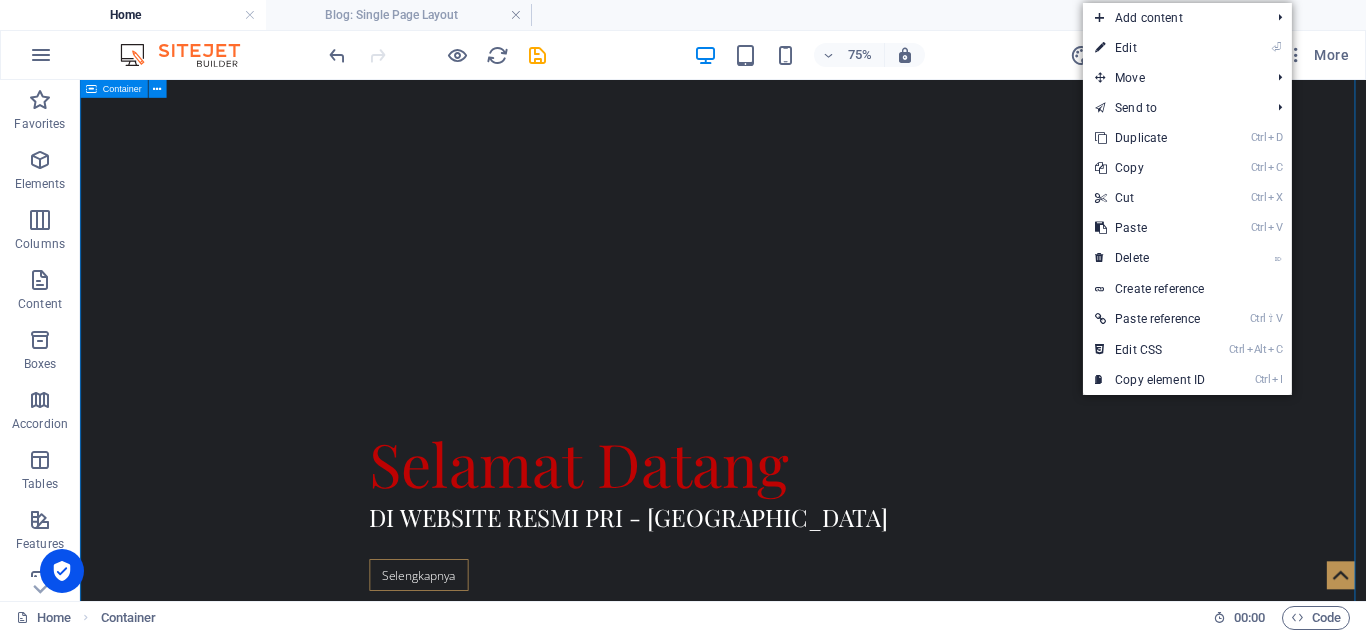 click on "Blog Post 6 Category 2 [DATE] Congue scelerisque ante urna porta? Porttitor litora massa nunc, bibendum cras. Iaculis integer hac risus posuere. [PERSON_NAME] habitant inceptos, suscipit mollis, class malesuada? Rutrum aptent. Blog Post 5 Category 2 [DATE] Quis placerat malesuada, potenti bibendum! [PERSON_NAME] posuere nam aenean, sem eget. Eget [PERSON_NAME] litora curae convallis rhoncus blandit? Elementum praesent nam eget. Blog Post 4 Category 1 [DATE] Blandit curabitur vitae cursus primis mi? Ullamcorper lacinia curabitur ac euismod aliquam? Vulputate nunc tincidunt nostra accumsan. Litora euismod fames torquent [PERSON_NAME] sagittis! Blog Post 3 Category 2 [DATE] Ultricies primis netus semper. Est [PERSON_NAME] tristique, mauris felis eros ut! Viverra augue imperdiet iaculis nunc integer. Tristique suscipit lobortis dui accumsan. Ante urna lorem sociosqu. Morbi pretium hac vestibulum faucibus. Phasellus faucibus arcu, tempor! Blog Post 2 Category 2 [DATE] Blog Post 1 Category 2 [DATE]  Previous Next" at bounding box center (937, 2554) 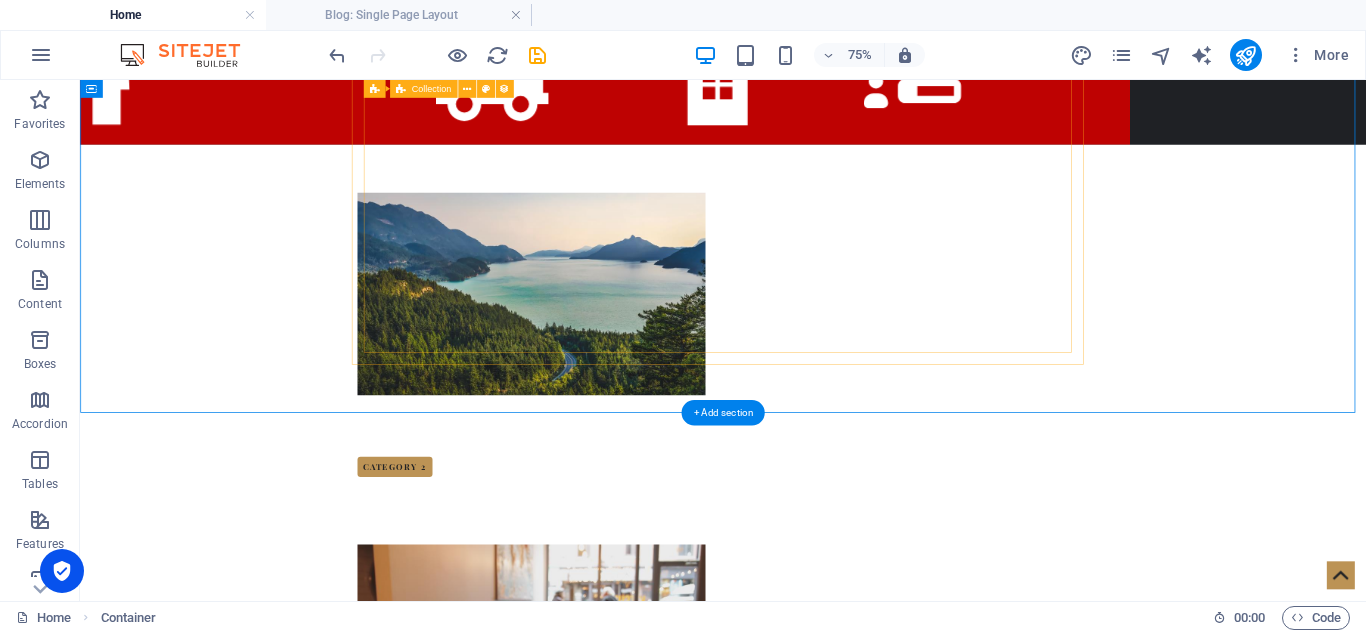 scroll, scrollTop: 1800, scrollLeft: 0, axis: vertical 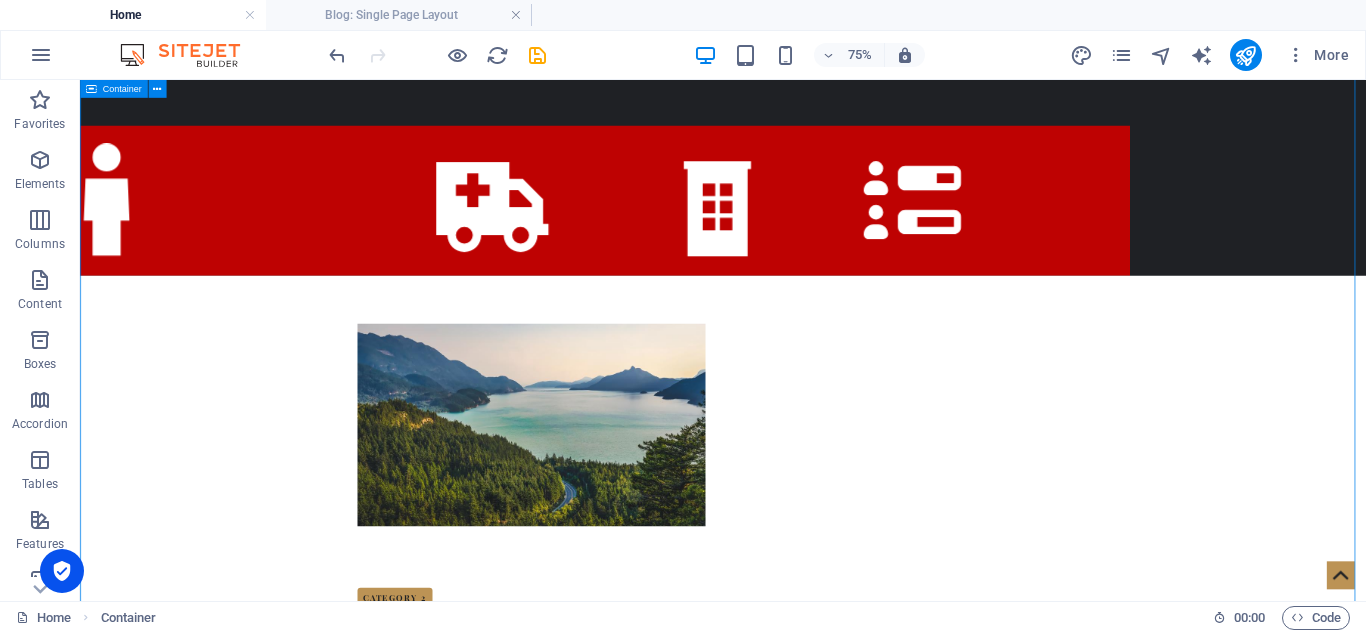 click on "Blog Post 6 Category 2 [DATE] Congue scelerisque ante urna porta? Porttitor litora massa nunc, bibendum cras. Iaculis integer hac risus posuere. [PERSON_NAME] habitant inceptos, suscipit mollis, class malesuada? Rutrum aptent. Blog Post 5 Category 2 [DATE] Quis placerat malesuada, potenti bibendum! [PERSON_NAME] posuere nam aenean, sem eget. Eget [PERSON_NAME] litora curae convallis rhoncus blandit? Elementum praesent nam eget. Blog Post 4 Category 1 [DATE] Blandit curabitur vitae cursus primis mi? Ullamcorper lacinia curabitur ac euismod aliquam? Vulputate nunc tincidunt nostra accumsan. Litora euismod fames torquent [PERSON_NAME] sagittis! Blog Post 3 Category 2 [DATE] Ultricies primis netus semper. Est [PERSON_NAME] tristique, mauris felis eros ut! Viverra augue imperdiet iaculis nunc integer. Tristique suscipit lobortis dui accumsan. Ante urna lorem sociosqu. Morbi pretium hac vestibulum faucibus. Phasellus faucibus arcu, tempor! Blog Post 2 Category 2 [DATE] Blog Post 1 Category 2 [DATE]  Previous Next" at bounding box center [937, 1854] 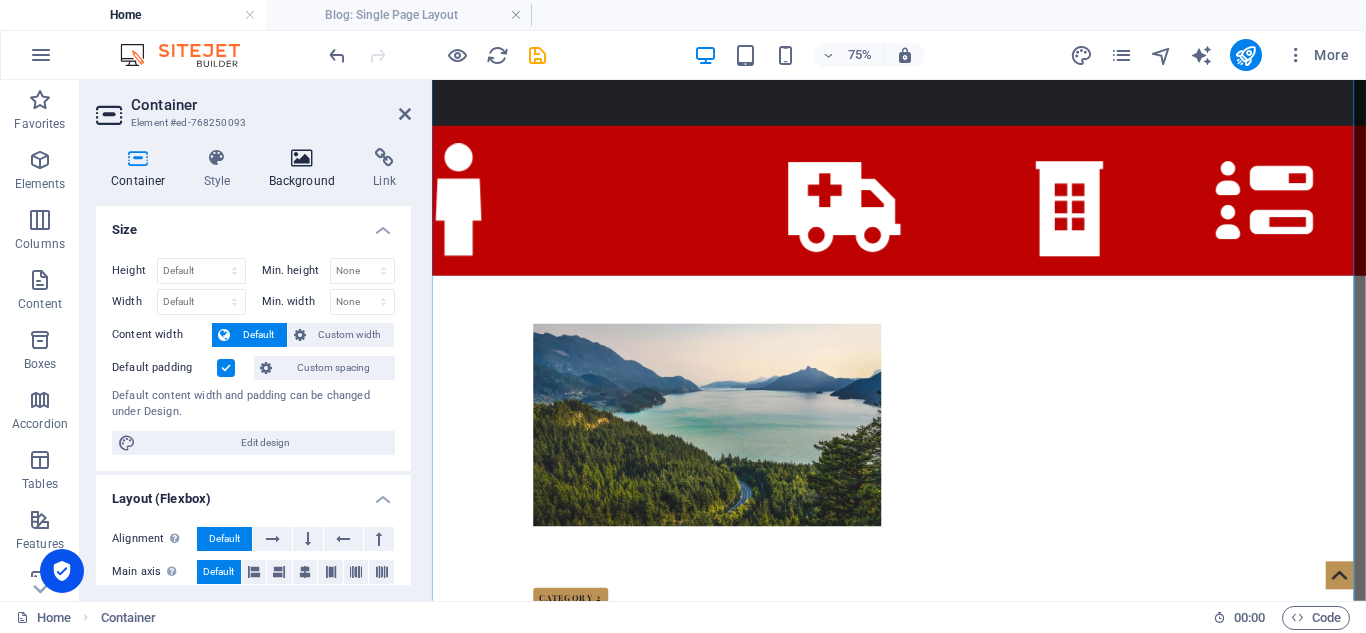 click on "Background" at bounding box center (306, 169) 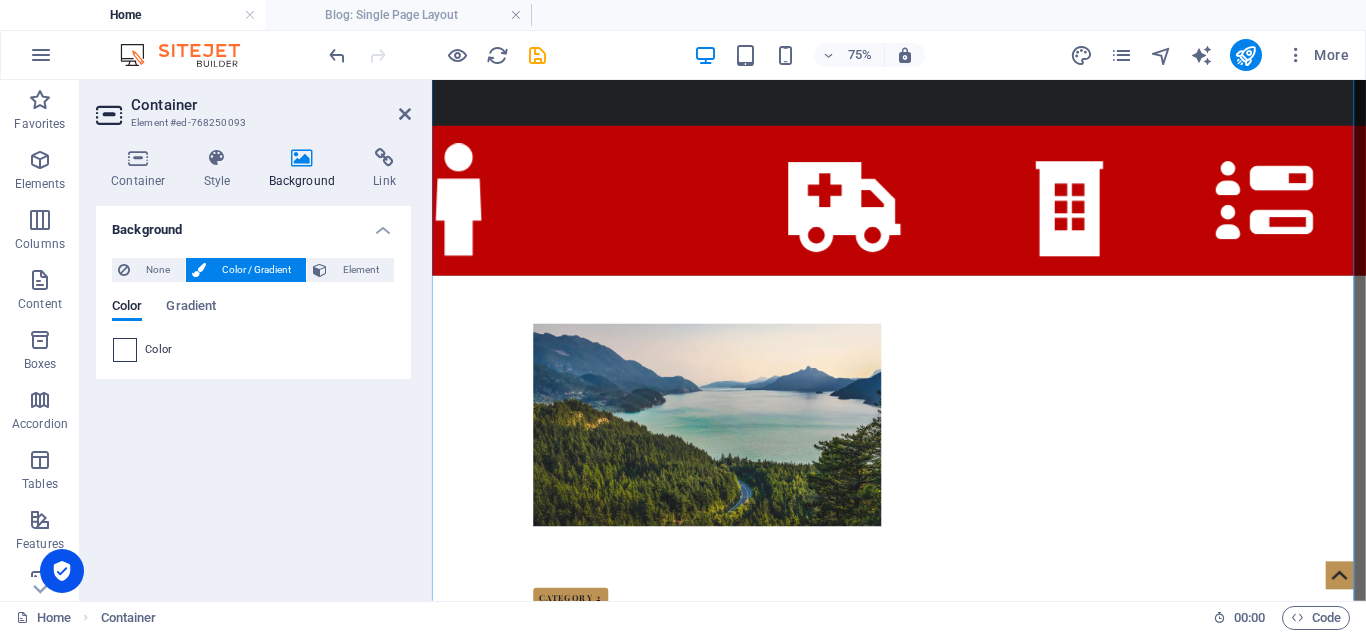 click at bounding box center [125, 350] 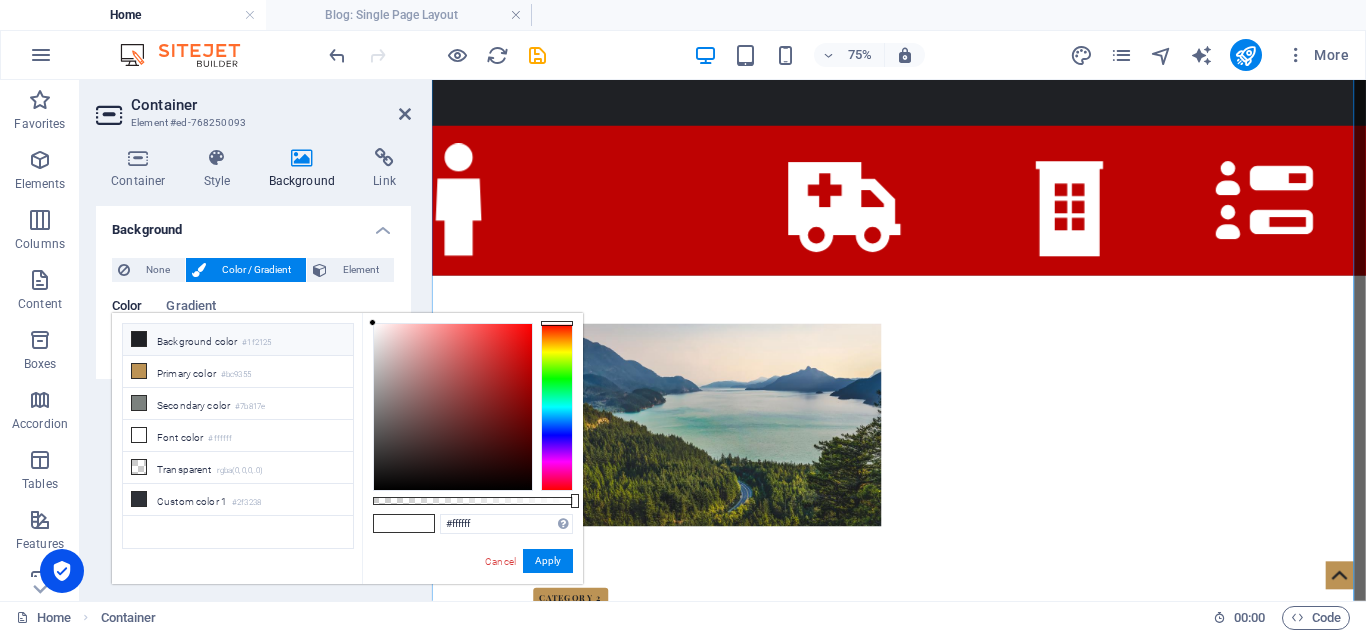 click on "Background color
#1f2125" at bounding box center [238, 340] 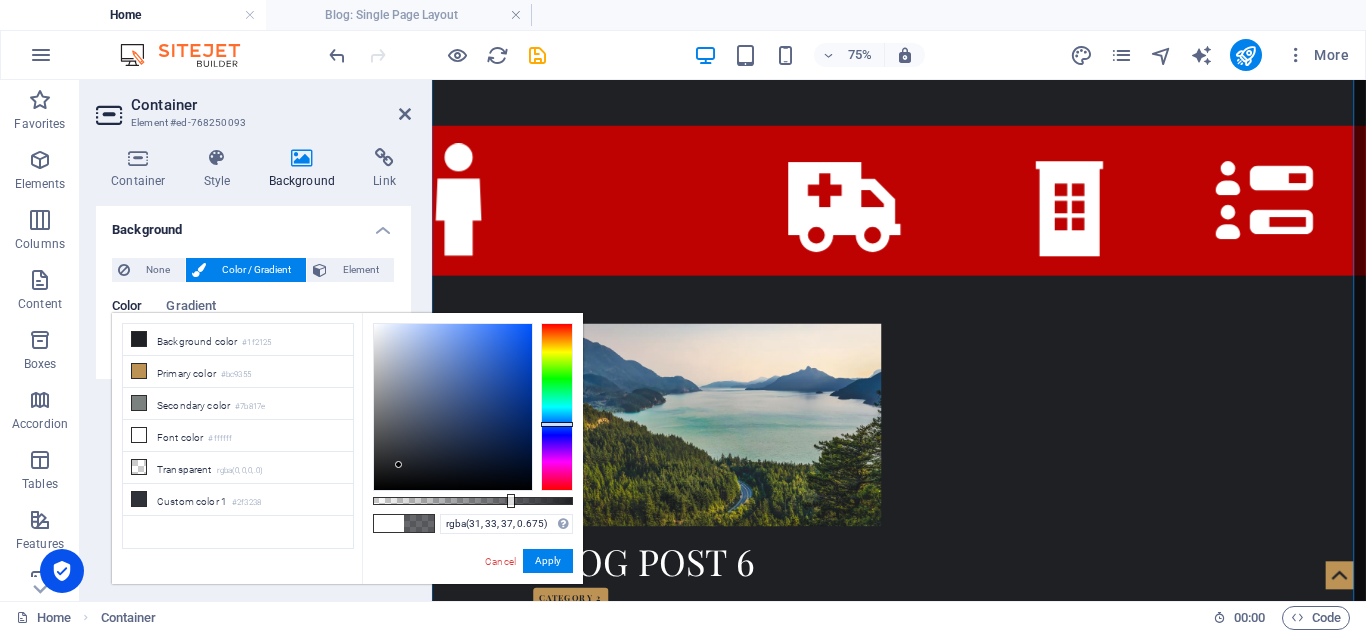 drag, startPoint x: 565, startPoint y: 503, endPoint x: 508, endPoint y: 490, distance: 58.463665 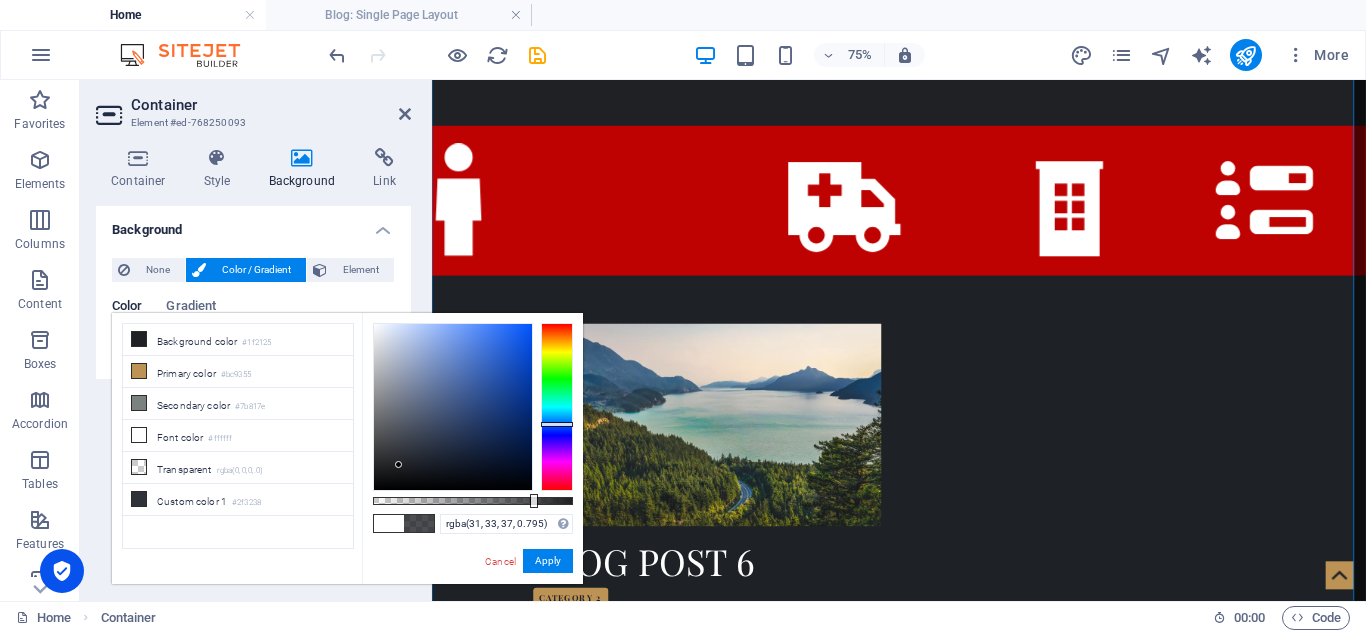 type on "rgba(31, 33, 37, 0.8)" 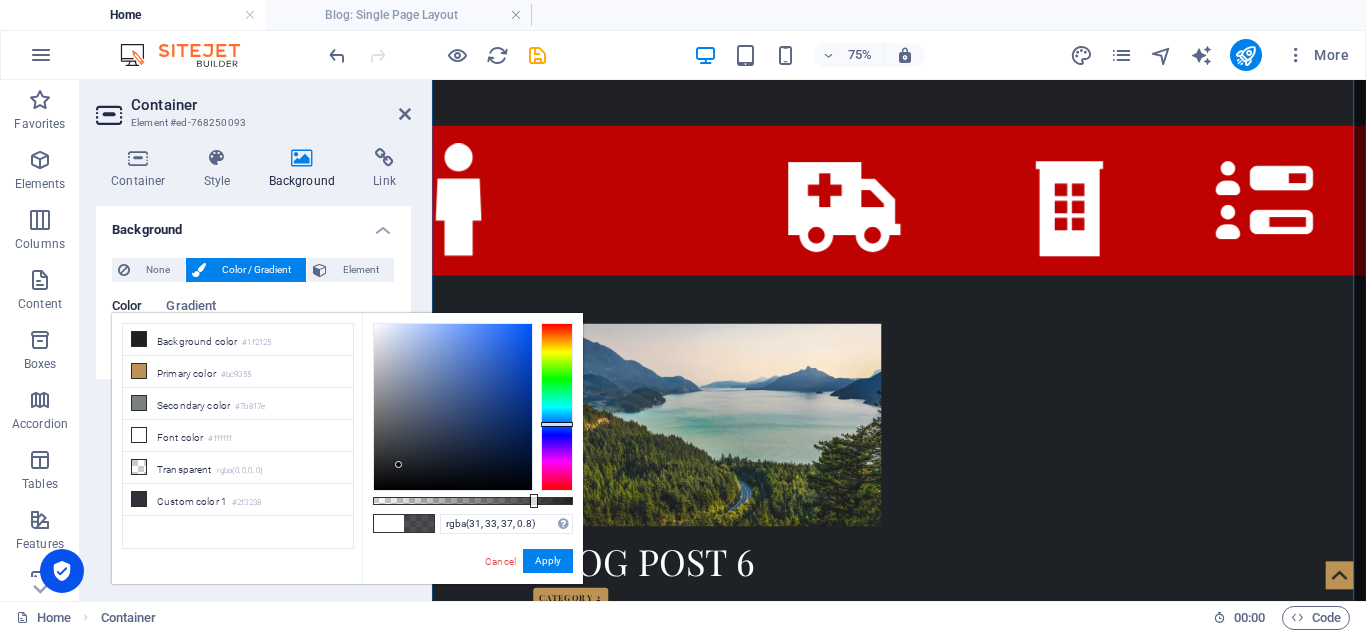 drag, startPoint x: 513, startPoint y: 497, endPoint x: 533, endPoint y: 503, distance: 20.880613 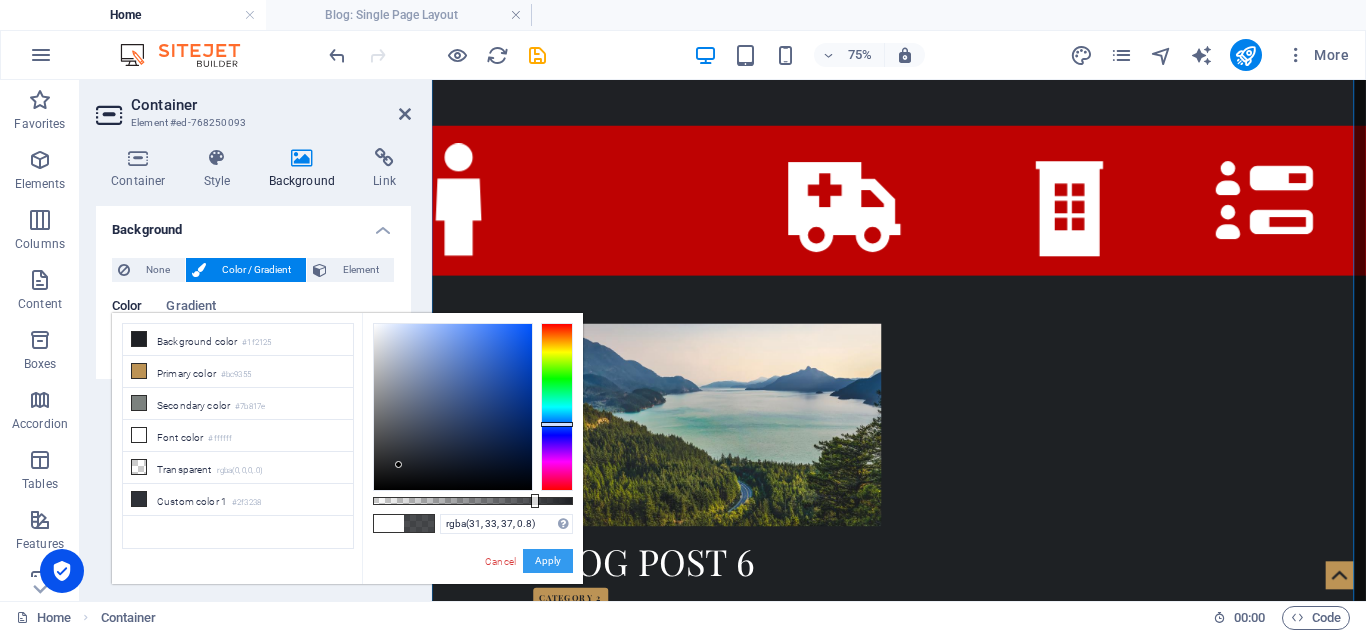 click on "Apply" at bounding box center [548, 561] 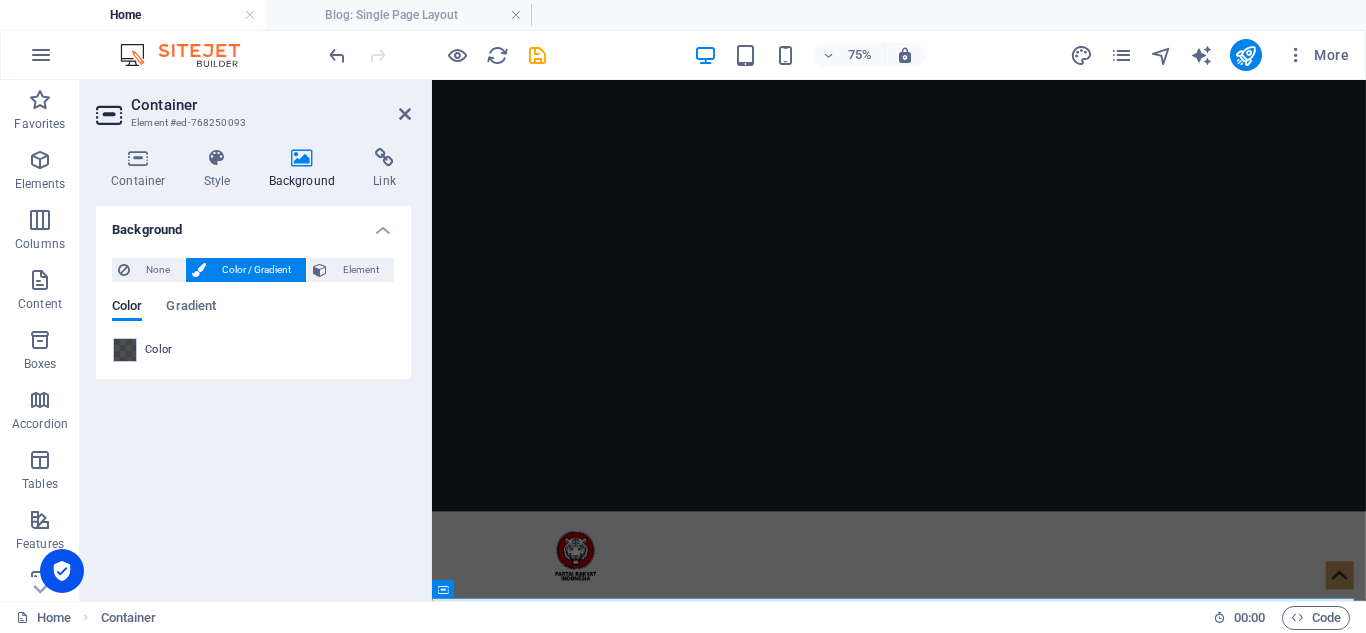scroll, scrollTop: 100, scrollLeft: 0, axis: vertical 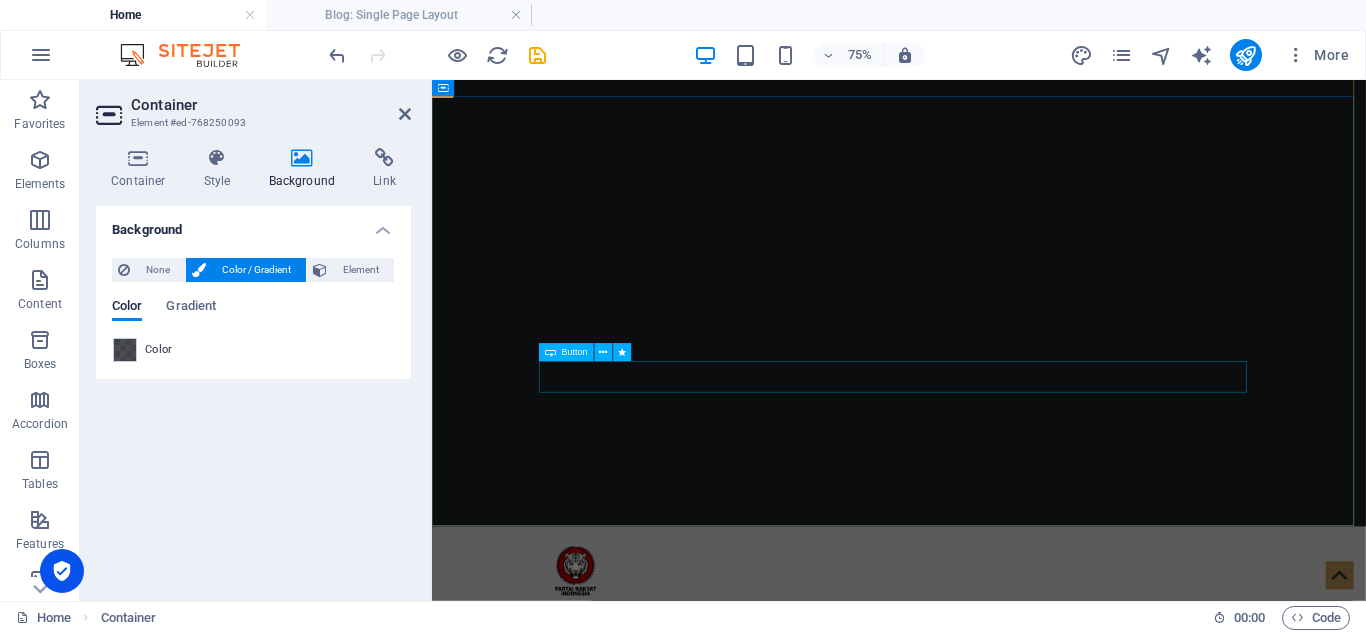 click on "Selengkapnya" at bounding box center [1055, 1740] 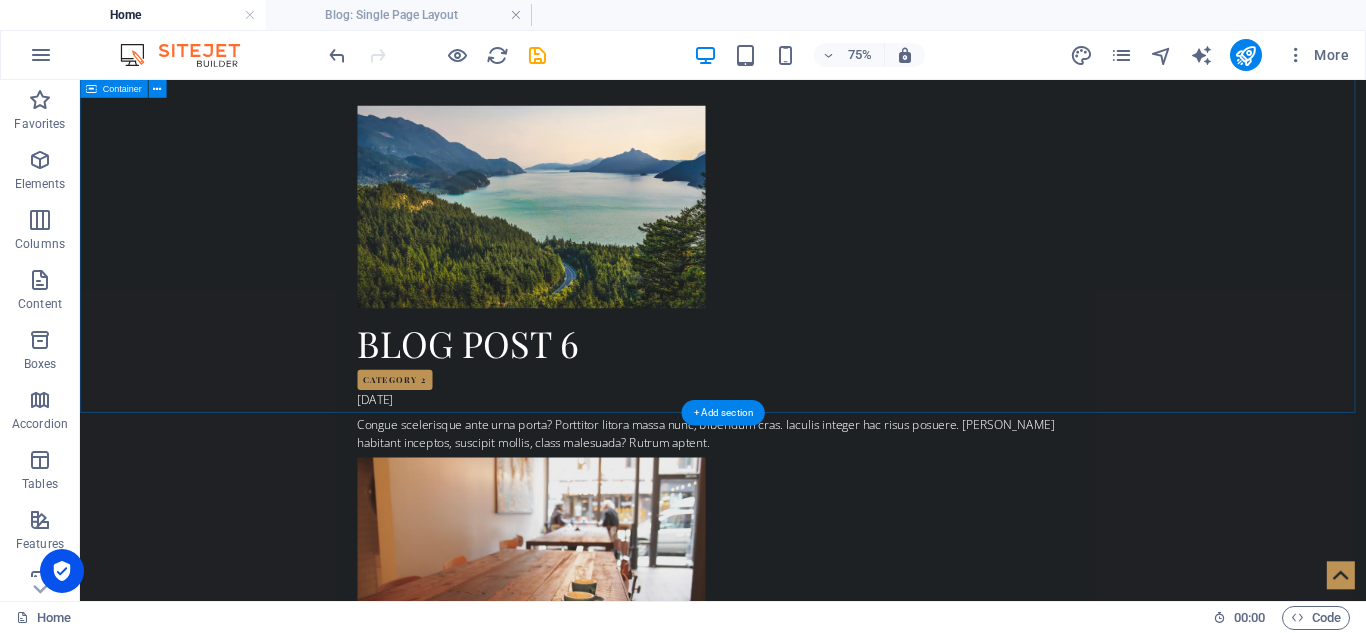 scroll, scrollTop: 2100, scrollLeft: 0, axis: vertical 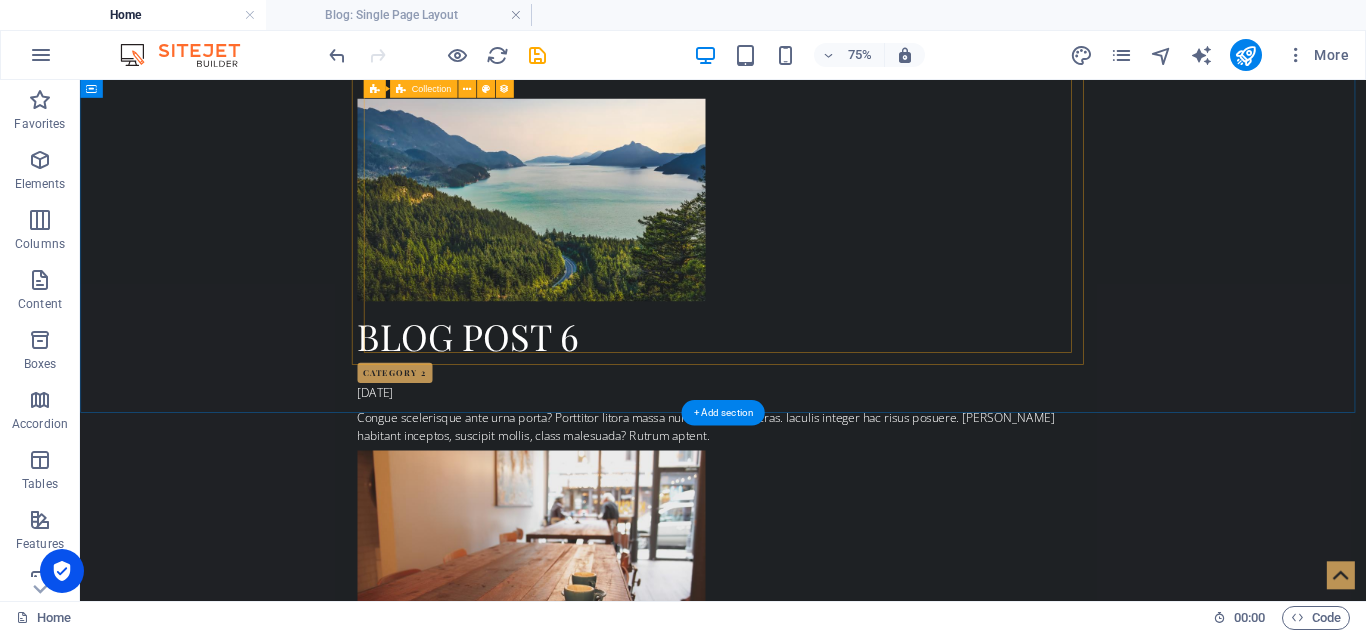 click on "Blog Post 6 Category 2 [DATE] Congue scelerisque ante urna porta? Porttitor litora massa nunc, bibendum cras. Iaculis integer hac risus posuere. [PERSON_NAME] habitant inceptos, suscipit mollis, class malesuada? Rutrum aptent. Blog Post 5 Category 2 [DATE] Quis placerat malesuada, potenti bibendum! [PERSON_NAME] posuere nam aenean, sem eget. Eget [PERSON_NAME] litora curae convallis rhoncus blandit? Elementum praesent nam eget. Blog Post 4 Category 1 [DATE] Blandit curabitur vitae cursus primis mi? Ullamcorper lacinia curabitur ac euismod aliquam? Vulputate nunc tincidunt nostra accumsan. Litora euismod fames torquent [PERSON_NAME] sagittis! Blog Post 3 Category 2 [DATE] Ultricies primis netus semper. Est [PERSON_NAME] tristique, mauris felis eros ut! Viverra augue imperdiet iaculis nunc integer. Tristique suscipit lobortis dui accumsan. Ante urna lorem sociosqu. Morbi pretium hac vestibulum faucibus. Phasellus faucibus arcu, tempor! Blog Post 2 Category 2 [DATE] Blog Post 1 Category 2 [DATE]  Previous Next" at bounding box center [938, 1554] 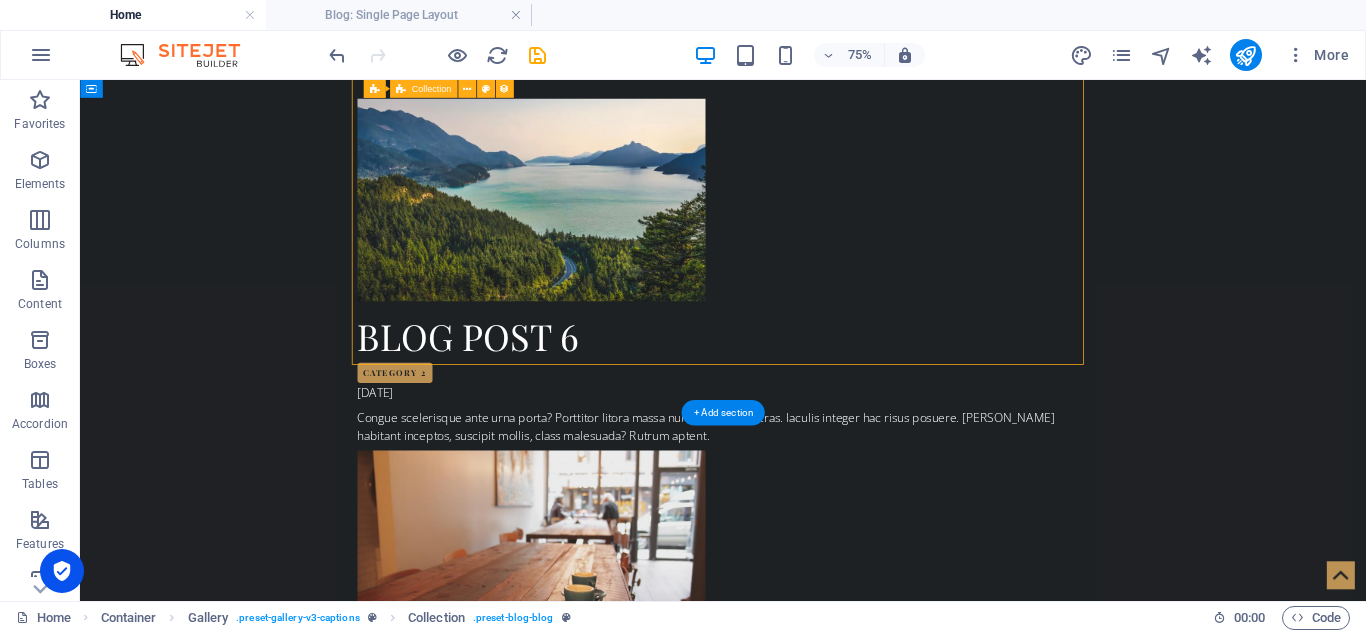 click on "Blog Post 6 Category 2 [DATE] Congue scelerisque ante urna porta? Porttitor litora massa nunc, bibendum cras. Iaculis integer hac risus posuere. [PERSON_NAME] habitant inceptos, suscipit mollis, class malesuada? Rutrum aptent. Blog Post 5 Category 2 [DATE] Quis placerat malesuada, potenti bibendum! [PERSON_NAME] posuere nam aenean, sem eget. Eget [PERSON_NAME] litora curae convallis rhoncus blandit? Elementum praesent nam eget. Blog Post 4 Category 1 [DATE] Blandit curabitur vitae cursus primis mi? Ullamcorper lacinia curabitur ac euismod aliquam? Vulputate nunc tincidunt nostra accumsan. Litora euismod fames torquent [PERSON_NAME] sagittis! Blog Post 3 Category 2 [DATE] Ultricies primis netus semper. Est [PERSON_NAME] tristique, mauris felis eros ut! Viverra augue imperdiet iaculis nunc integer. Tristique suscipit lobortis dui accumsan. Ante urna lorem sociosqu. Morbi pretium hac vestibulum faucibus. Phasellus faucibus arcu, tempor! Blog Post 2 Category 2 [DATE] Blog Post 1 Category 2 [DATE]  Previous Next" at bounding box center [938, 1554] 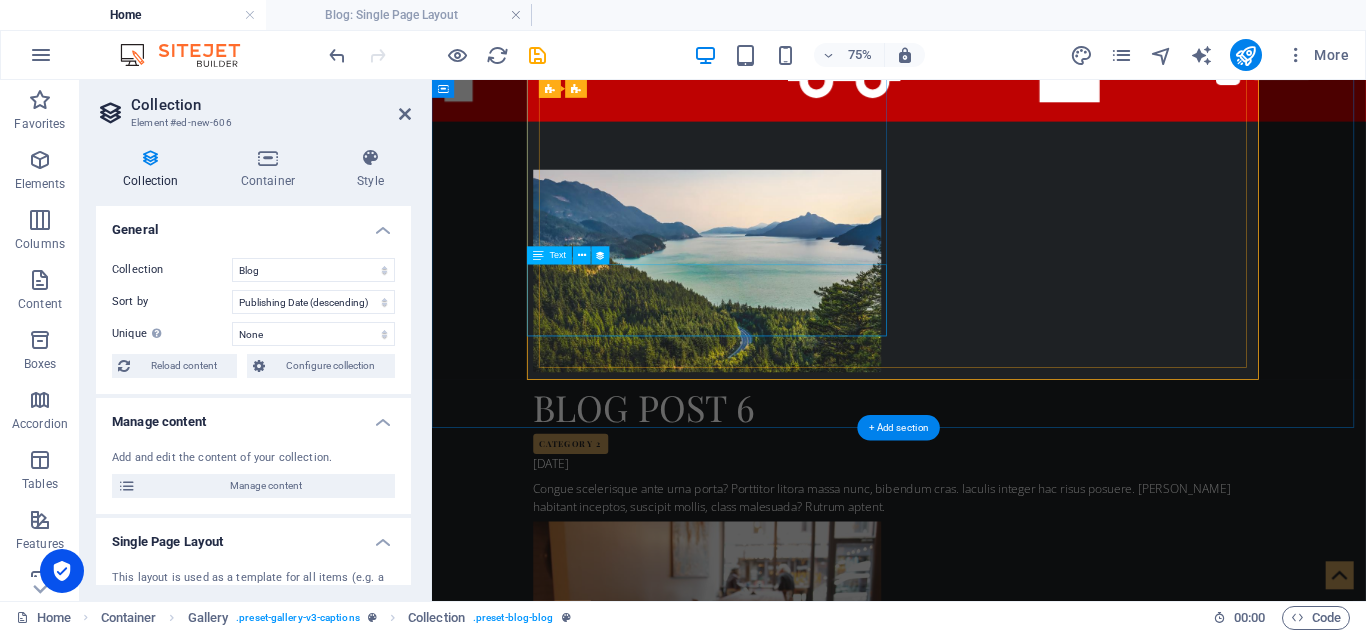 scroll, scrollTop: 1800, scrollLeft: 0, axis: vertical 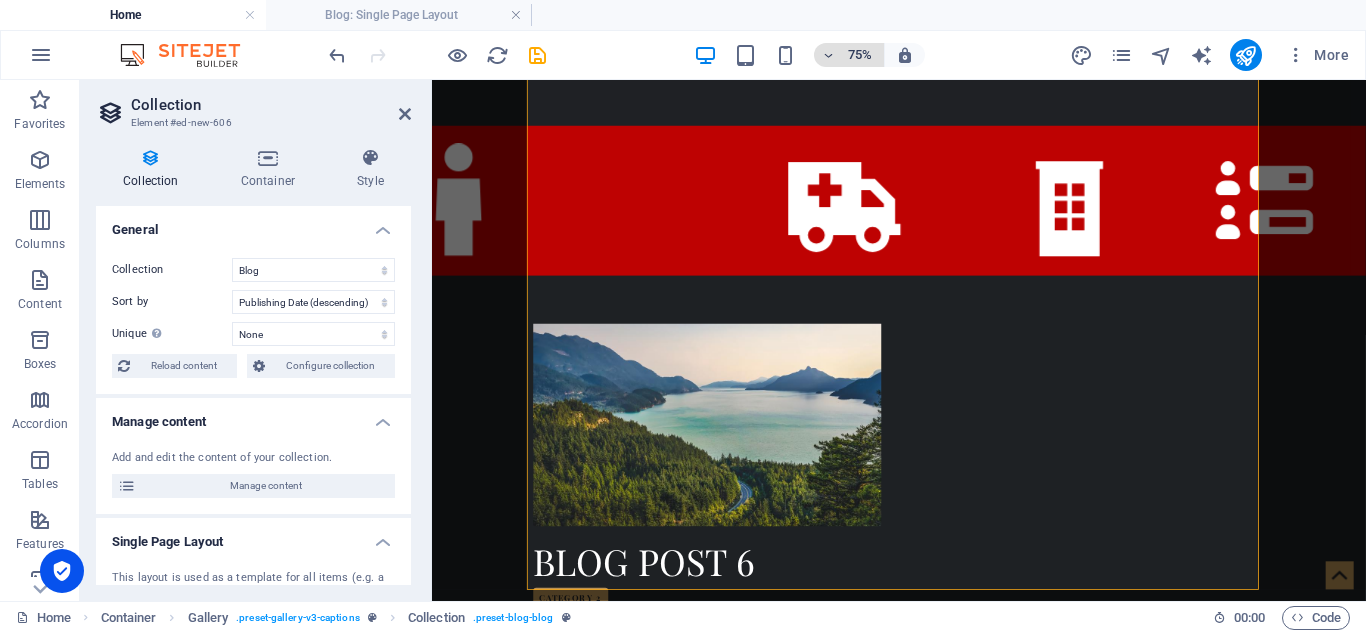 click on "75%" at bounding box center [849, 55] 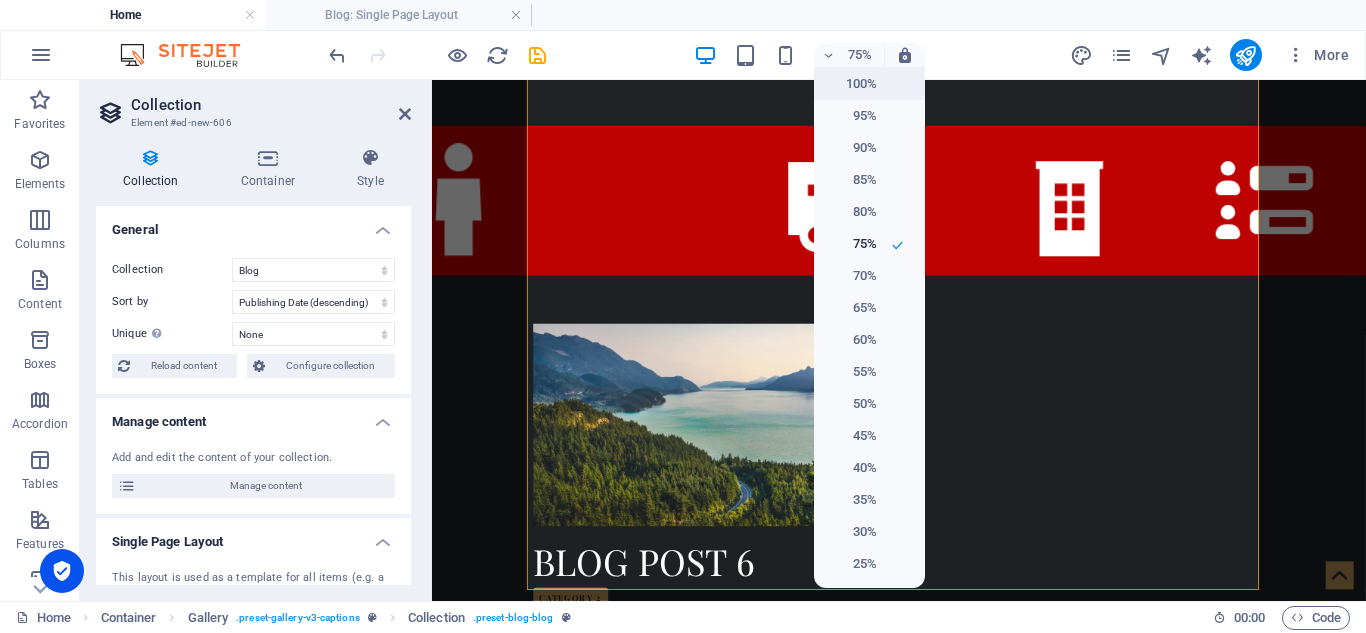 click on "100%" at bounding box center [851, 84] 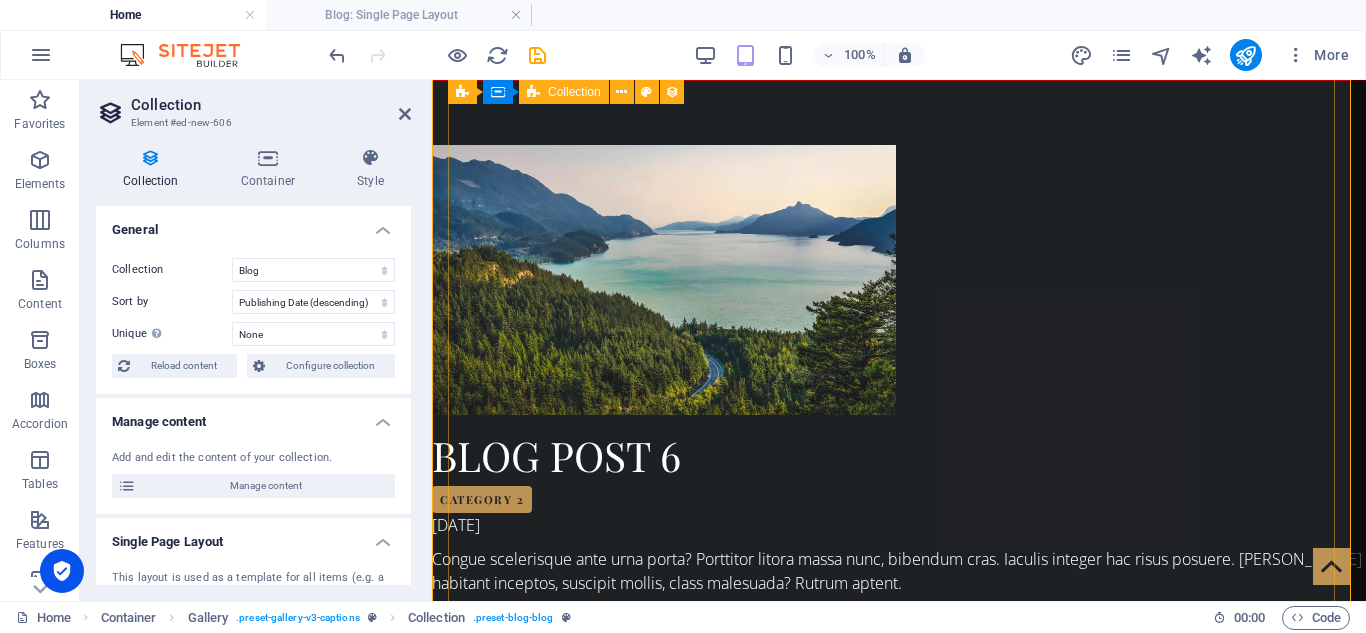 scroll, scrollTop: 1768, scrollLeft: 0, axis: vertical 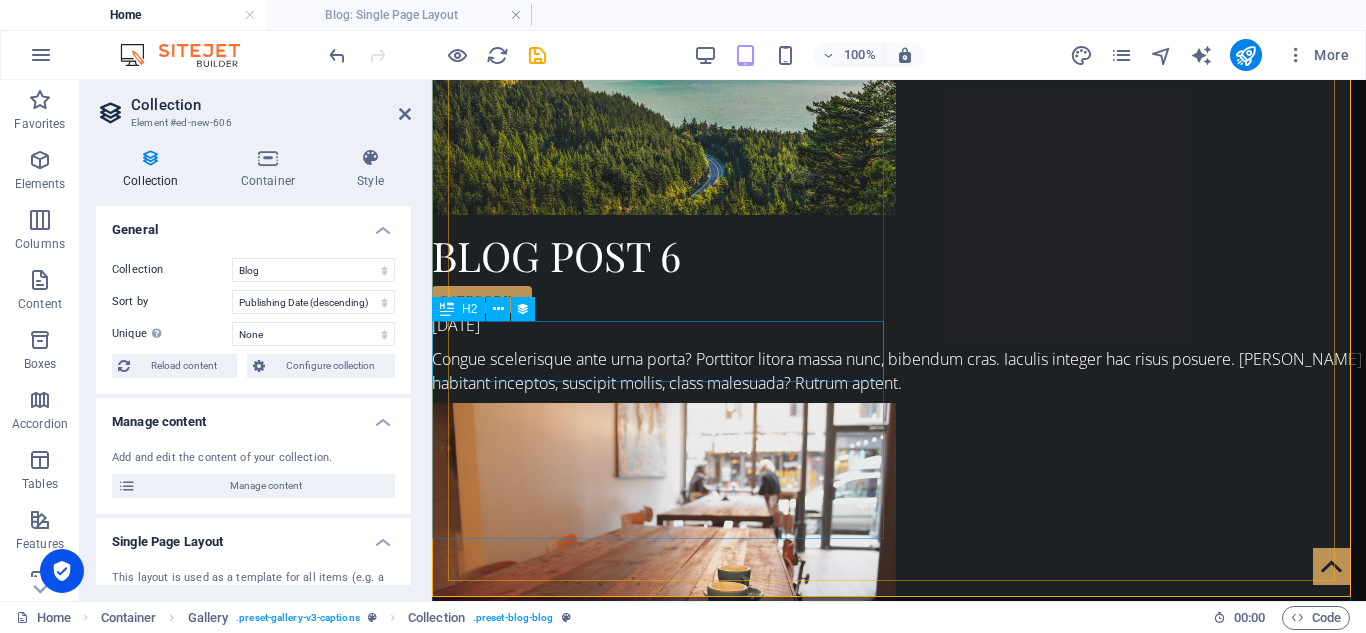 click on "Blog Post 2" at bounding box center [899, 2111] 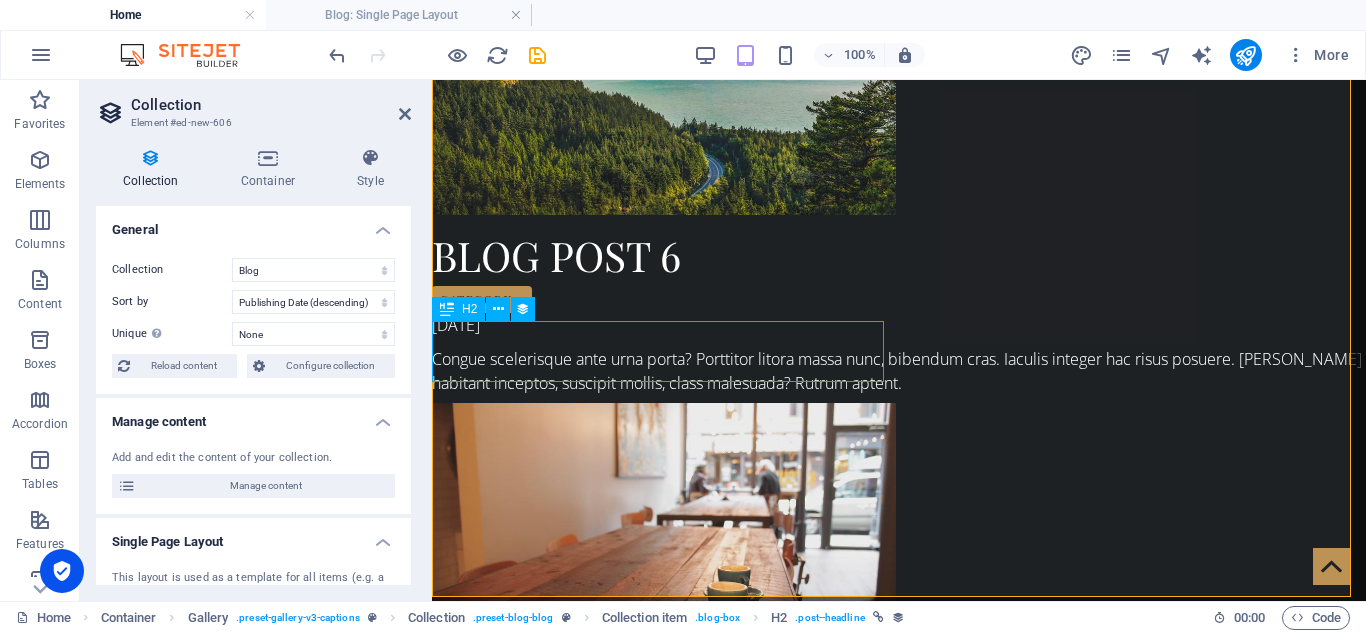 click on "Blog Post 2" at bounding box center [899, 2111] 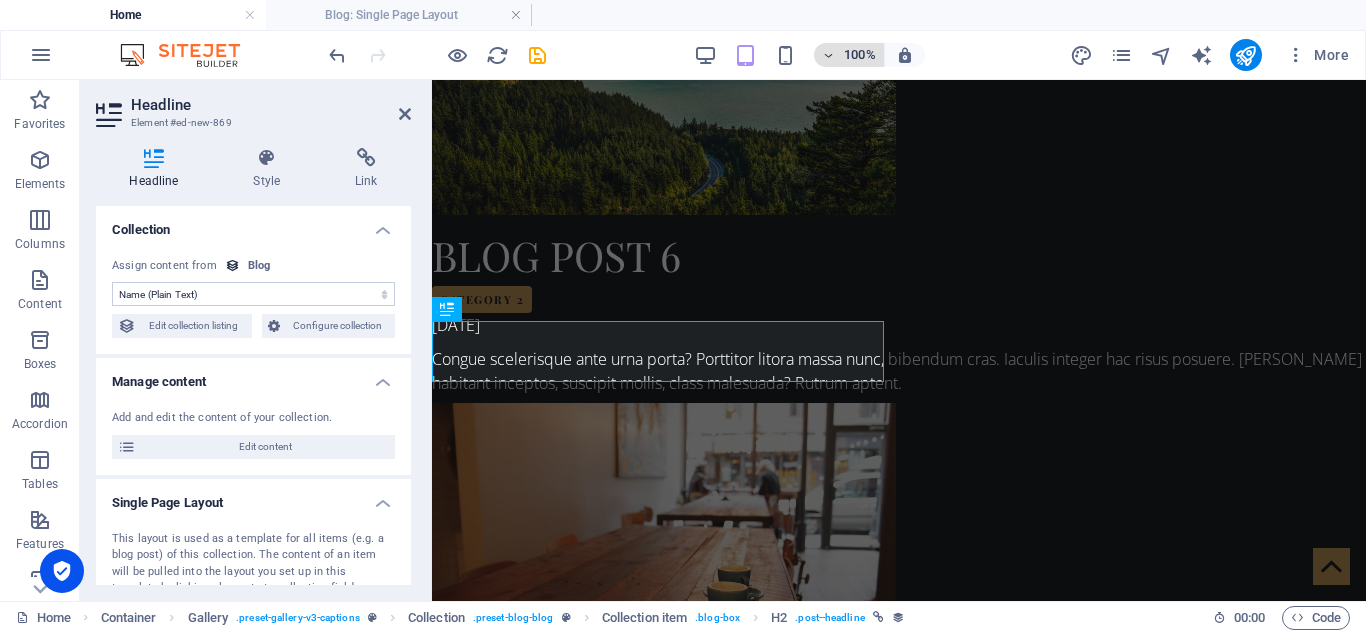 click at bounding box center [829, 55] 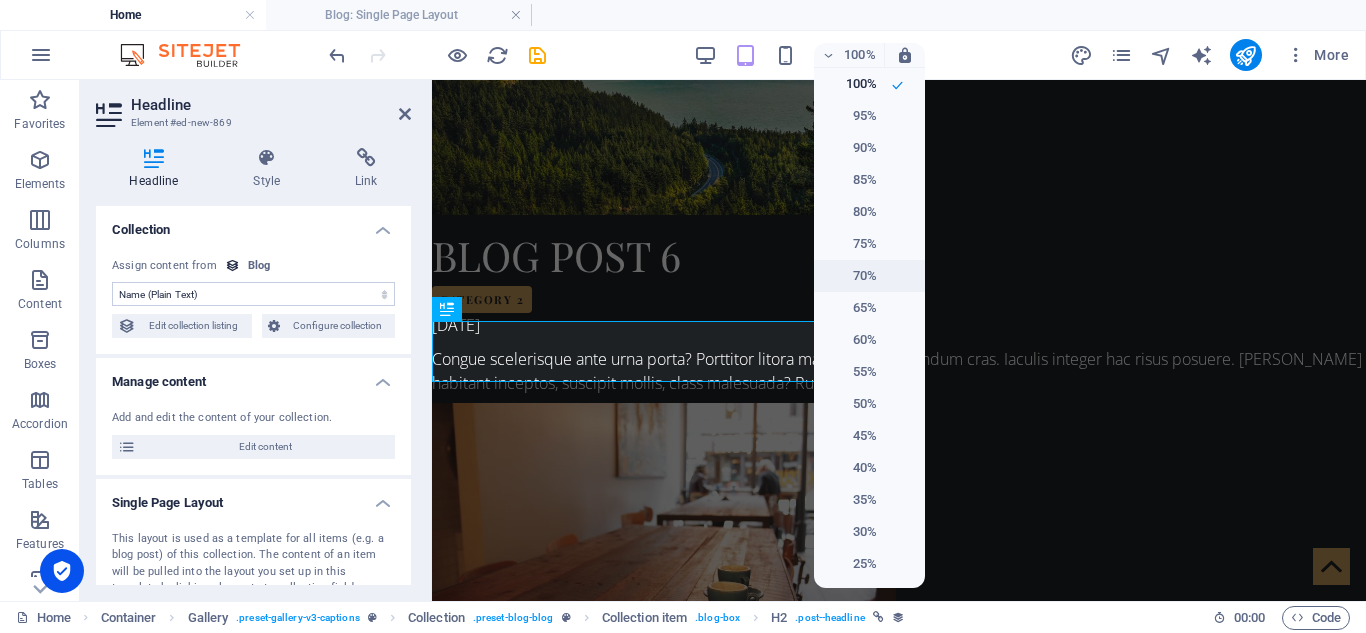 click on "70%" at bounding box center (869, 276) 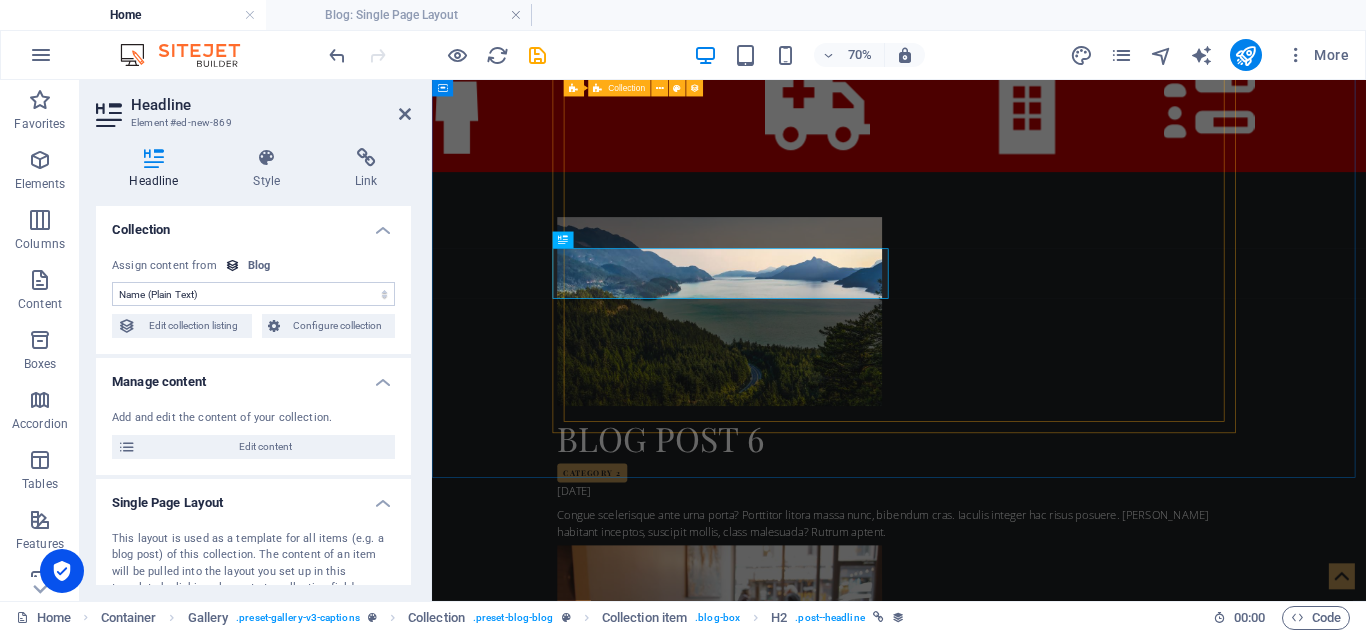 scroll, scrollTop: 2025, scrollLeft: 0, axis: vertical 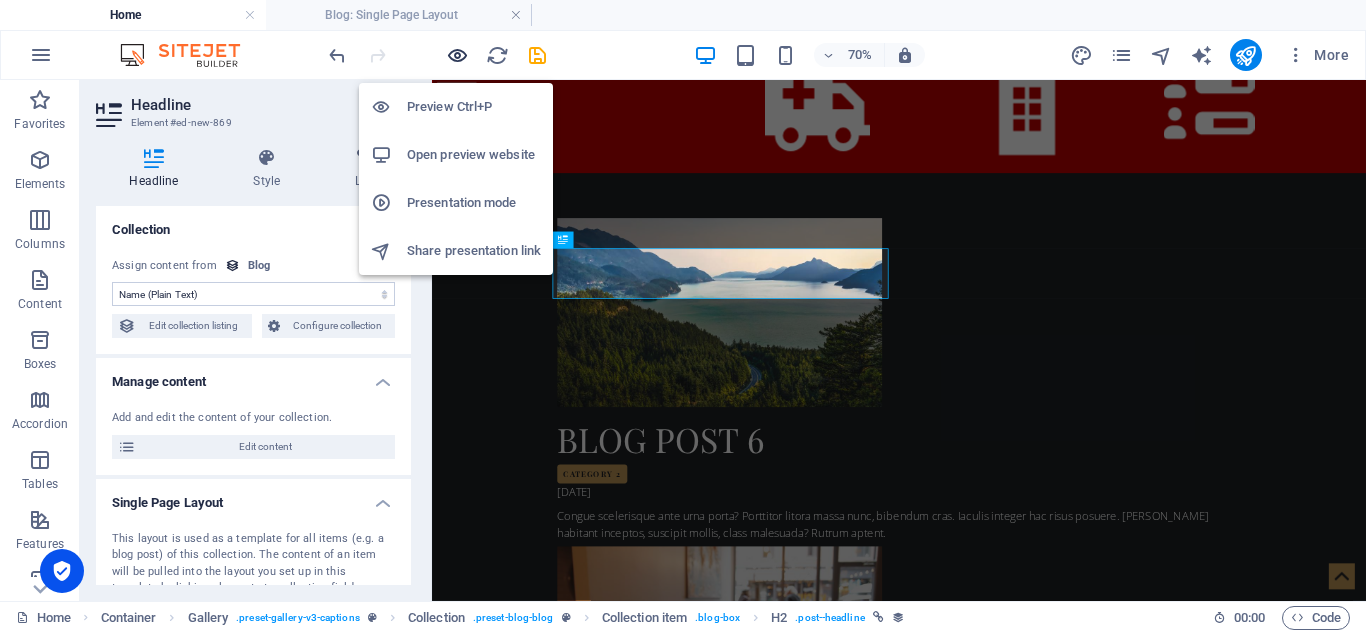 click at bounding box center [457, 55] 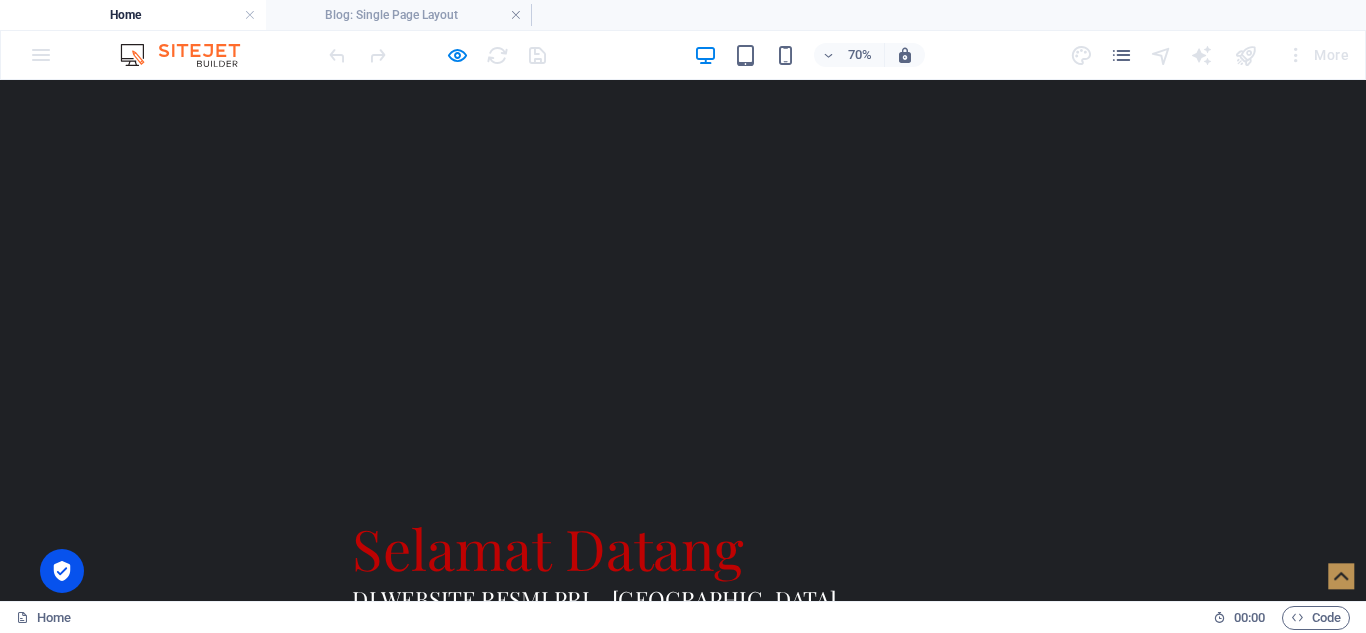 scroll, scrollTop: 725, scrollLeft: 0, axis: vertical 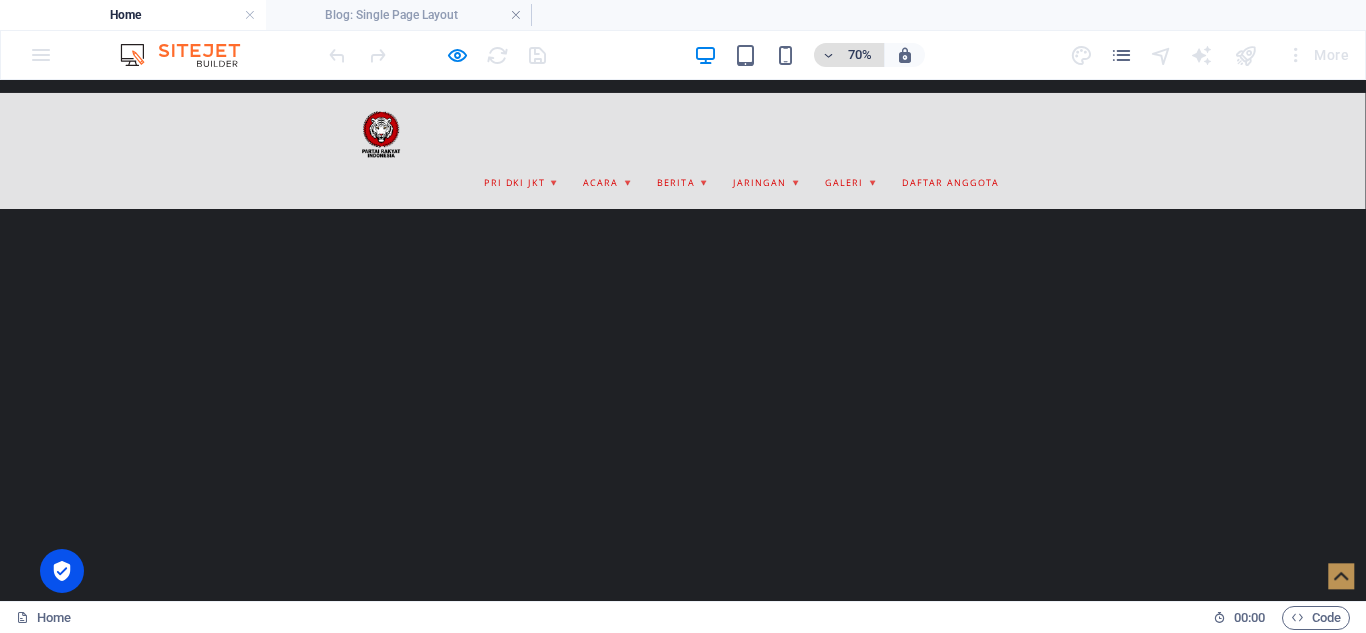 click at bounding box center (829, 55) 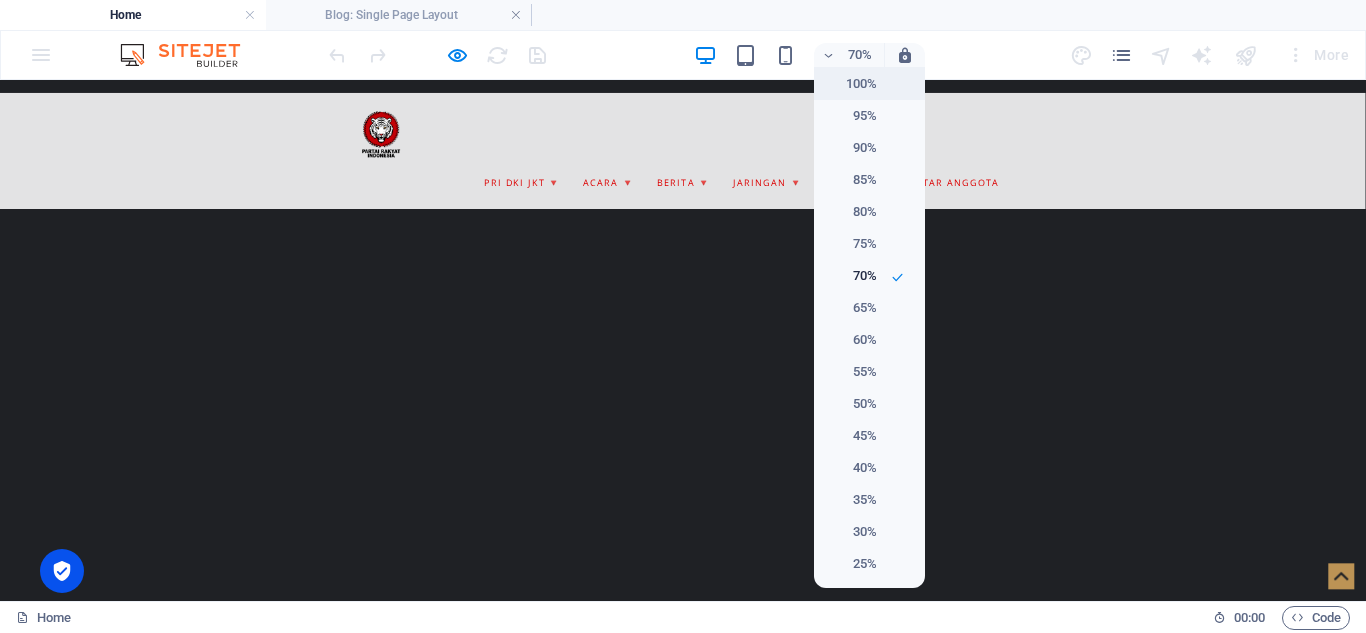 click on "100%" at bounding box center [851, 84] 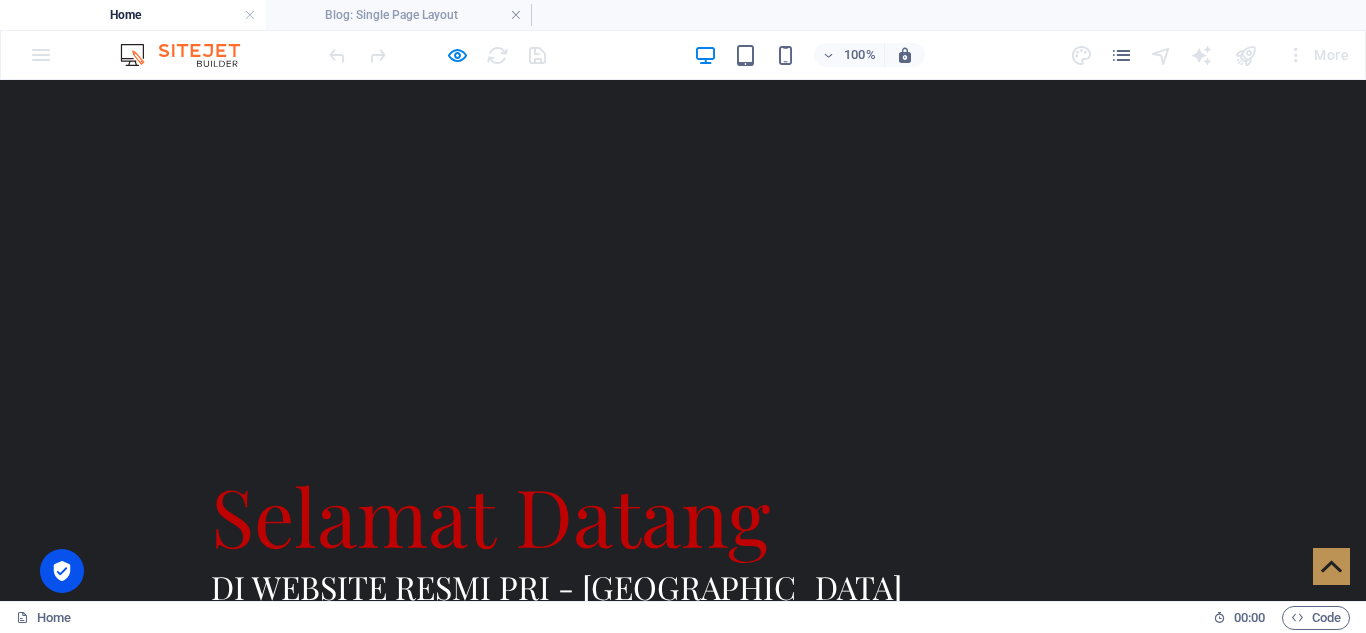 scroll, scrollTop: 925, scrollLeft: 0, axis: vertical 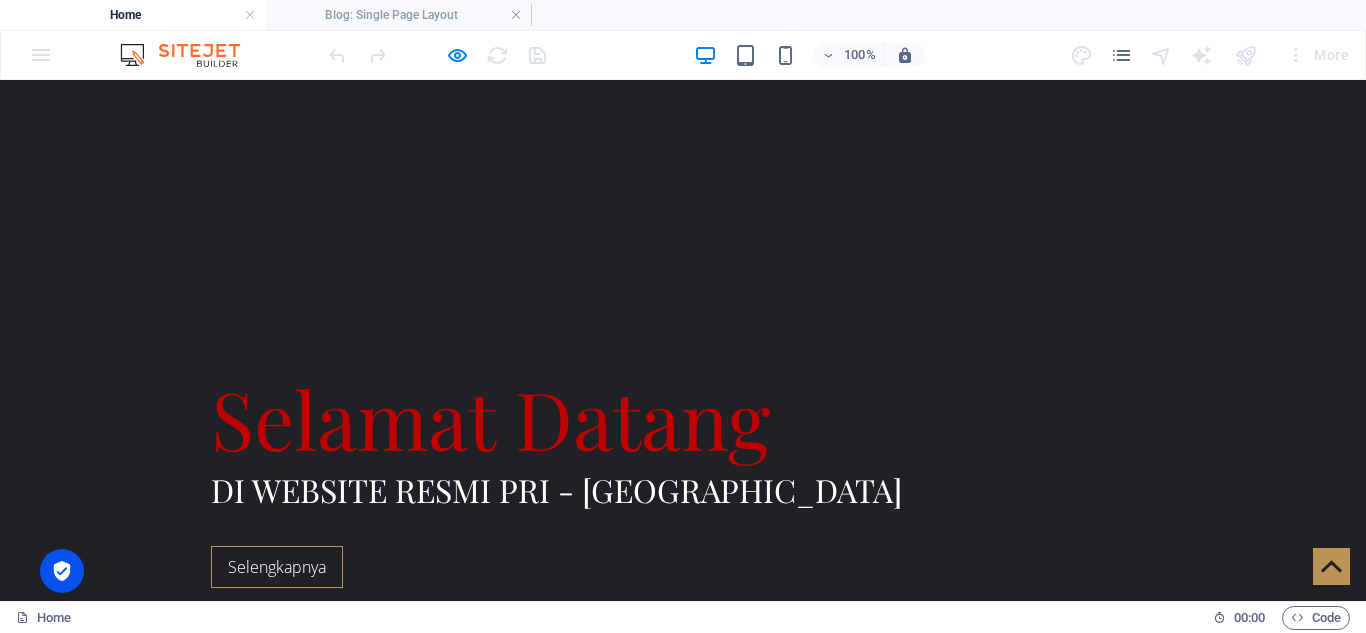 select on "name" 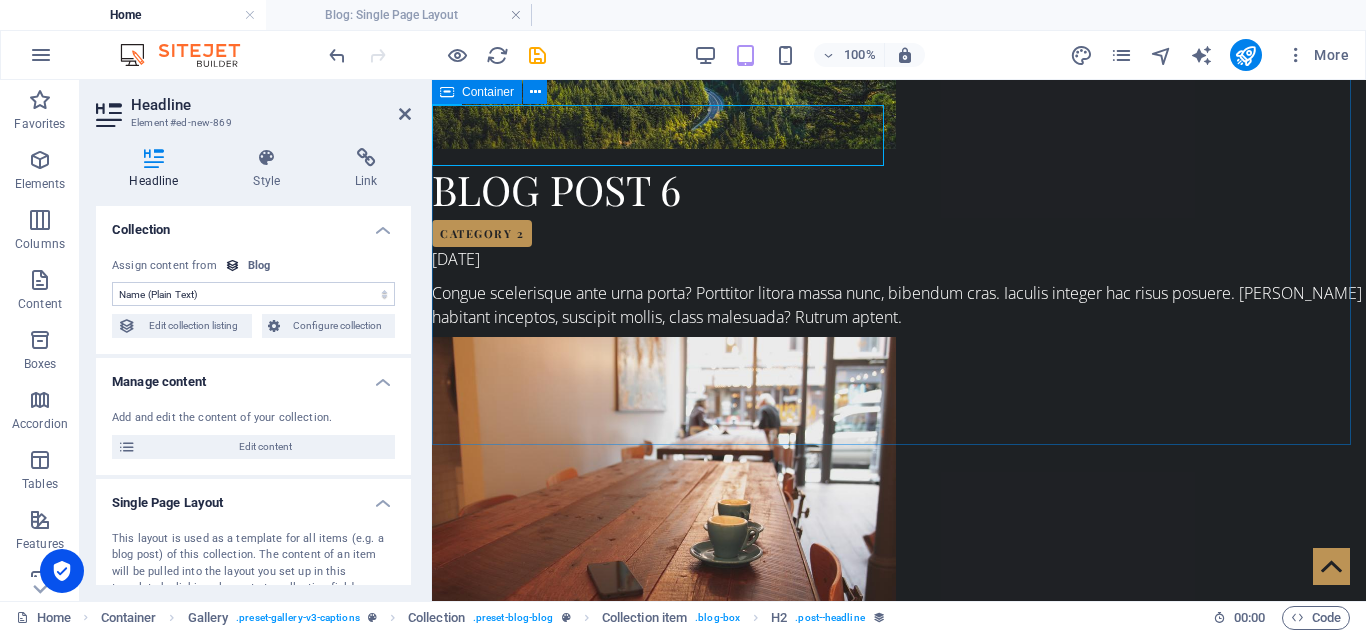 scroll, scrollTop: 1984, scrollLeft: 0, axis: vertical 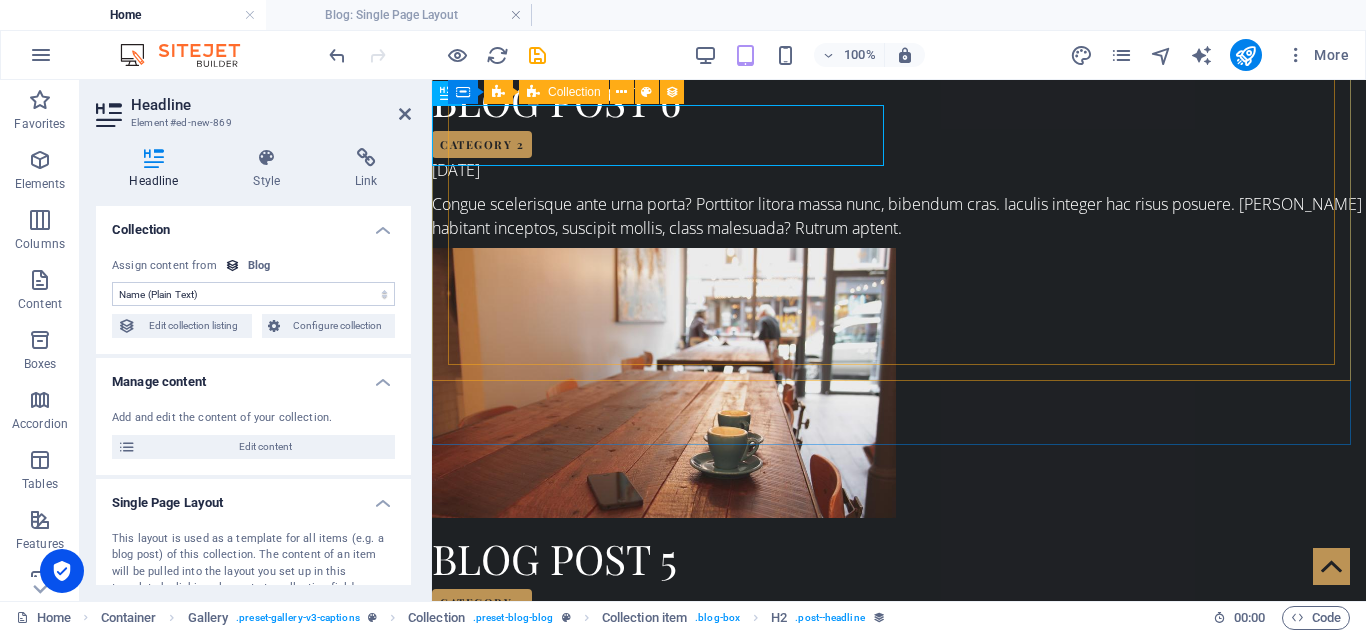 click on "Blog Post 6 Category 2 [DATE] Congue scelerisque ante urna porta? Porttitor litora massa nunc, bibendum cras. Iaculis integer hac risus posuere. [PERSON_NAME] habitant inceptos, suscipit mollis, class malesuada? Rutrum aptent. Blog Post 5 Category 2 [DATE] Quis placerat malesuada, potenti bibendum! [PERSON_NAME] posuere nam aenean, sem eget. Eget [PERSON_NAME] litora curae convallis rhoncus blandit? Elementum praesent nam eget. Blog Post 4 Category 1 [DATE] Blandit curabitur vitae cursus primis mi? Ullamcorper lacinia curabitur ac euismod aliquam? Vulputate nunc tincidunt nostra accumsan. Litora euismod fames torquent [PERSON_NAME] sagittis! Blog Post 3 Category 2 [DATE] Ultricies primis netus semper. Est [PERSON_NAME] tristique, mauris felis eros ut! Viverra augue imperdiet iaculis nunc integer. Tristique suscipit lobortis dui accumsan. Ante urna lorem sociosqu. Morbi pretium hac vestibulum faucibus. Phasellus faucibus arcu, tempor! Blog Post 2 Category 2 [DATE] Blog Post 1 Category 2 [DATE]  Previous Next" at bounding box center [899, 1230] 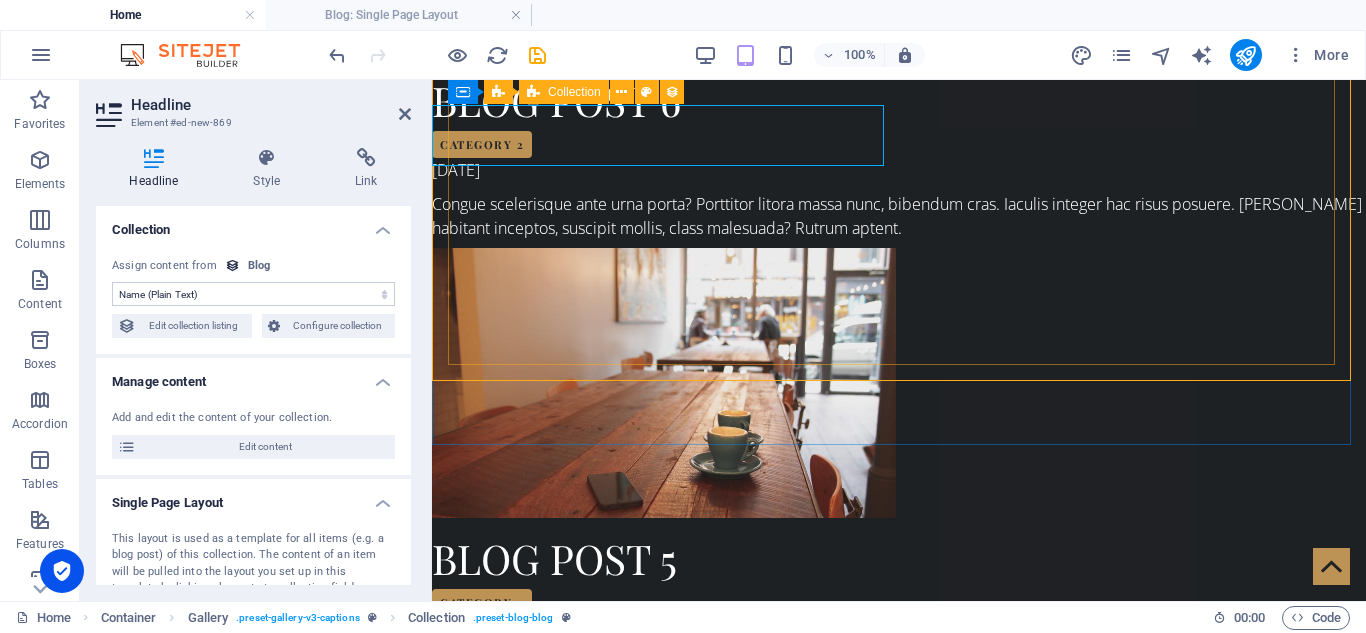 scroll, scrollTop: 2018, scrollLeft: 0, axis: vertical 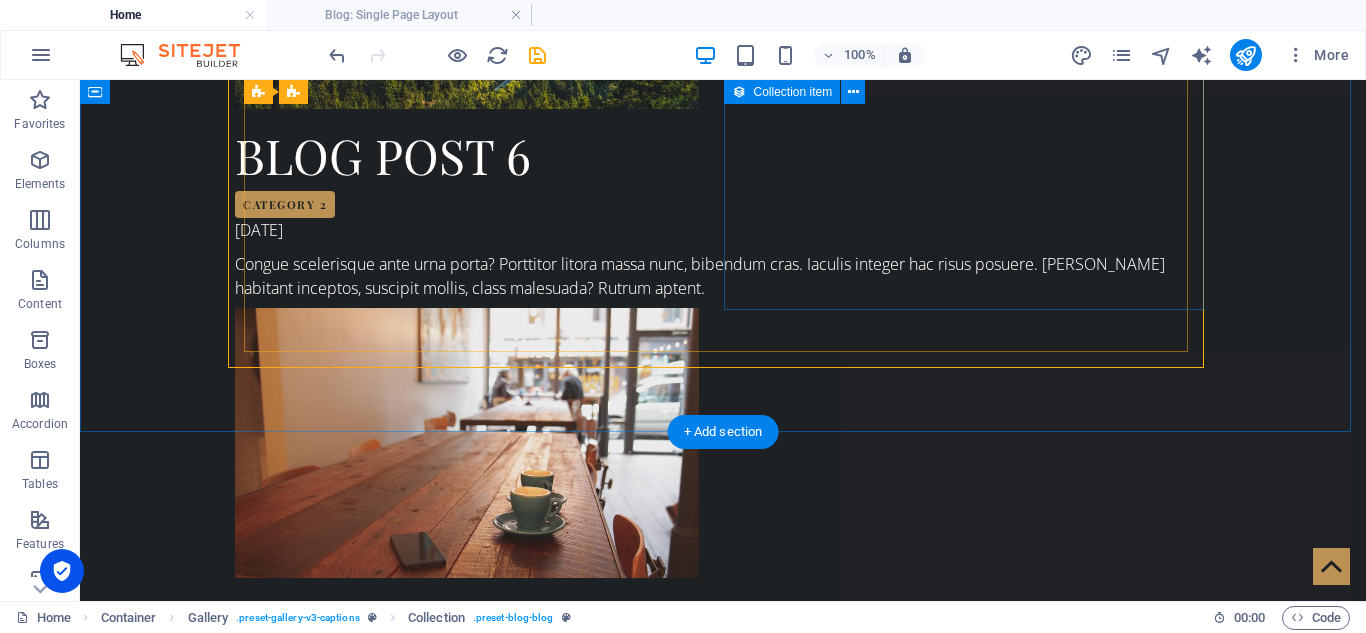 click on "Blog Post 1 Category 2 [DATE] [PERSON_NAME] sapien conubia [PERSON_NAME] cubilia vehicula, habitasse hendrerit. Scelerisque egestas sollicitudin venenatis dui elit! Suspendisse at ligula sit? Libero class adipiscing. Vivamus?" at bounding box center (723, 2414) 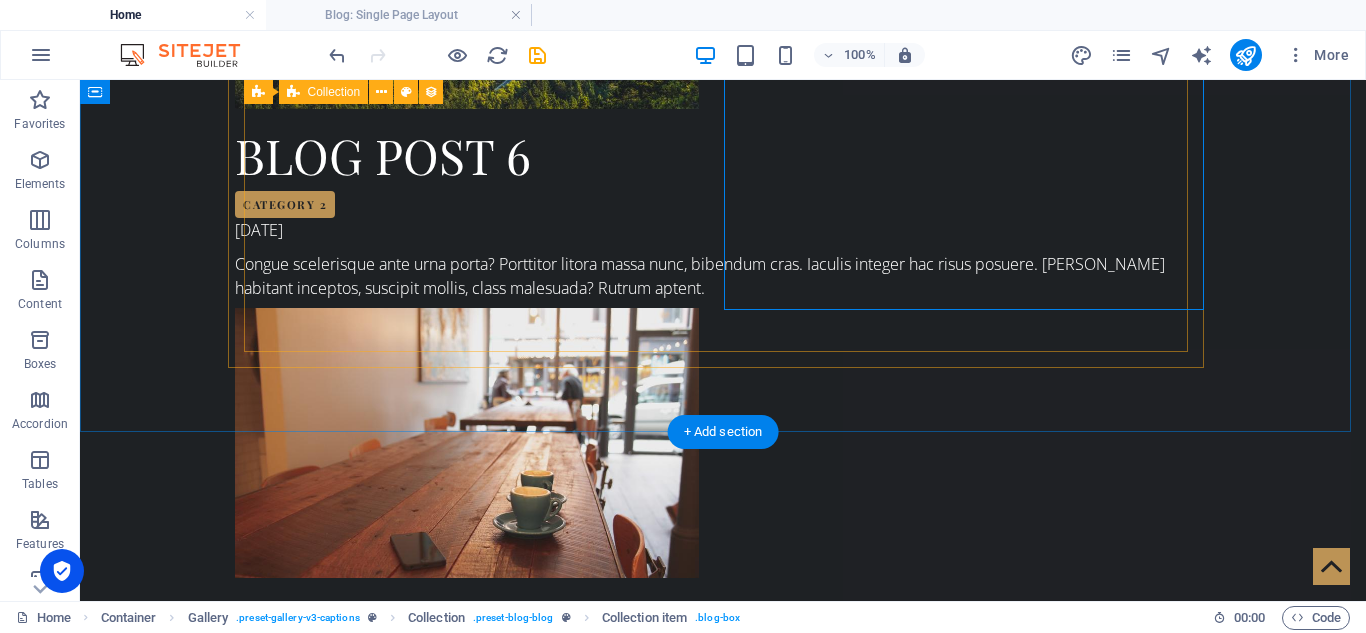 click on "Blog Post 6 Category 2 [DATE] Congue scelerisque ante urna porta? Porttitor litora massa nunc, bibendum cras. Iaculis integer hac risus posuere. [PERSON_NAME] habitant inceptos, suscipit mollis, class malesuada? Rutrum aptent. Blog Post 5 Category 2 [DATE] Quis placerat malesuada, potenti bibendum! [PERSON_NAME] posuere nam aenean, sem eget. Eget [PERSON_NAME] litora curae convallis rhoncus blandit? Elementum praesent nam eget. Blog Post 4 Category 1 [DATE] Blandit curabitur vitae cursus primis mi? Ullamcorper lacinia curabitur ac euismod aliquam? Vulputate nunc tincidunt nostra accumsan. Litora euismod fames torquent [PERSON_NAME] sagittis! Blog Post 3 Category 2 [DATE] Ultricies primis netus semper. Est [PERSON_NAME] tristique, mauris felis eros ut! Viverra augue imperdiet iaculis nunc integer. Tristique suscipit lobortis dui accumsan. Ante urna lorem sociosqu. Morbi pretium hac vestibulum faucibus. Phasellus faucibus arcu, tempor! Blog Post 2 Category 2 [DATE] Blog Post 1 Category 2 [DATE]  Previous Next" at bounding box center [723, 1288] 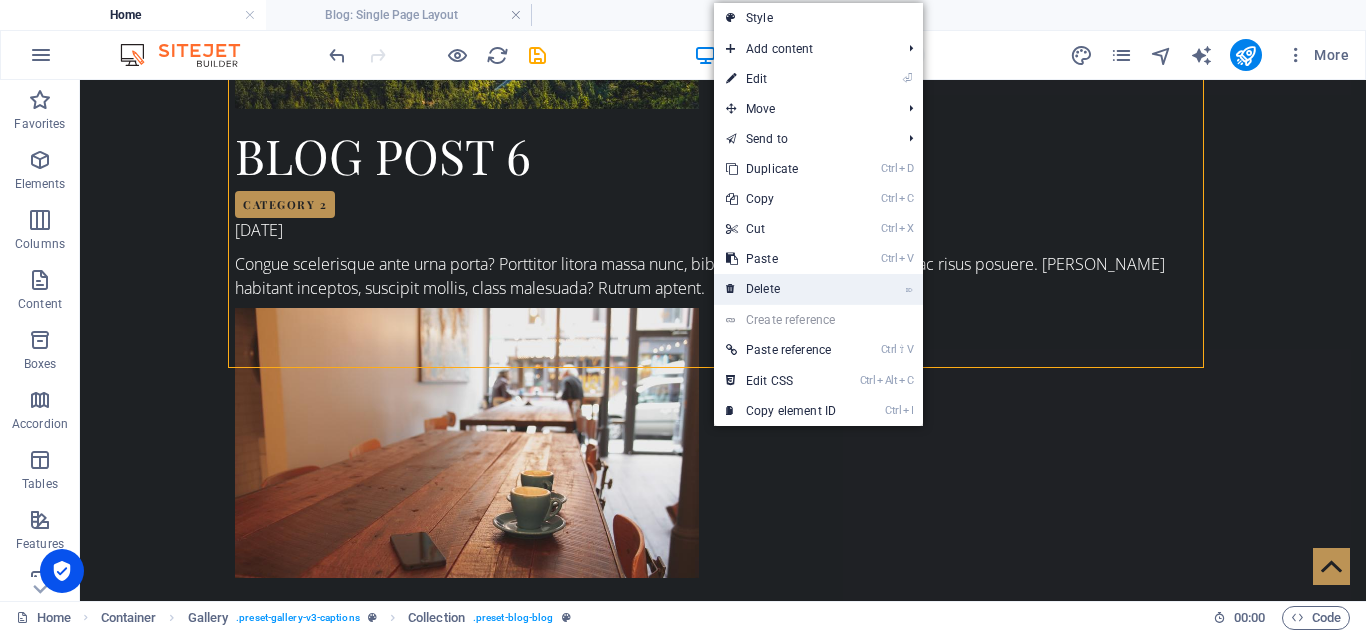 click on "⌦  Delete" at bounding box center (781, 289) 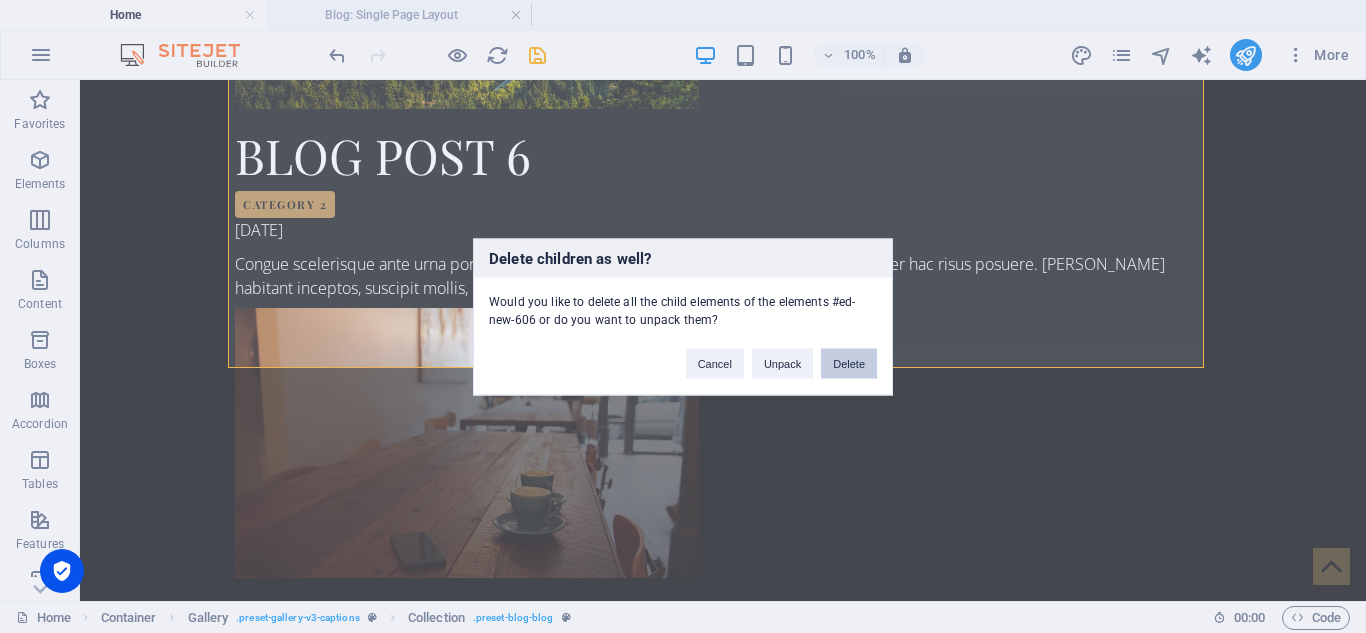 click on "Delete" at bounding box center (849, 363) 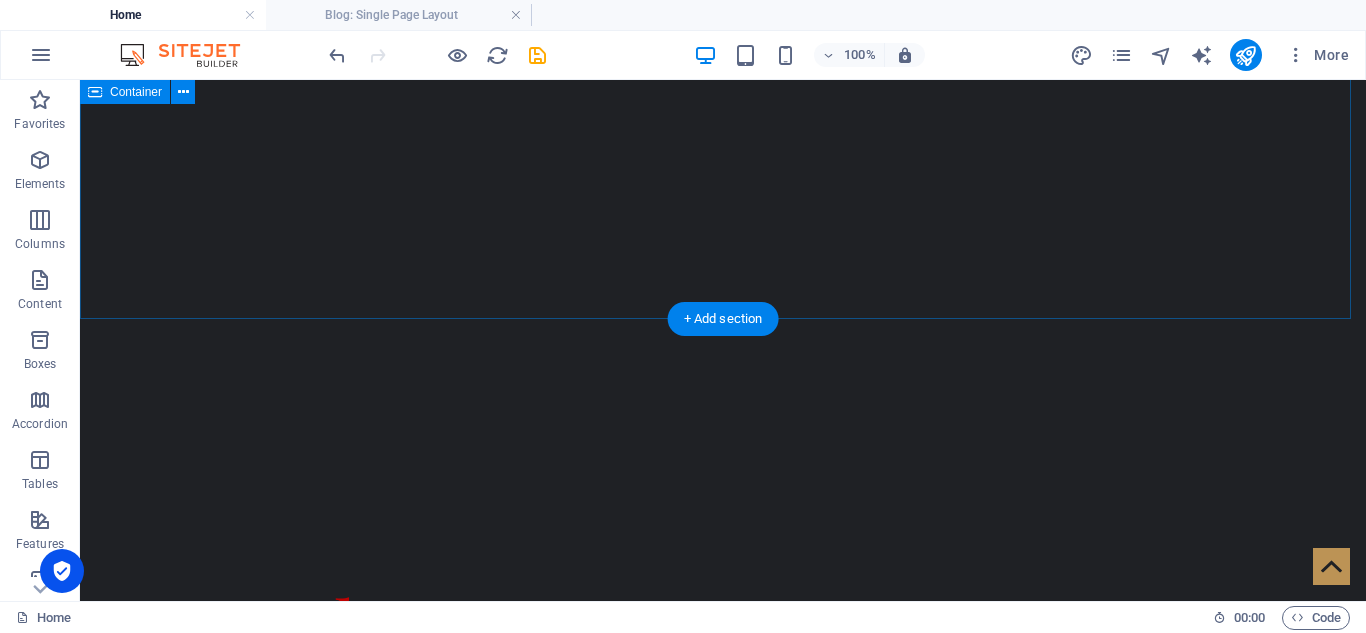 scroll, scrollTop: 532, scrollLeft: 0, axis: vertical 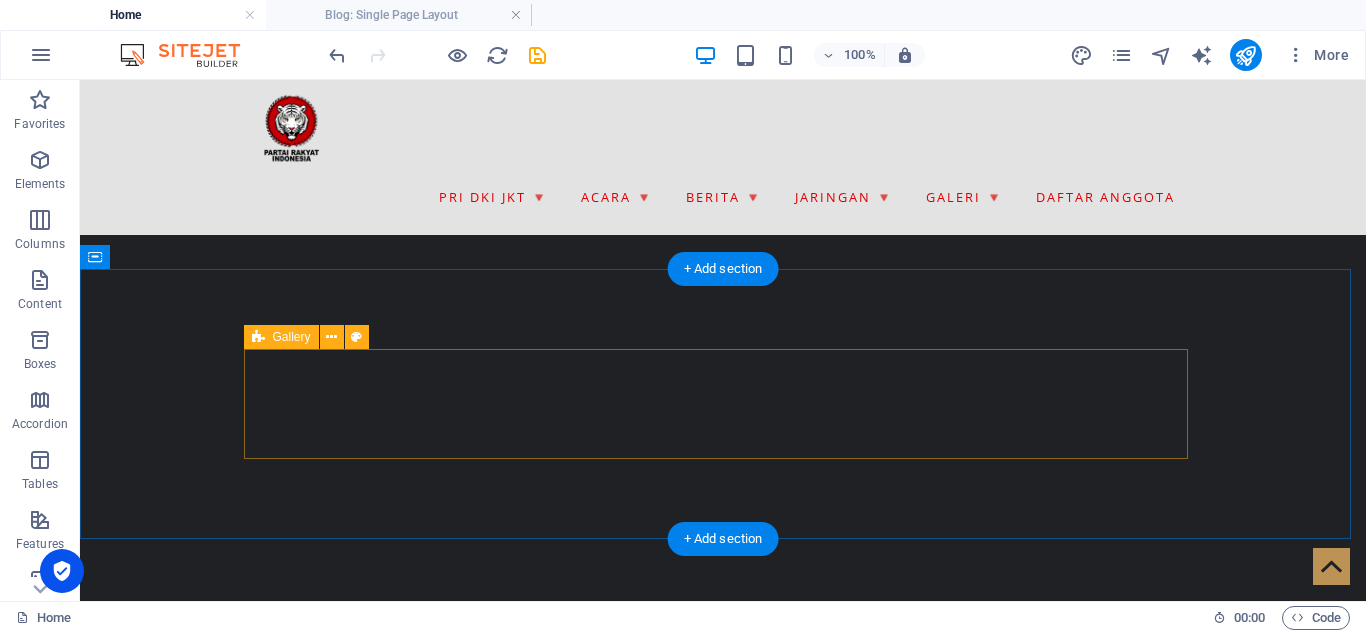 click on "Drop content here or  Add elements  Paste clipboard" at bounding box center (723, 1396) 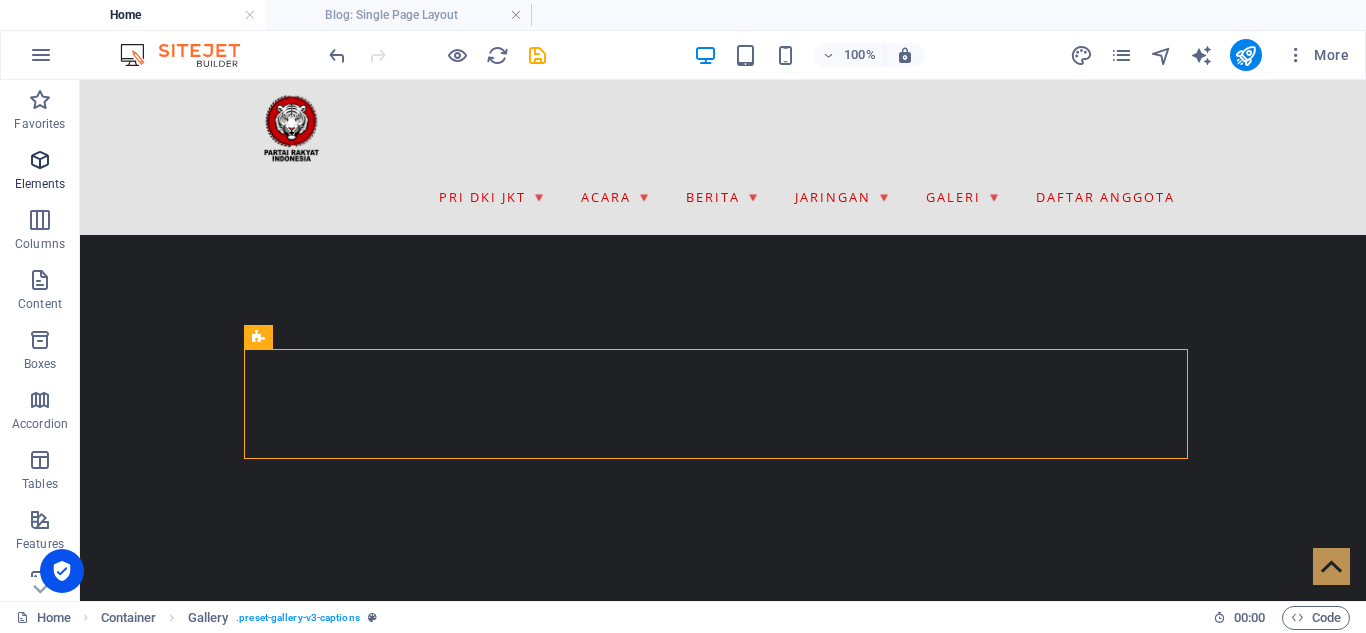 click on "Elements" at bounding box center (40, 184) 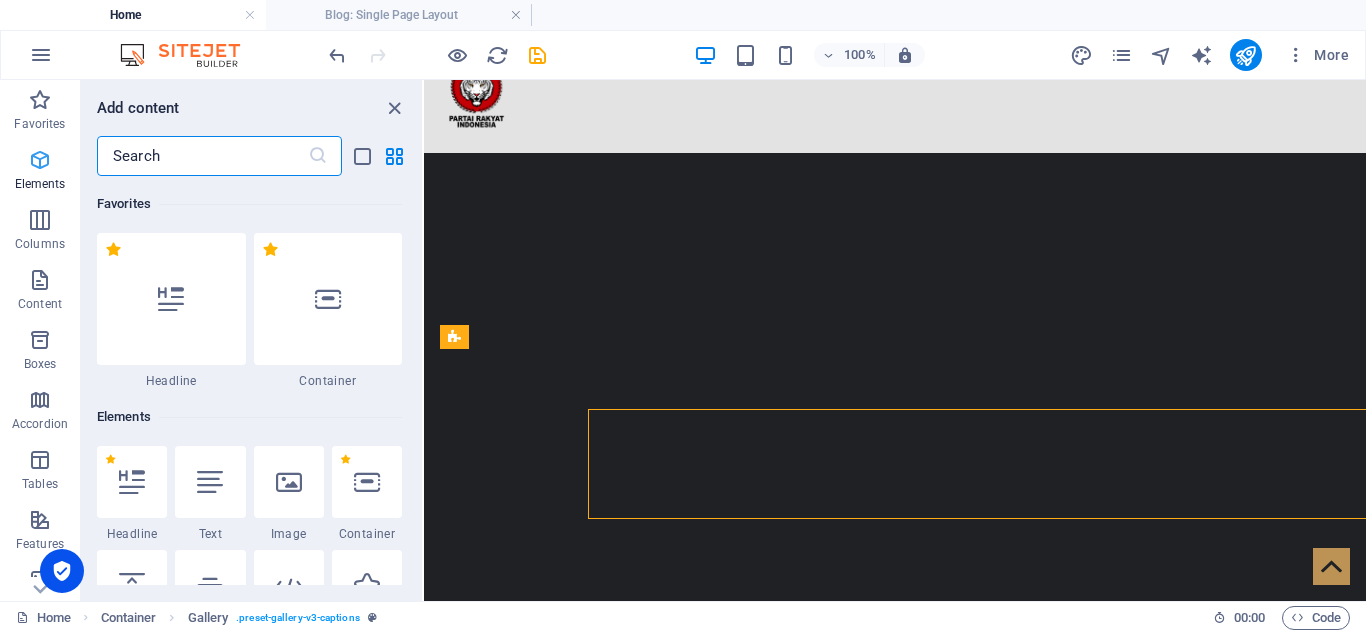 scroll, scrollTop: 472, scrollLeft: 0, axis: vertical 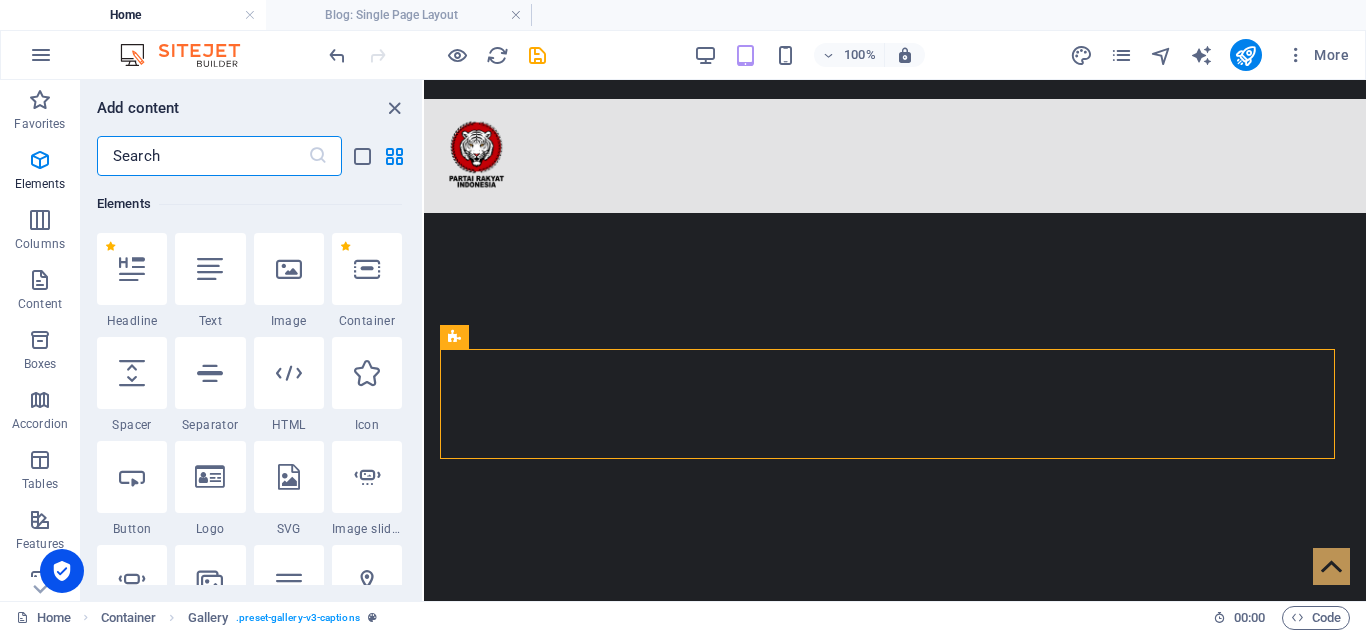 click at bounding box center (202, 156) 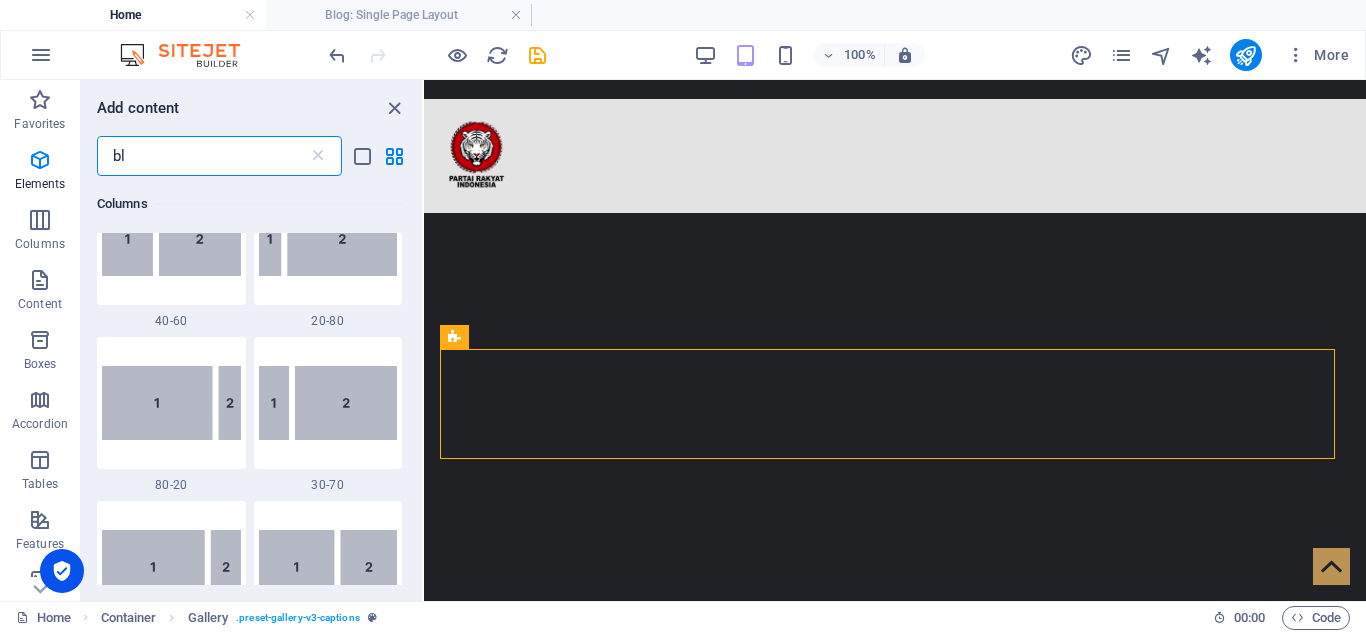 scroll, scrollTop: 0, scrollLeft: 0, axis: both 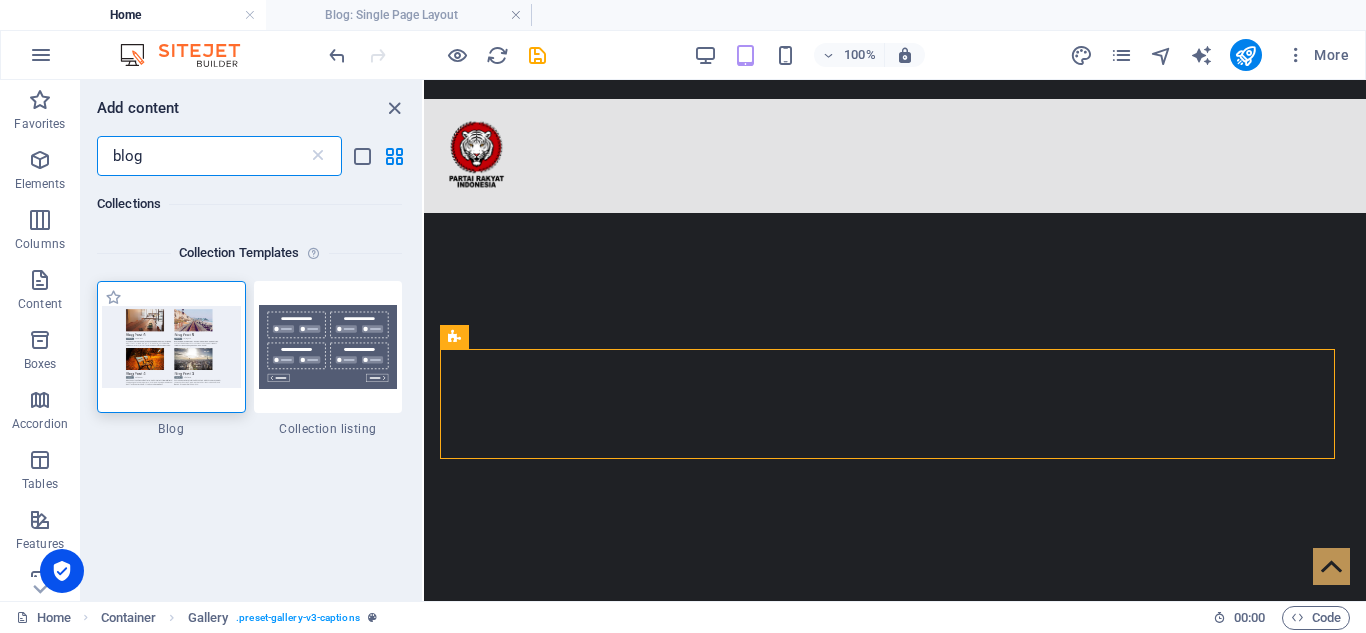 type on "blog" 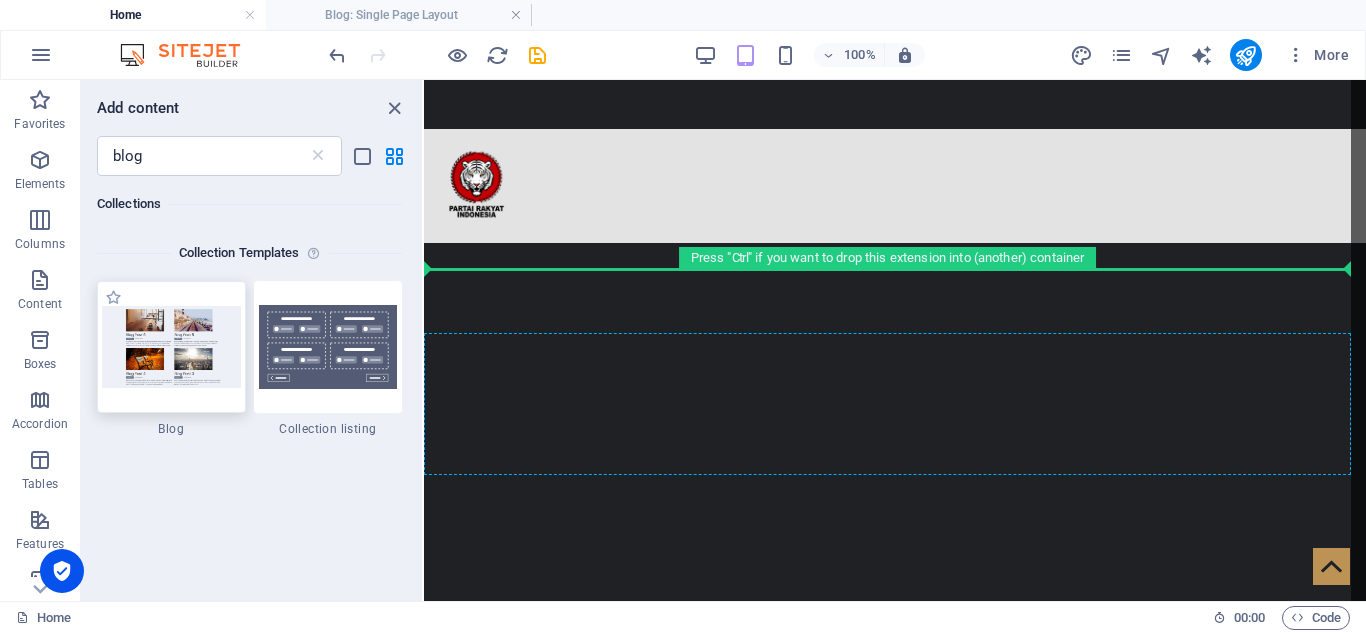 scroll, scrollTop: 532, scrollLeft: 0, axis: vertical 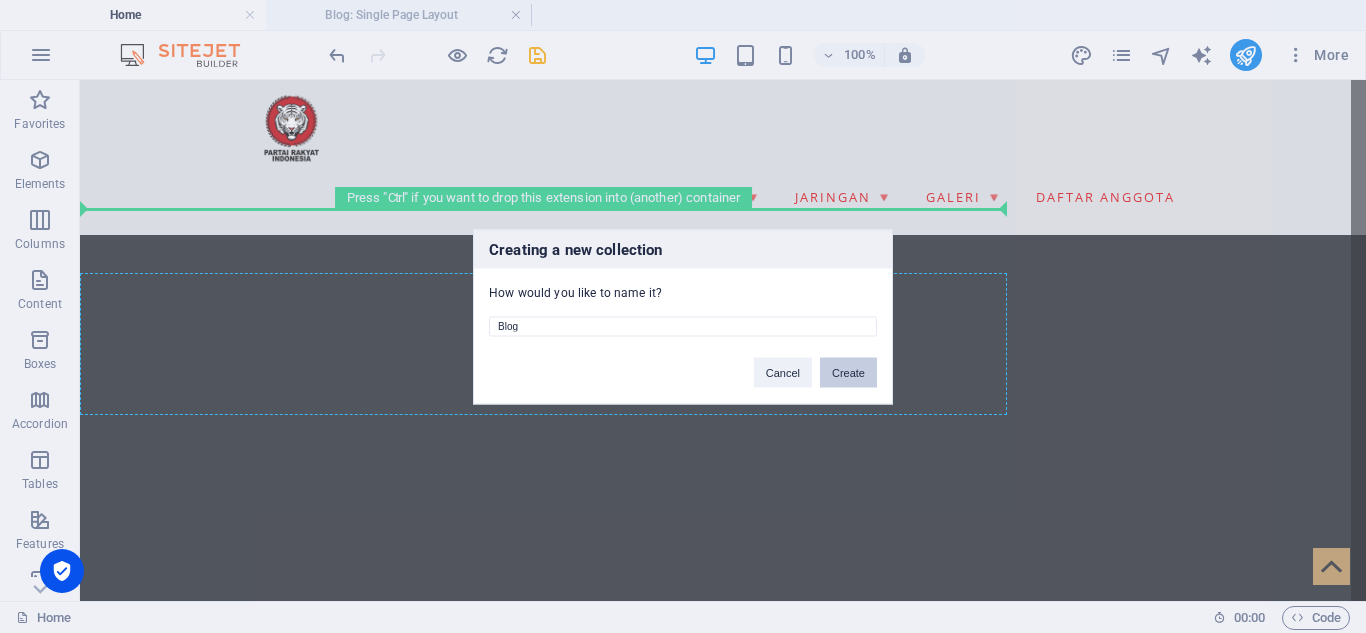 click on "Create" at bounding box center (848, 372) 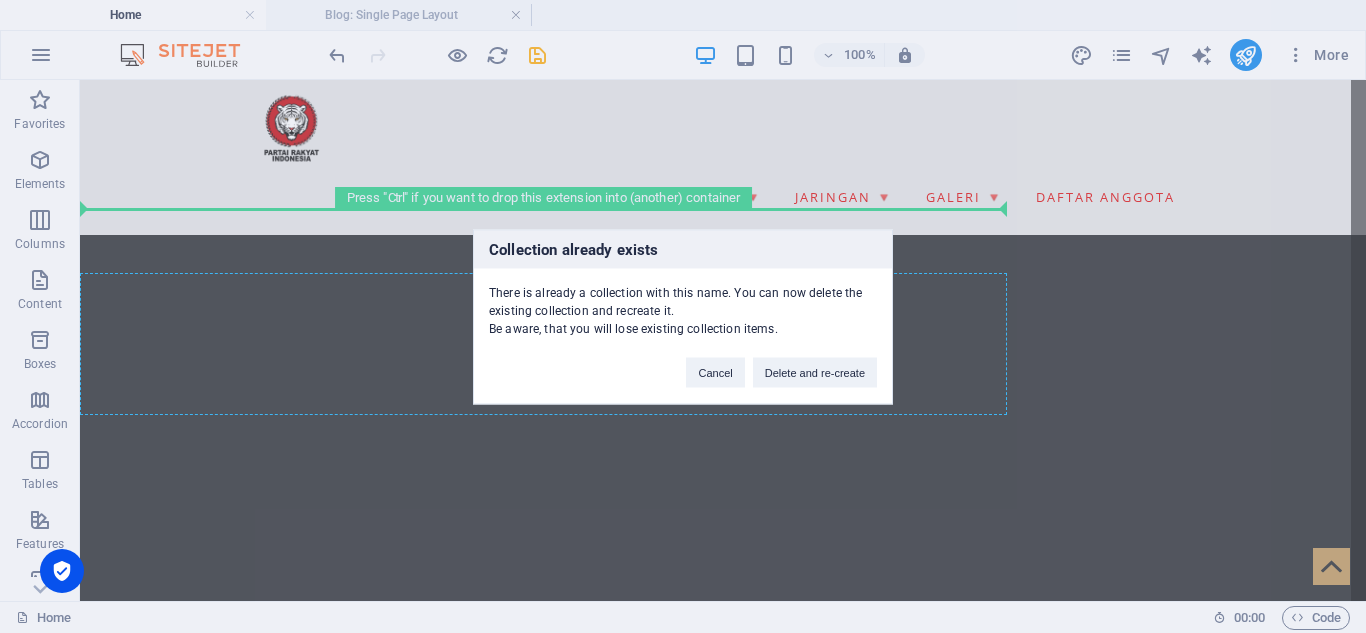 click on "Delete and re-create" at bounding box center [815, 372] 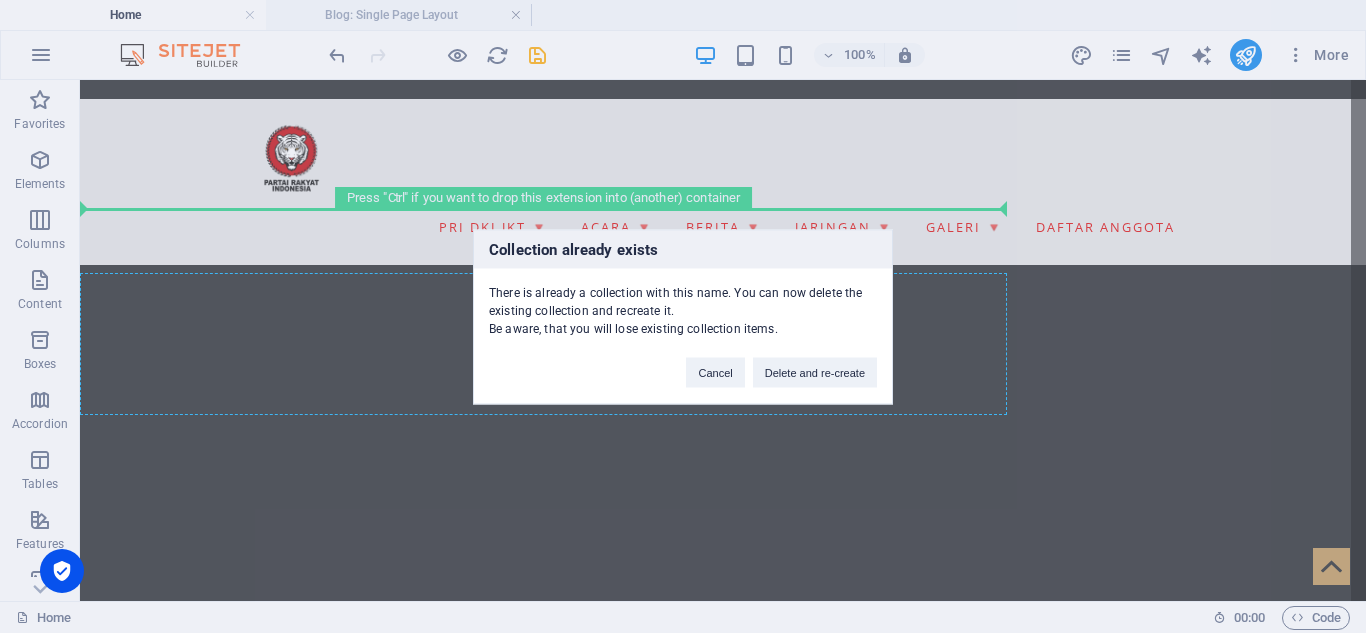 scroll, scrollTop: 562, scrollLeft: 0, axis: vertical 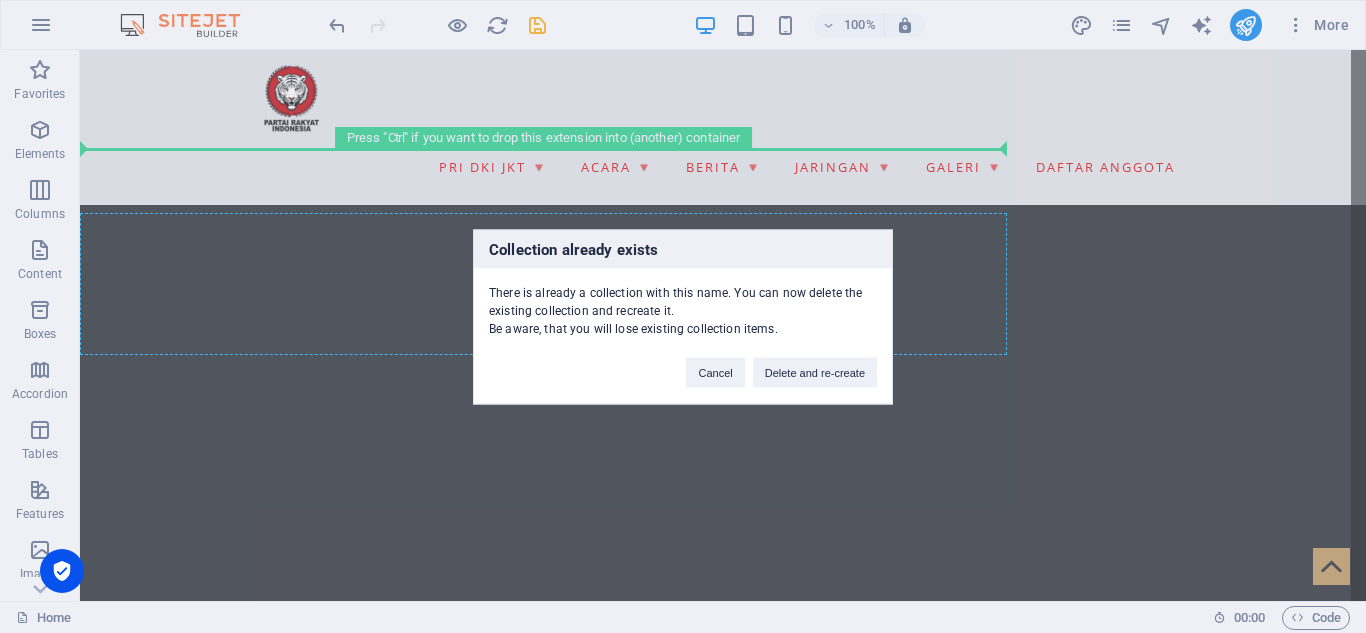 click on "Delete and re-create" at bounding box center (815, 372) 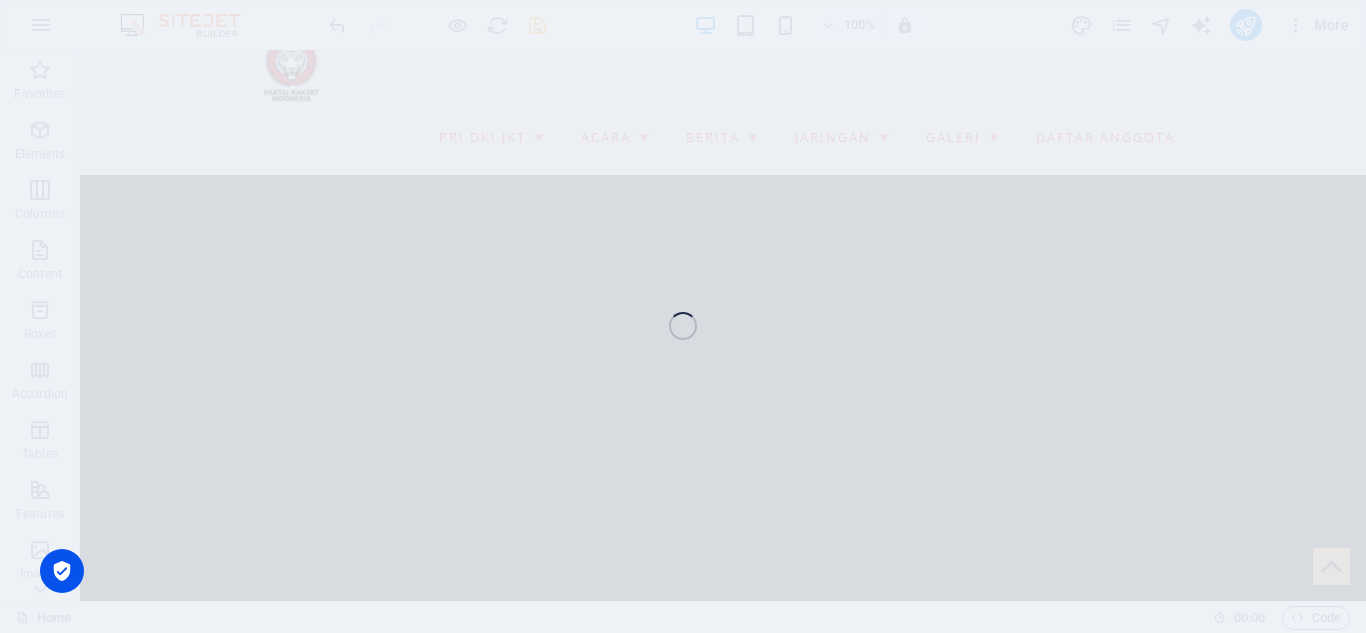 scroll, scrollTop: 613, scrollLeft: 0, axis: vertical 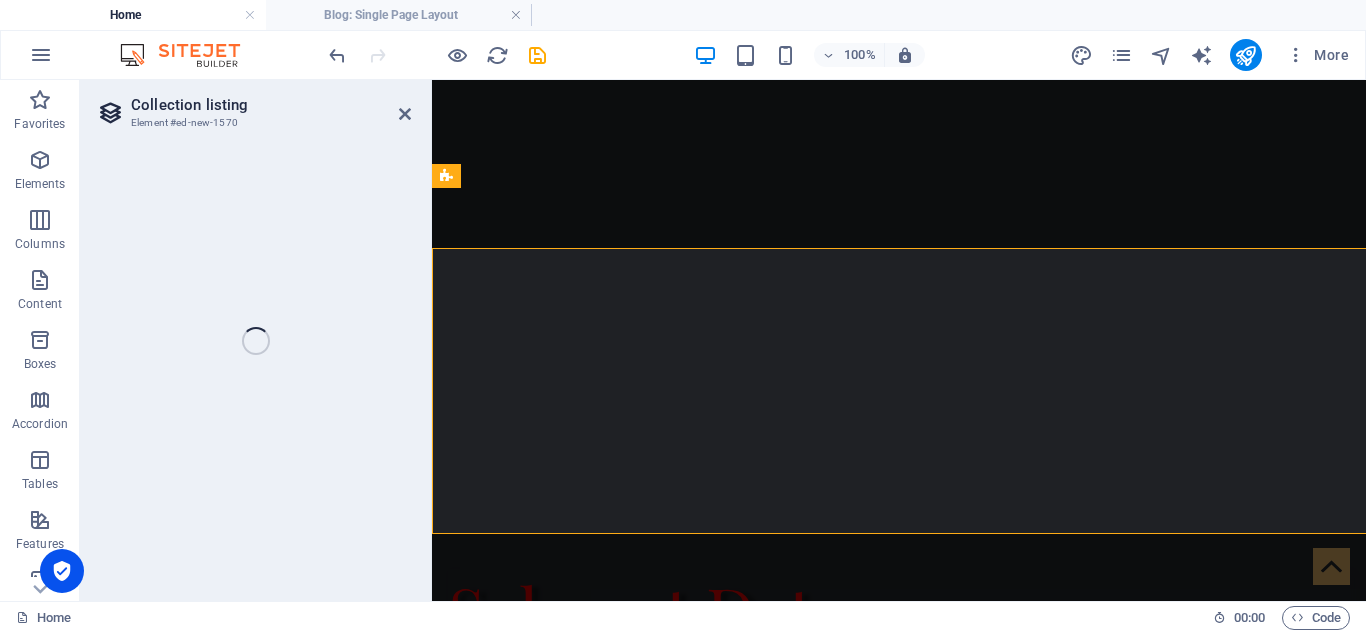 select 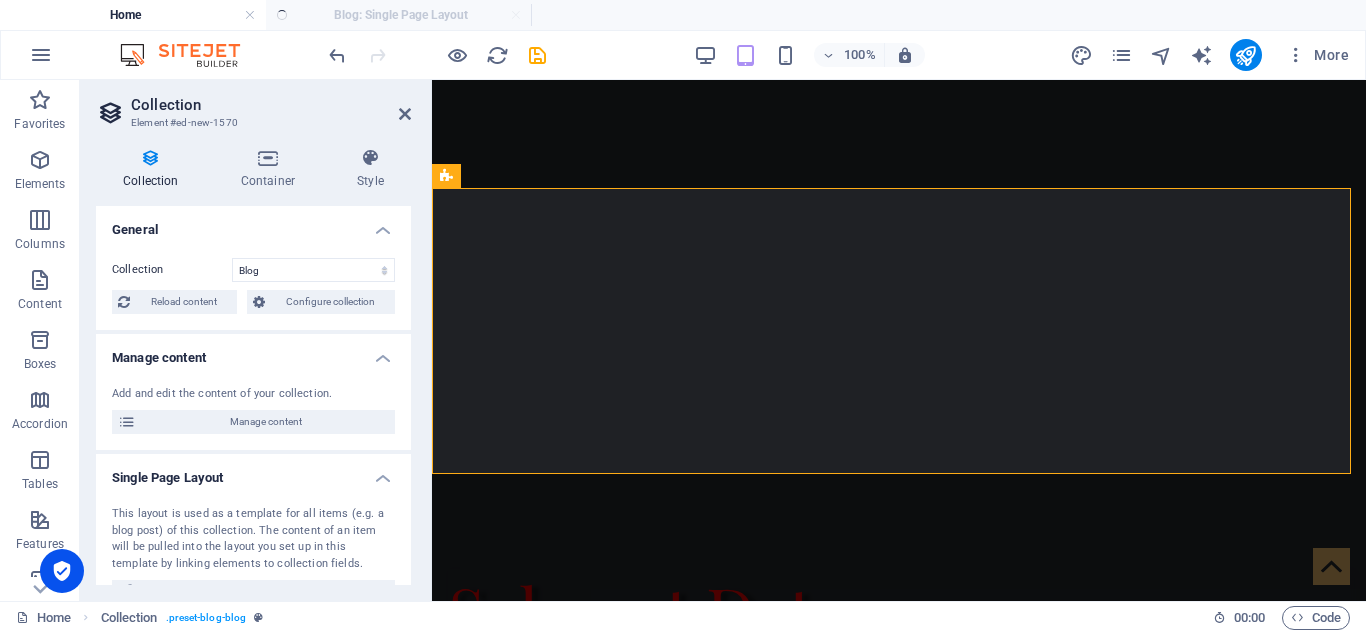 select on "columns.status" 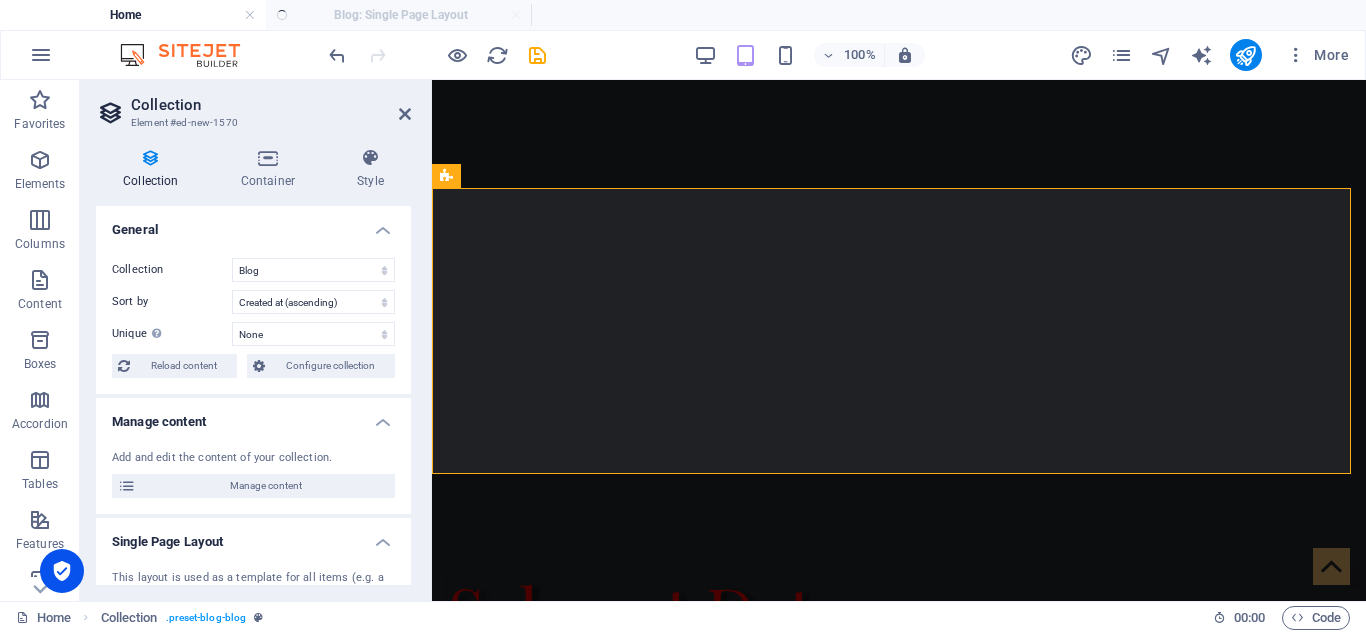 select on "columns.publishing_date_DESC" 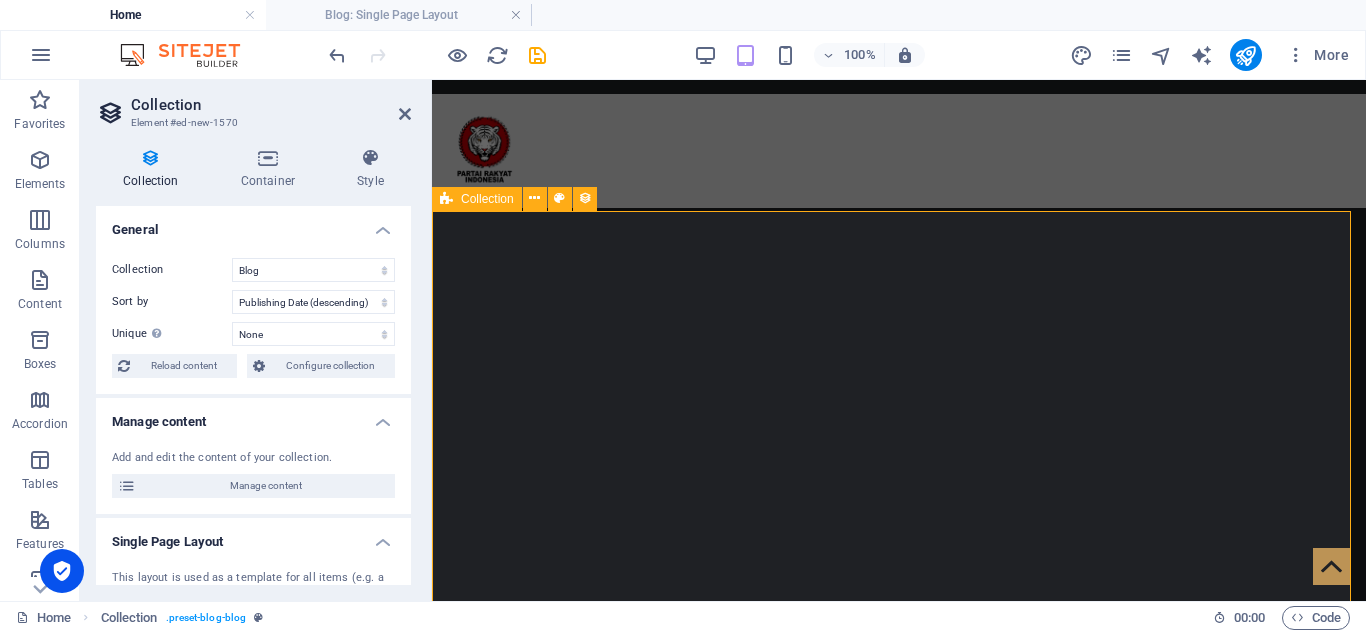 scroll, scrollTop: 453, scrollLeft: 0, axis: vertical 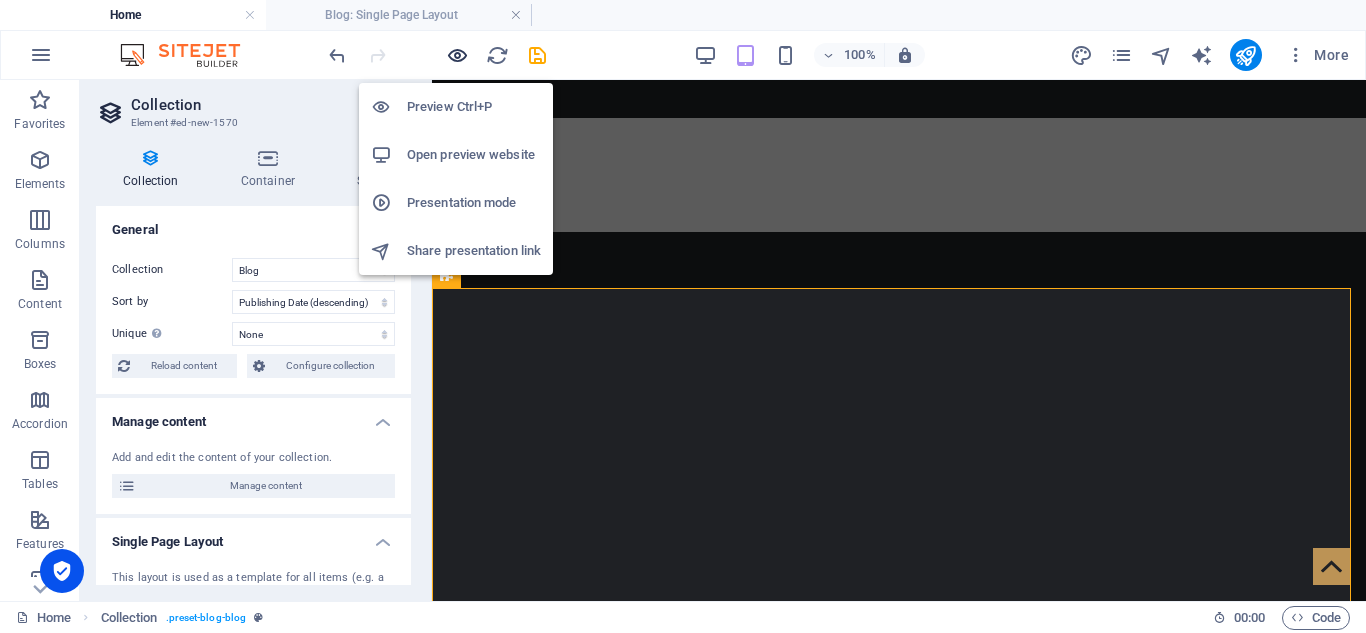 click at bounding box center [457, 55] 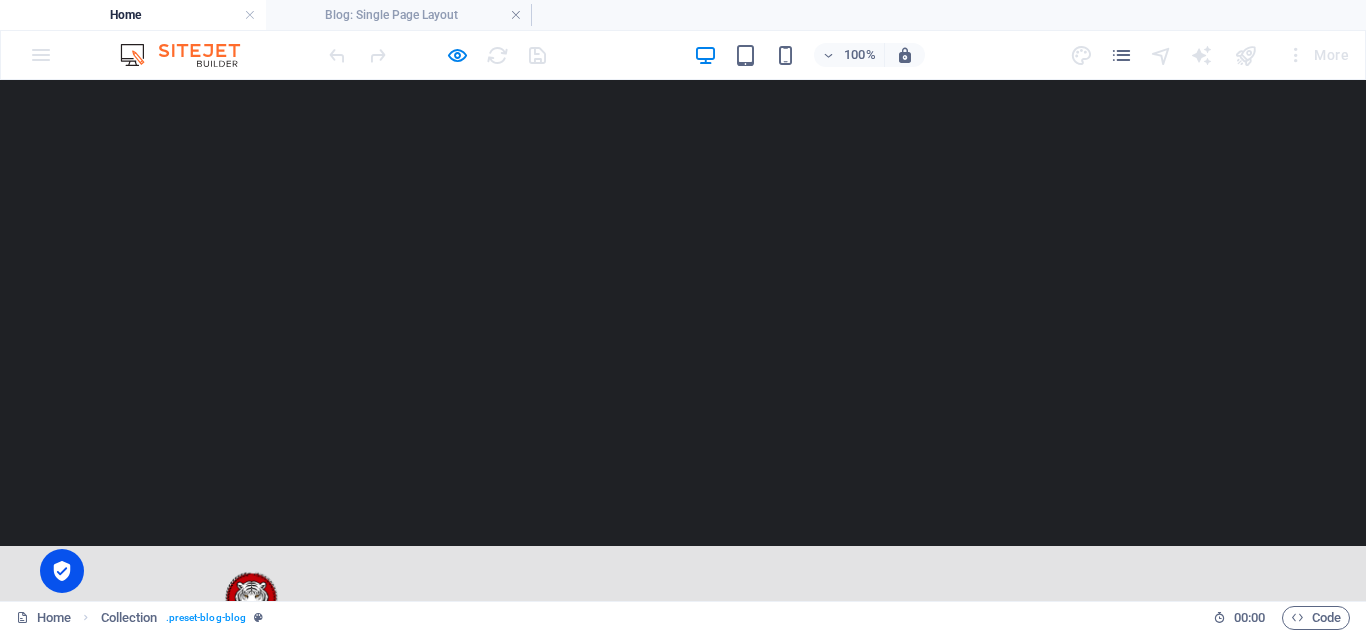 scroll, scrollTop: 0, scrollLeft: 0, axis: both 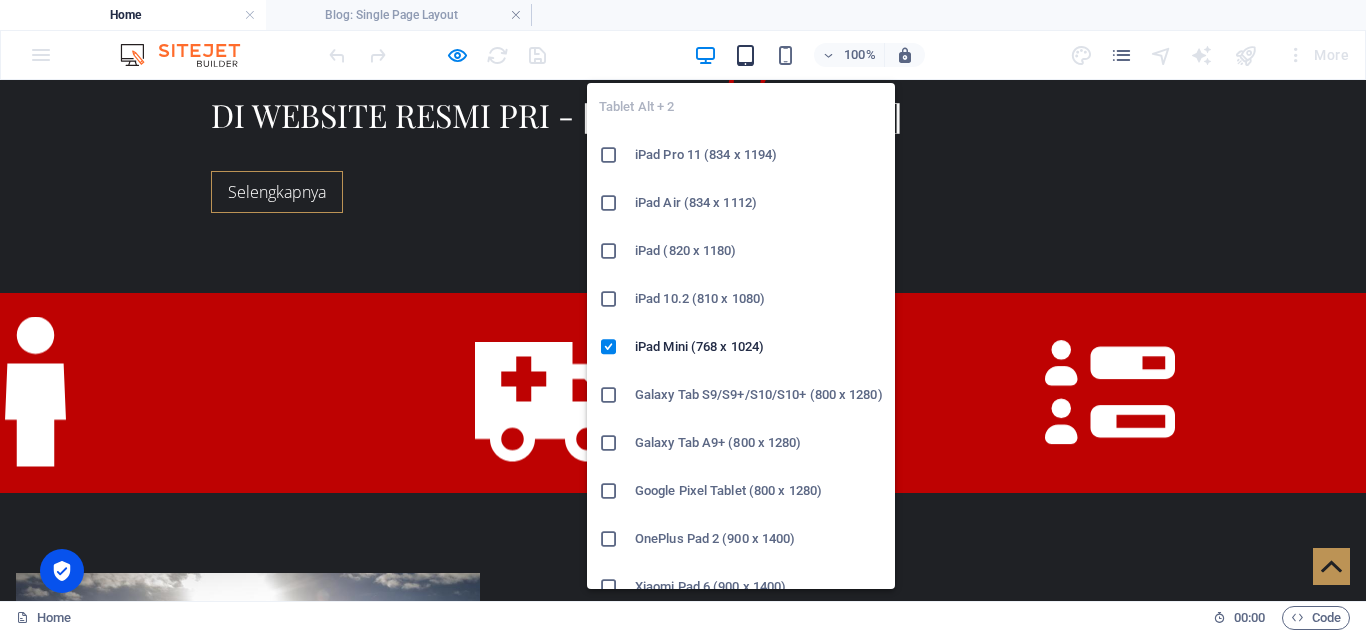 click at bounding box center [745, 55] 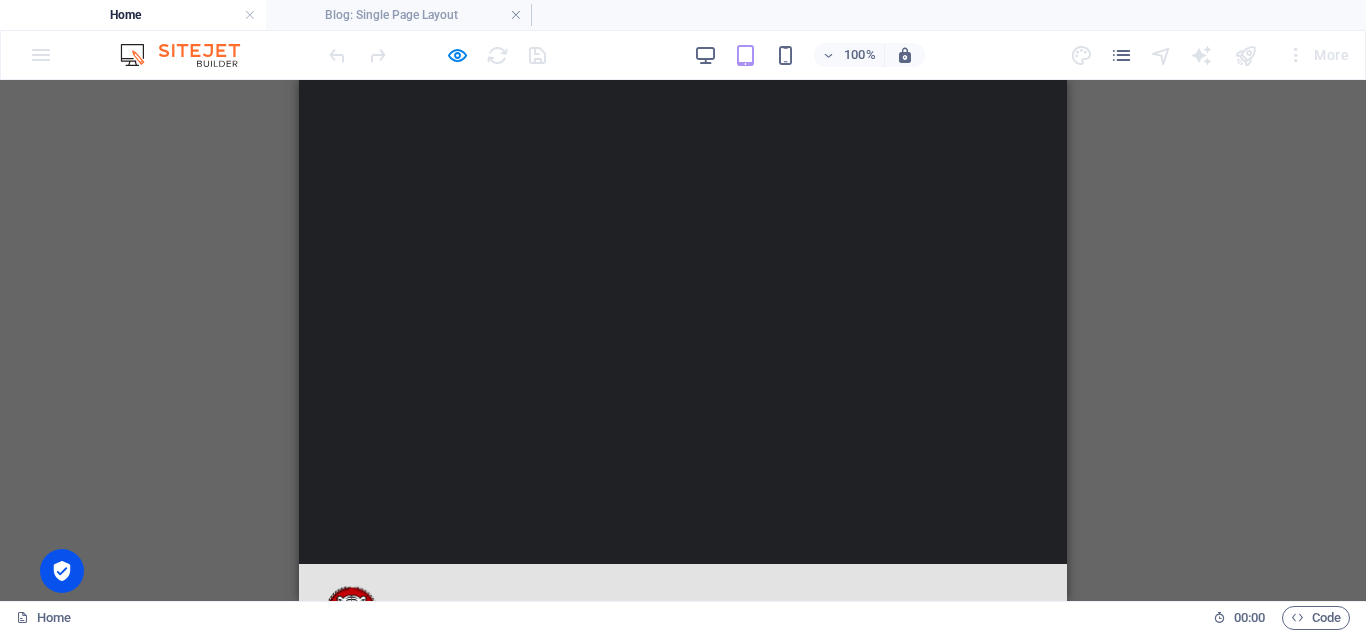 scroll, scrollTop: 0, scrollLeft: 0, axis: both 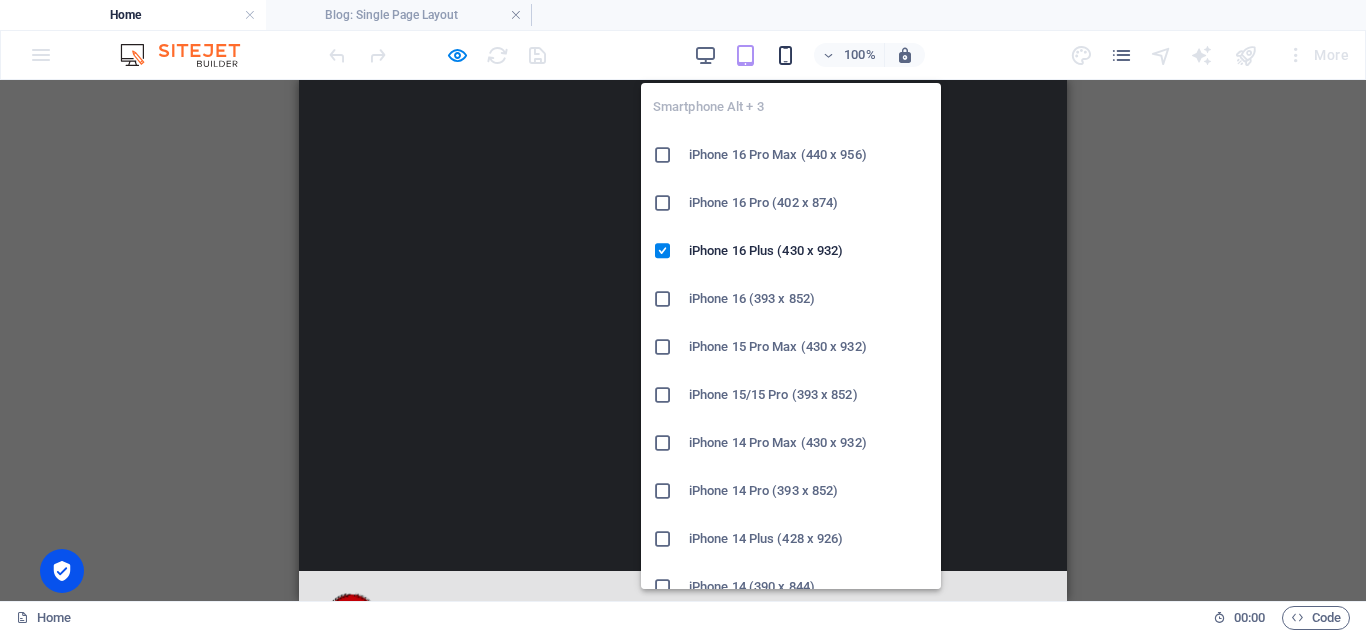 click at bounding box center [785, 55] 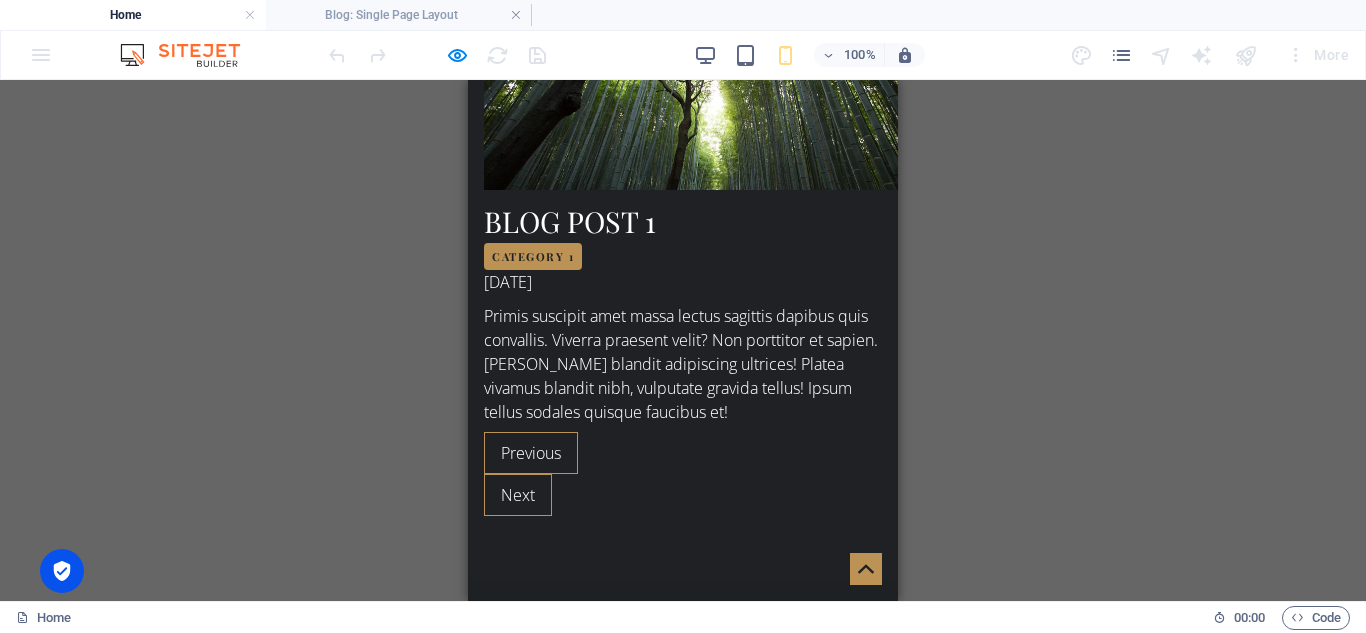 scroll, scrollTop: 4221, scrollLeft: 0, axis: vertical 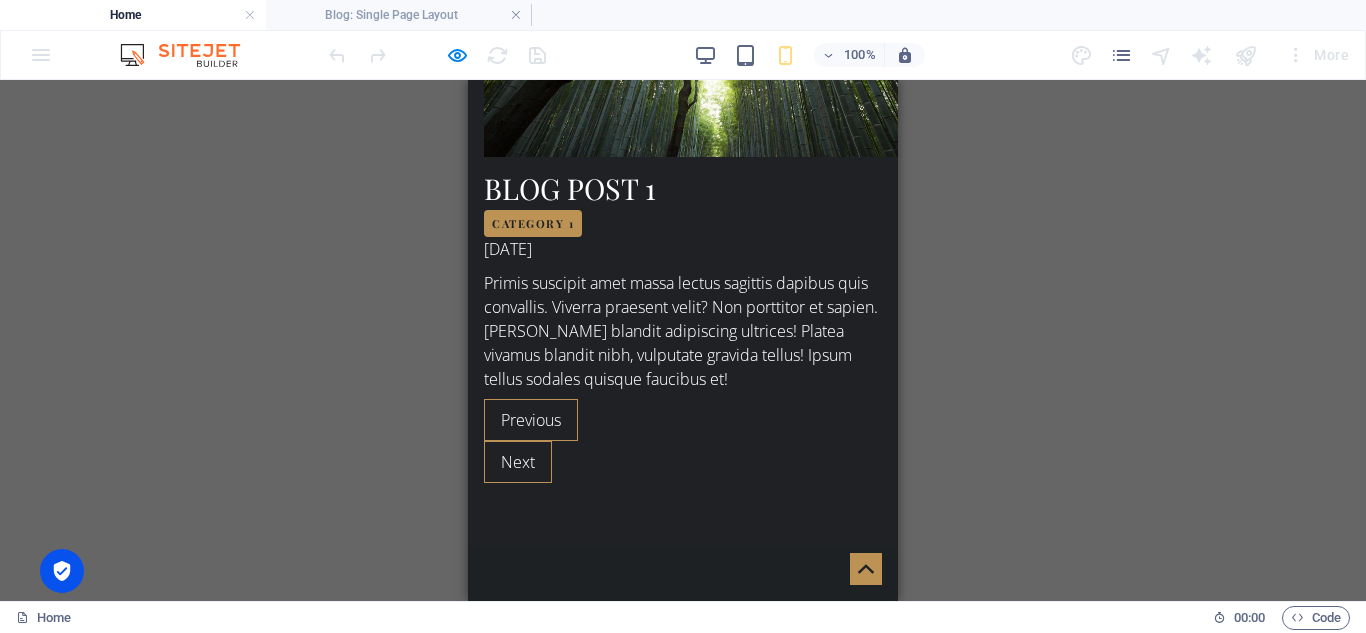 click 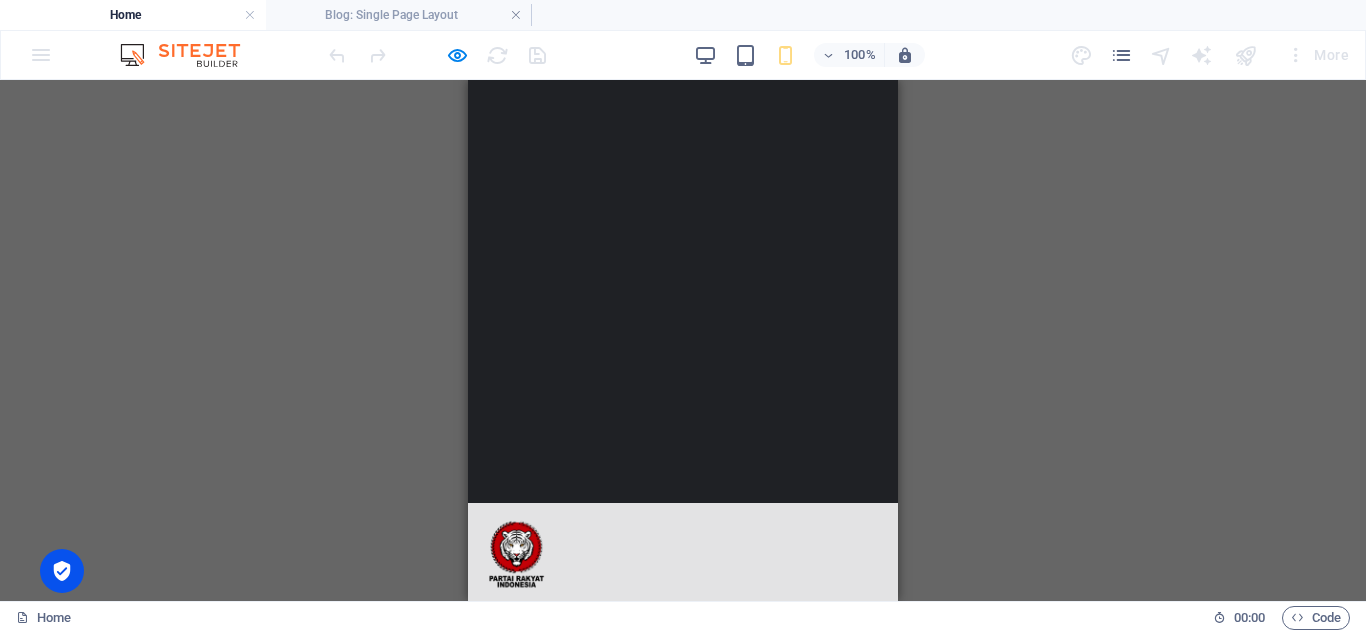scroll, scrollTop: 0, scrollLeft: 0, axis: both 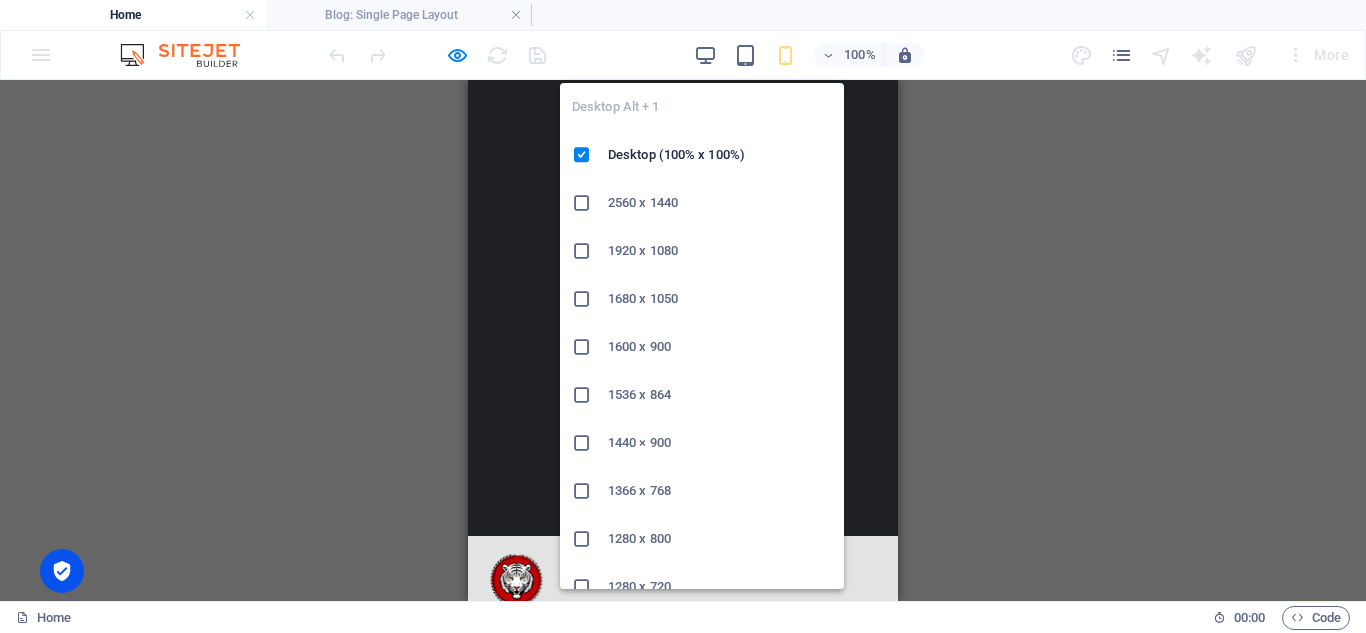 click on "Desktop Alt + 1 Desktop (100% x 100%) 2560 x 1440 1920 x 1080 1680 x [PHONE_NUMBER] 1536 x 864 1440 × [PHONE_NUMBER] 1280 x [PHONE_NUMBER] iPad Pro 12.9/13 (1024 x 1366) Galaxy Tab S9/S10 Ultra (1024 x 1366)" at bounding box center [702, 328] 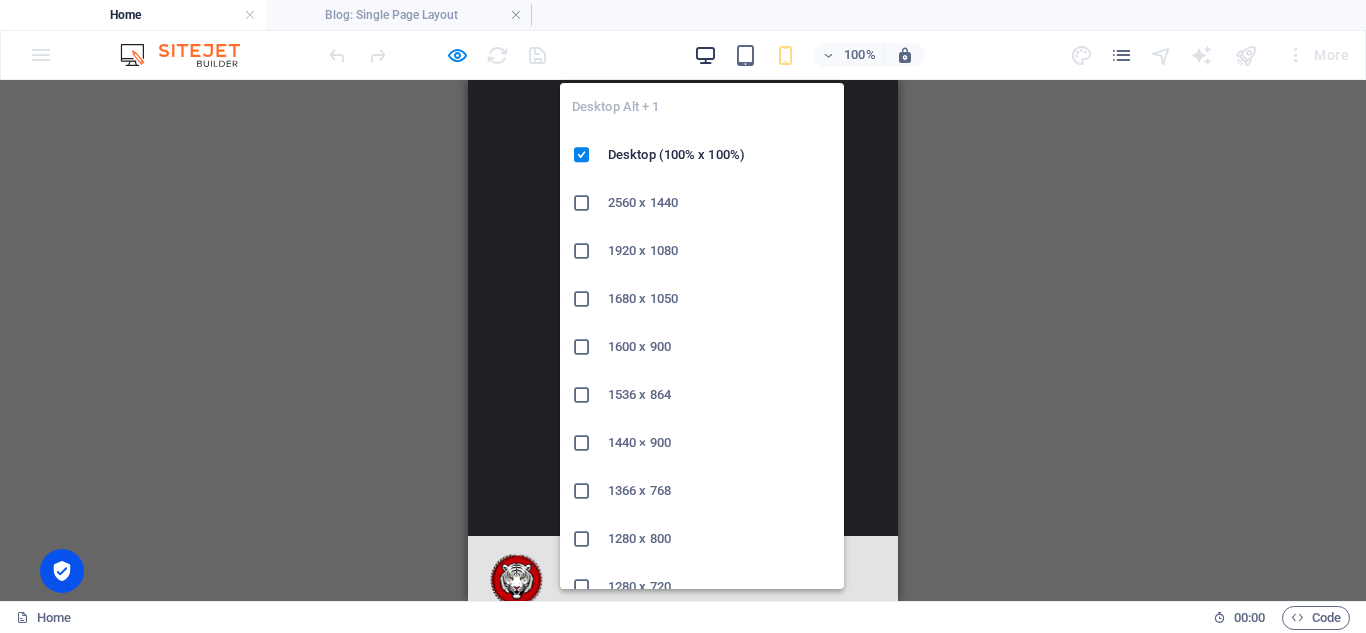 click at bounding box center (705, 55) 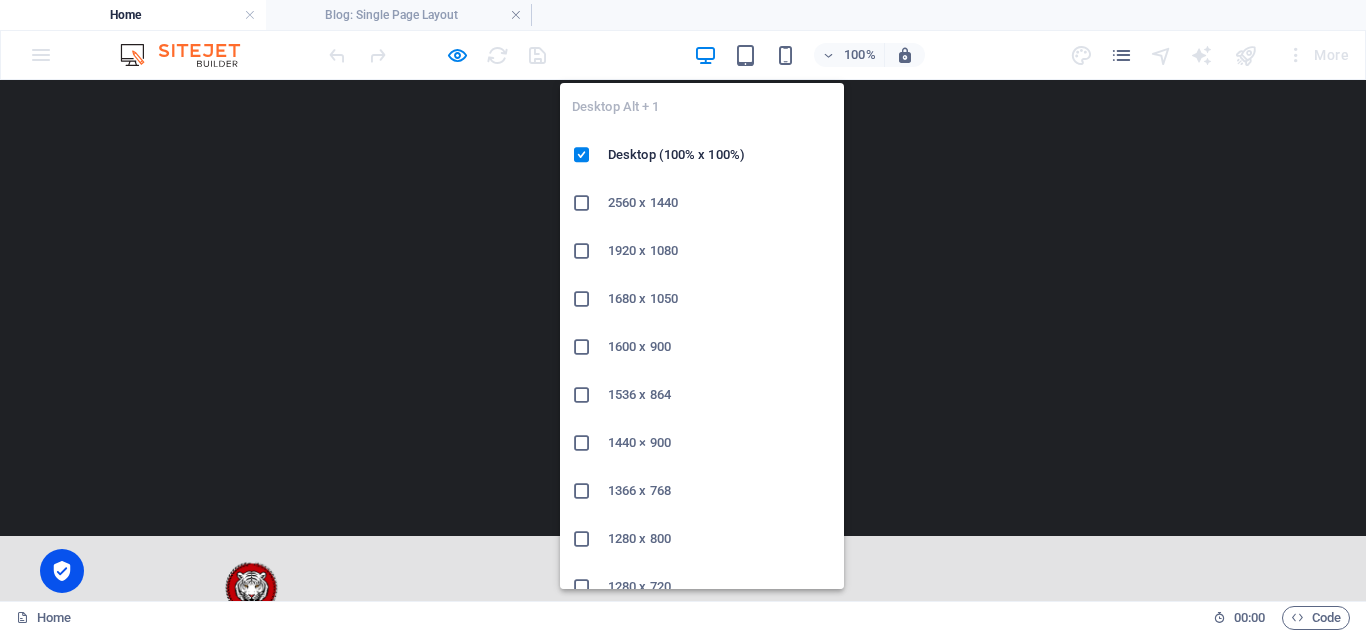 type 